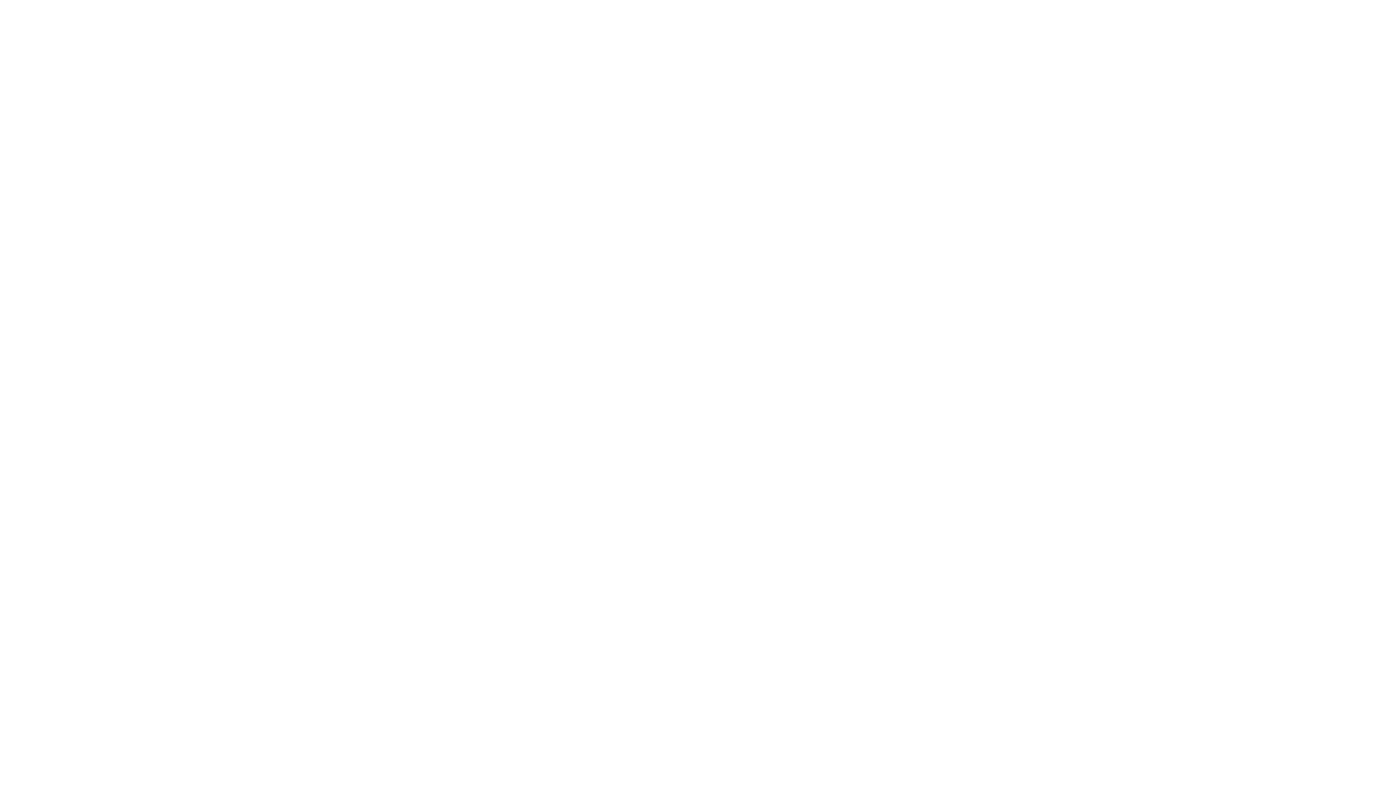 scroll, scrollTop: 0, scrollLeft: 0, axis: both 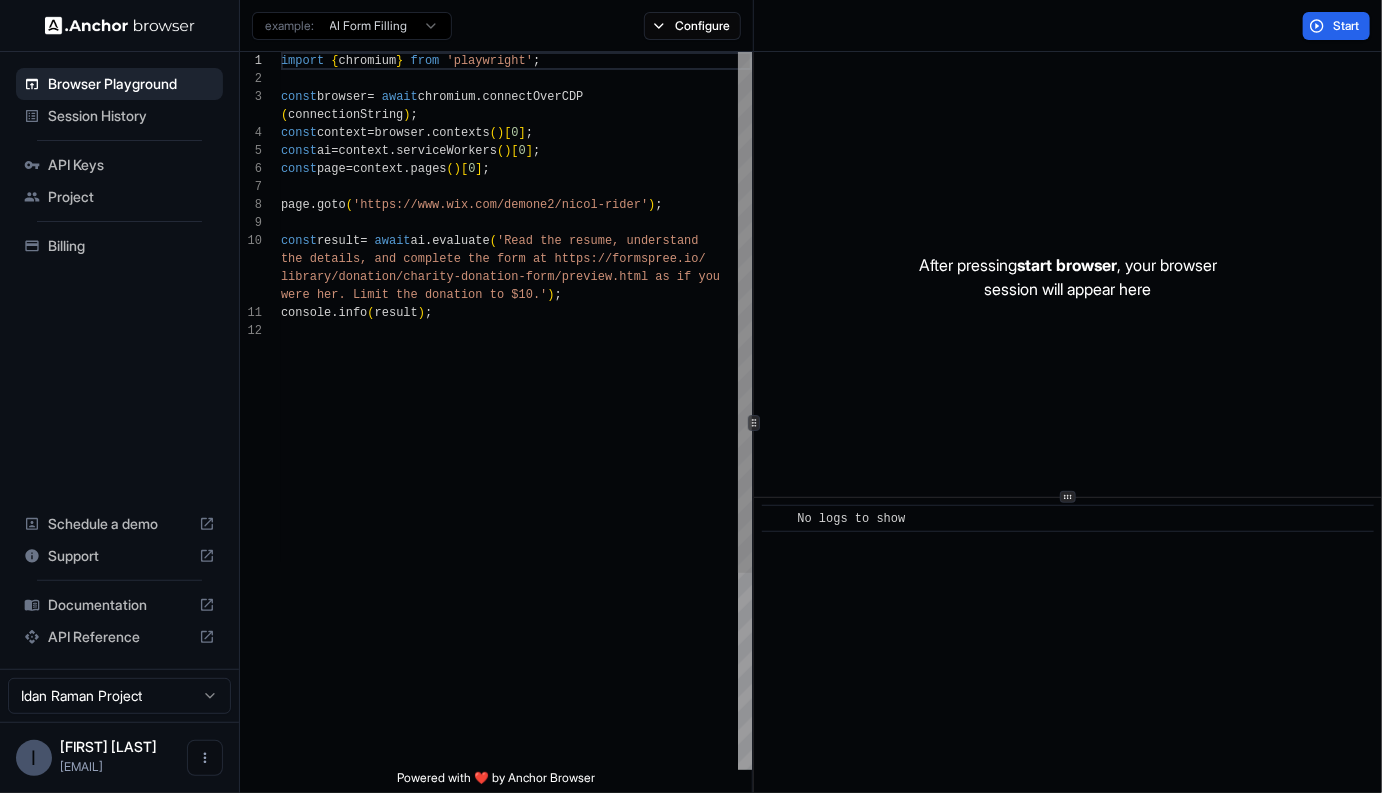 click on "import   {  chromium  }   from   'playwright' ; const  browser  =   await  chromium . connectOverCDP ( connectionString ) ; const  context  =  browser . contexts ( ) [ 0 ] ; const  ai  =  context . serviceWorkers ( ) [ 0 ] ; const  page  =  context . pages ( ) [ 0 ] ; page . goto ( 'https://www.wix.com/demone2/nicol-rider' ) ; const  result  =   await  ai . evaluate ( 'Read the resume, understand  the details, and complete the form at https://form spree.io/ library/donation/charity-donation-form/preview.htm l as if you  were her. Limit the donation to $10.' ) ; console . info ( result ) ;" at bounding box center (516, 546) 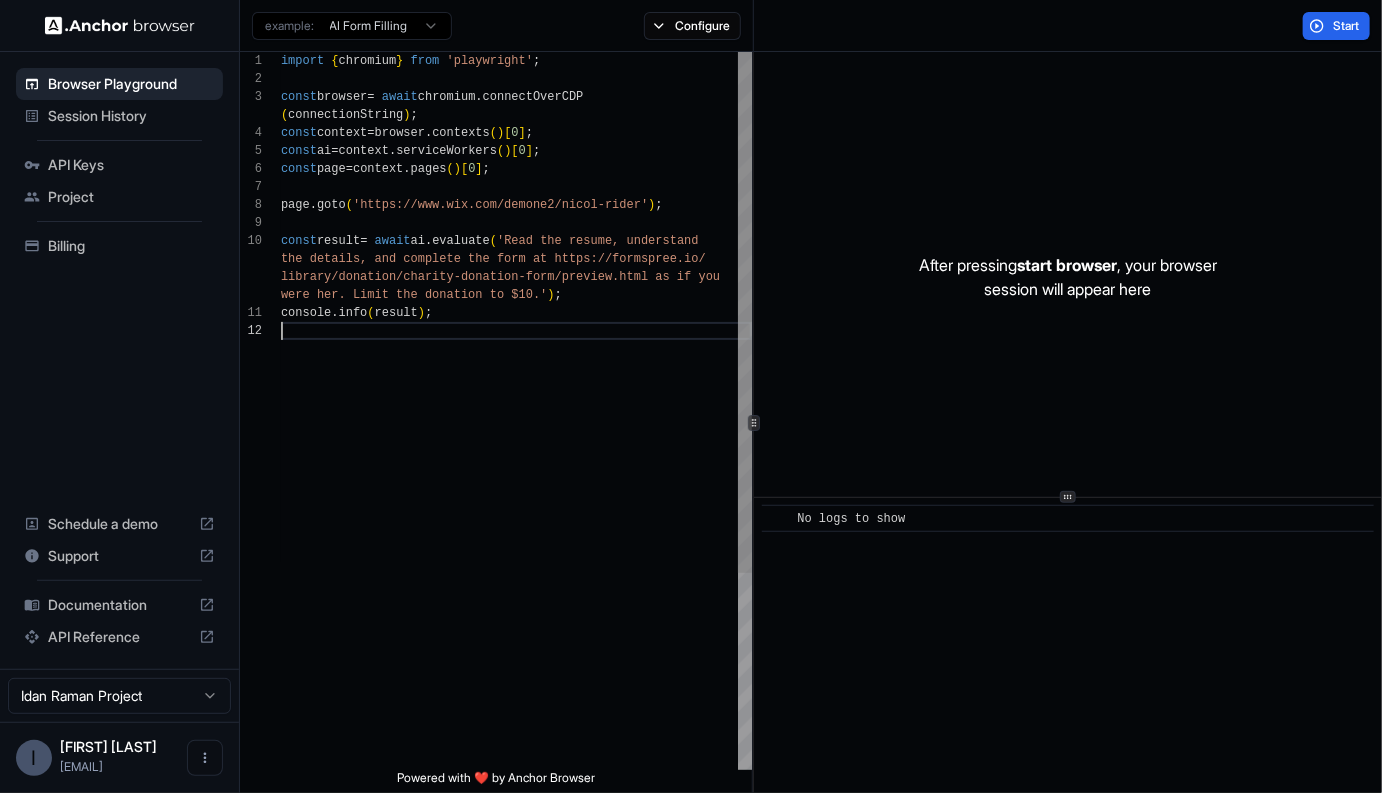 scroll, scrollTop: 144, scrollLeft: 0, axis: vertical 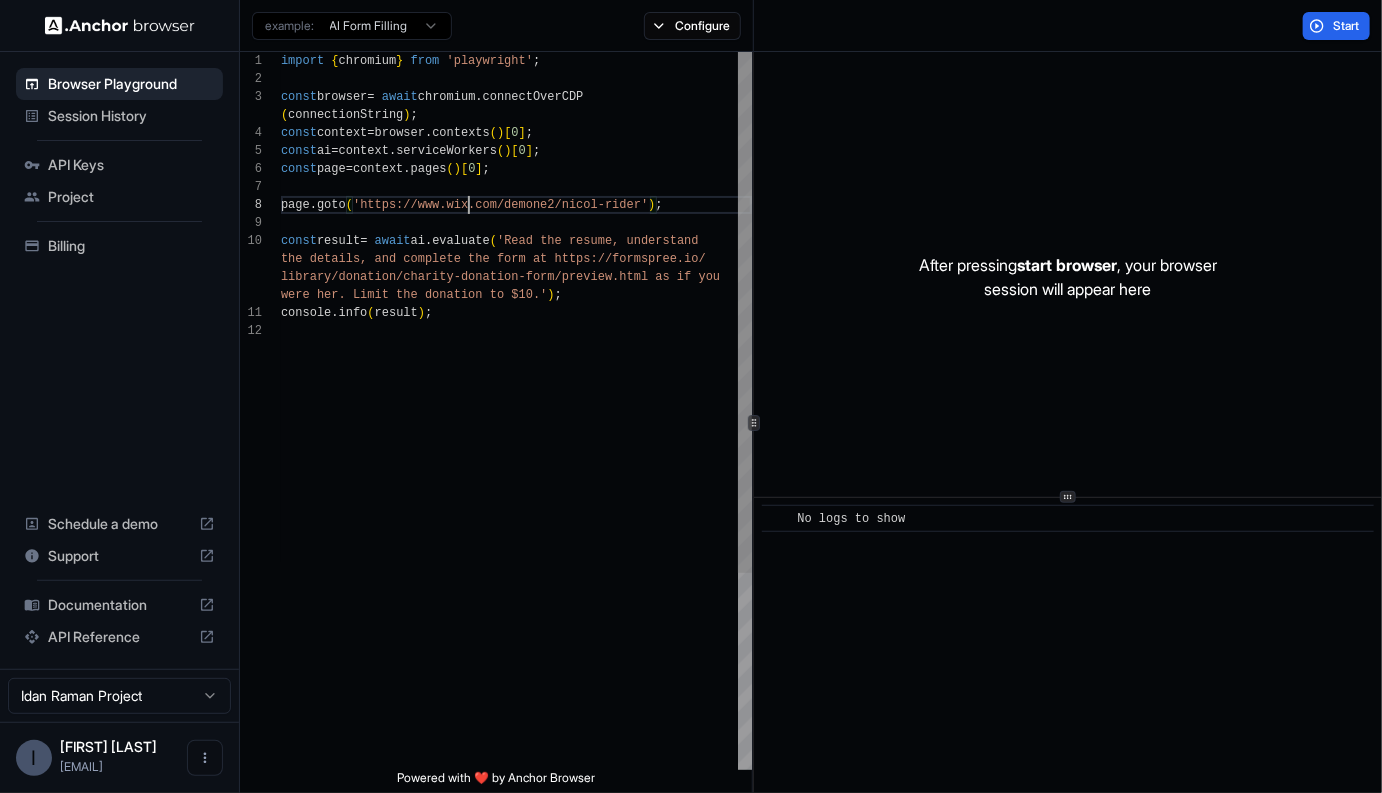 click on "import   {  chromium  }   from   'playwright' ; const  browser  =   await  chromium . connectOverCDP ( connectionString ) ; const  context  =  browser . contexts ( ) [ 0 ] ; const  ai  =  context . serviceWorkers ( ) [ 0 ] ; const  page  =  context . pages ( ) [ 0 ] ; page . goto ( 'https://www.wix.com/demone2/nicol-rider' ) ; const  result  =   await  ai . evaluate ( 'Read the resume, understand  the details, and complete the form at https://form spree.io/ library/donation/charity-donation-form/preview.htm l as if you  were her. Limit the donation to $10.' ) ; console . info ( result ) ;" at bounding box center [516, 546] 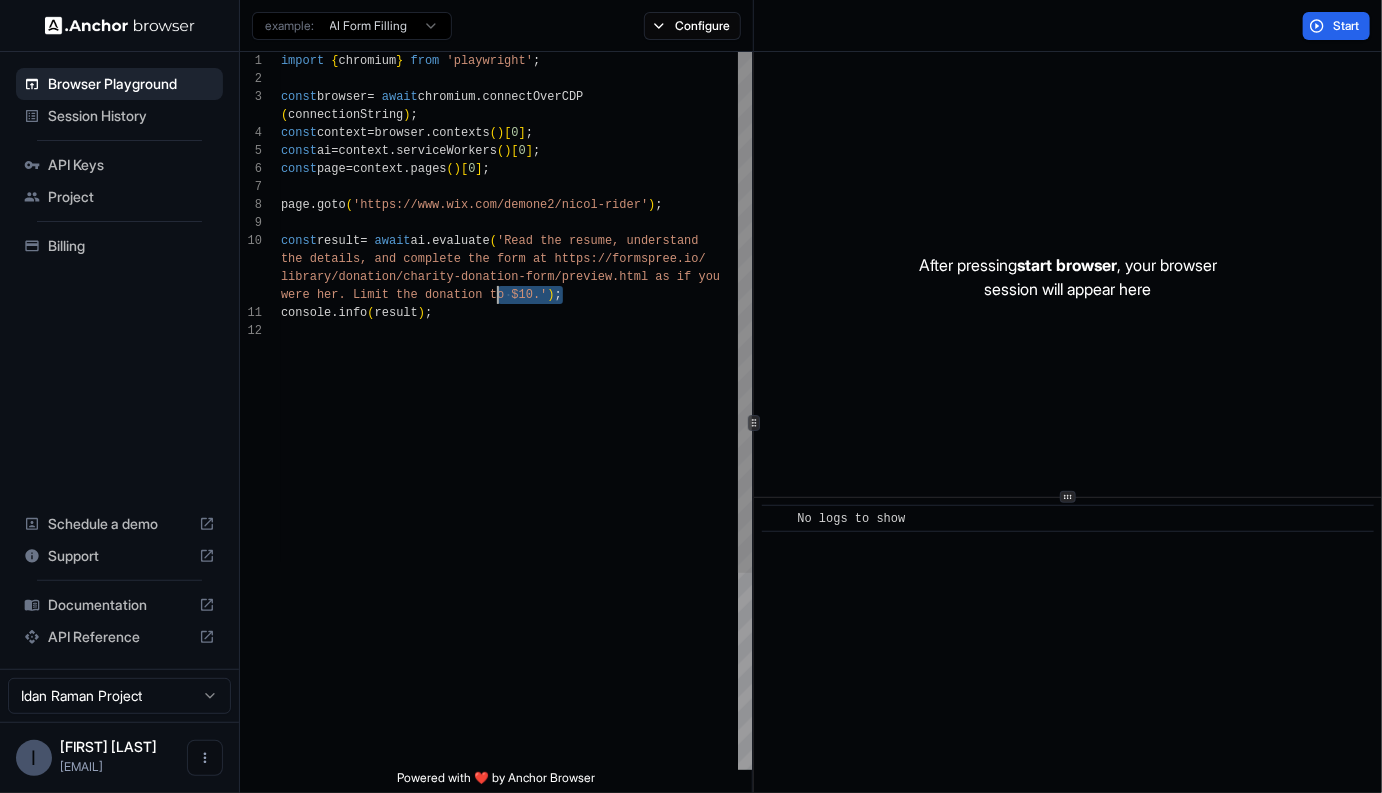 scroll, scrollTop: 0, scrollLeft: 0, axis: both 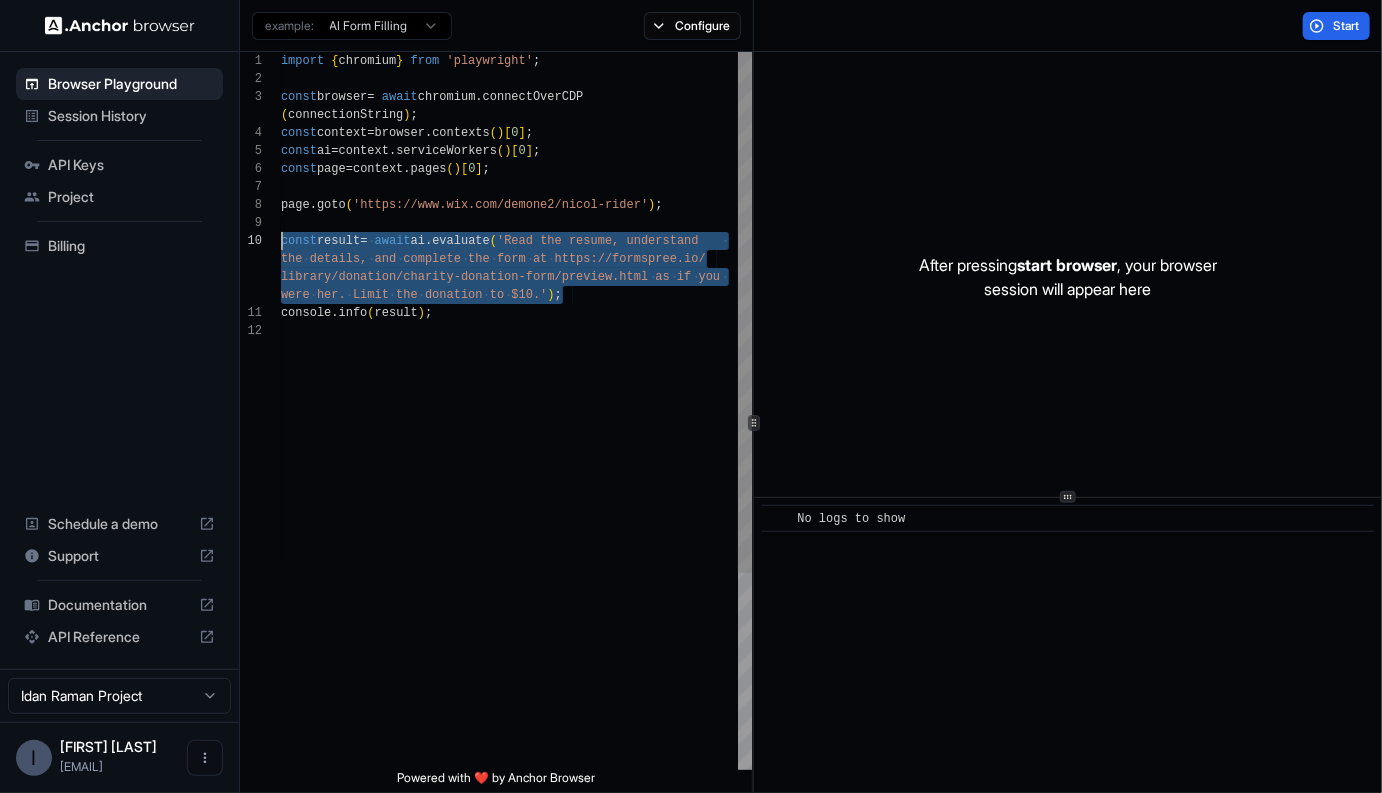 drag, startPoint x: 616, startPoint y: 293, endPoint x: 235, endPoint y: 248, distance: 383.6483 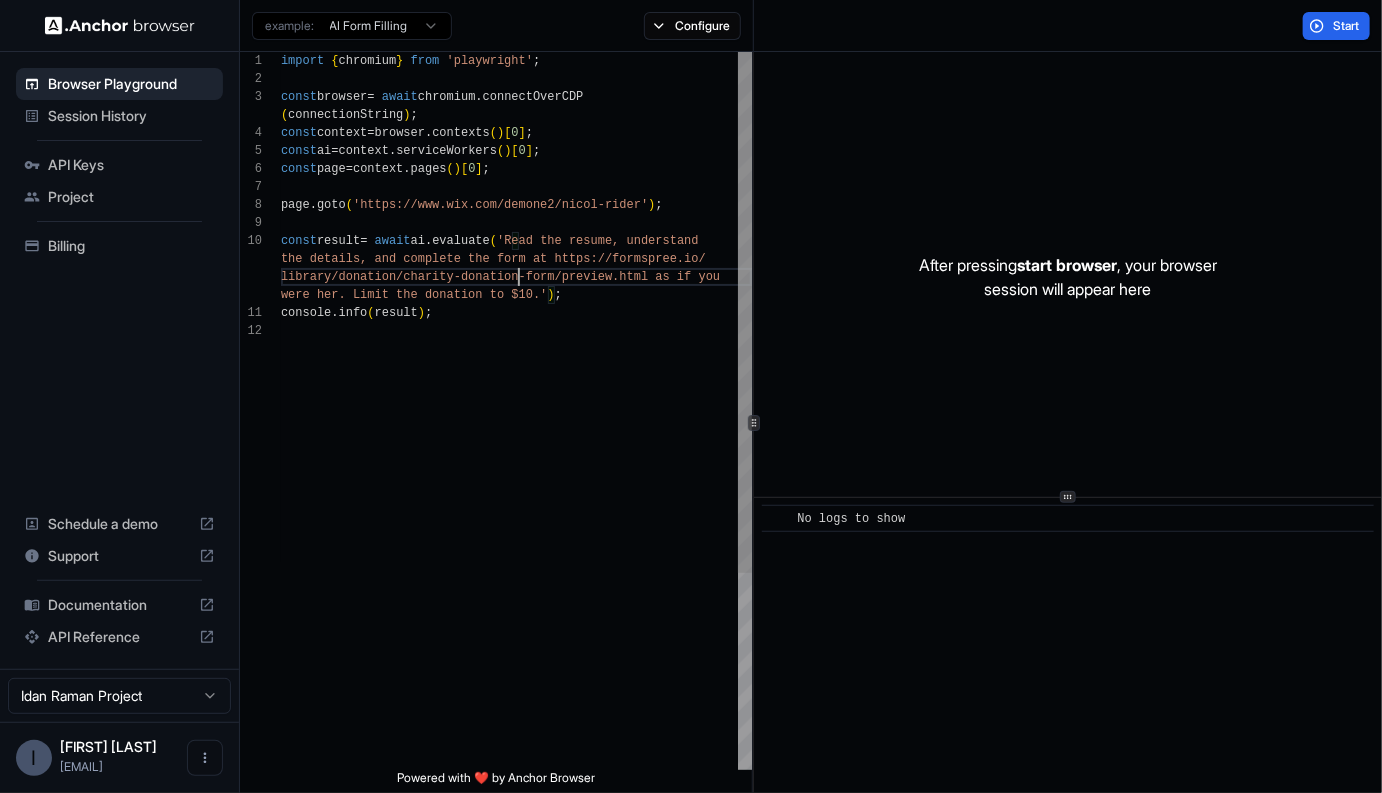 scroll, scrollTop: 36, scrollLeft: 0, axis: vertical 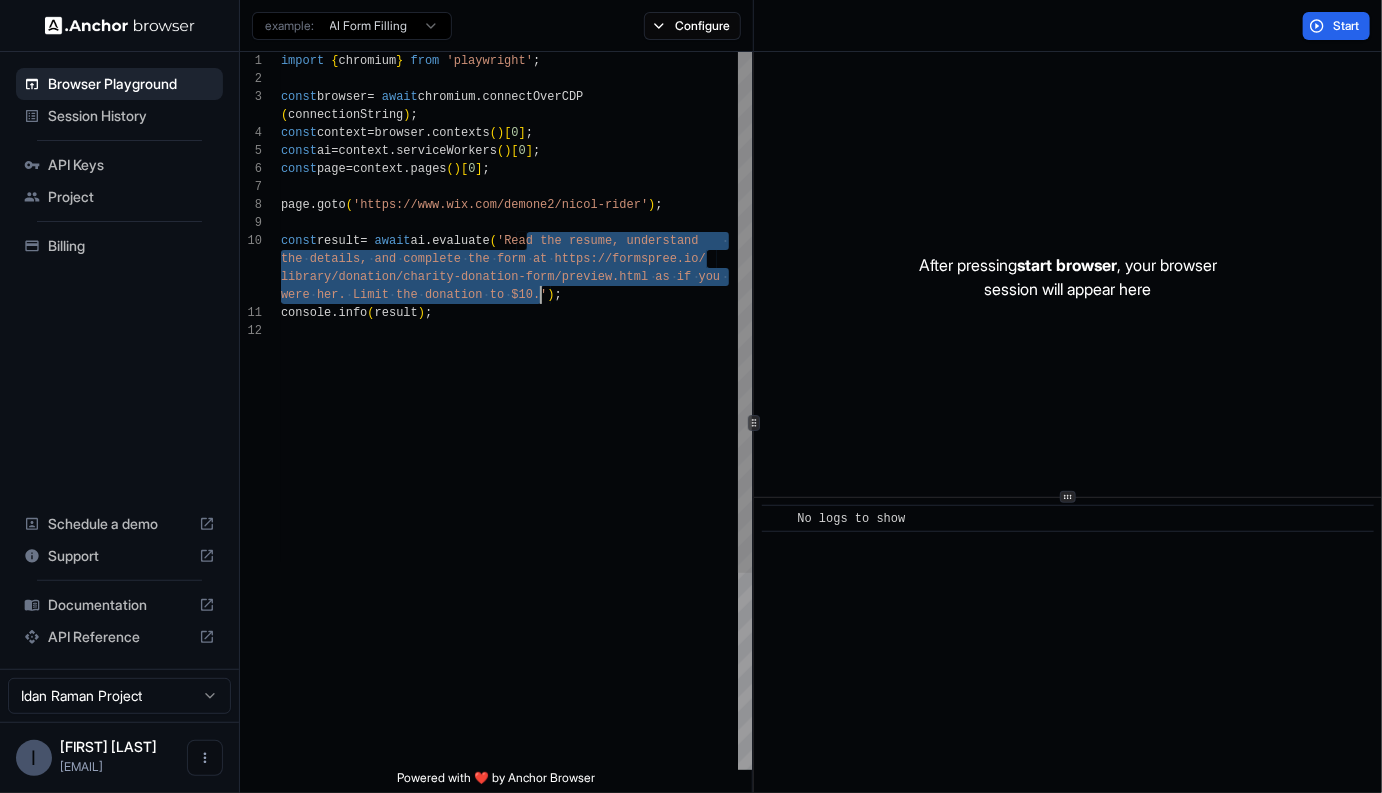 drag, startPoint x: 528, startPoint y: 242, endPoint x: 538, endPoint y: 299, distance: 57.870544 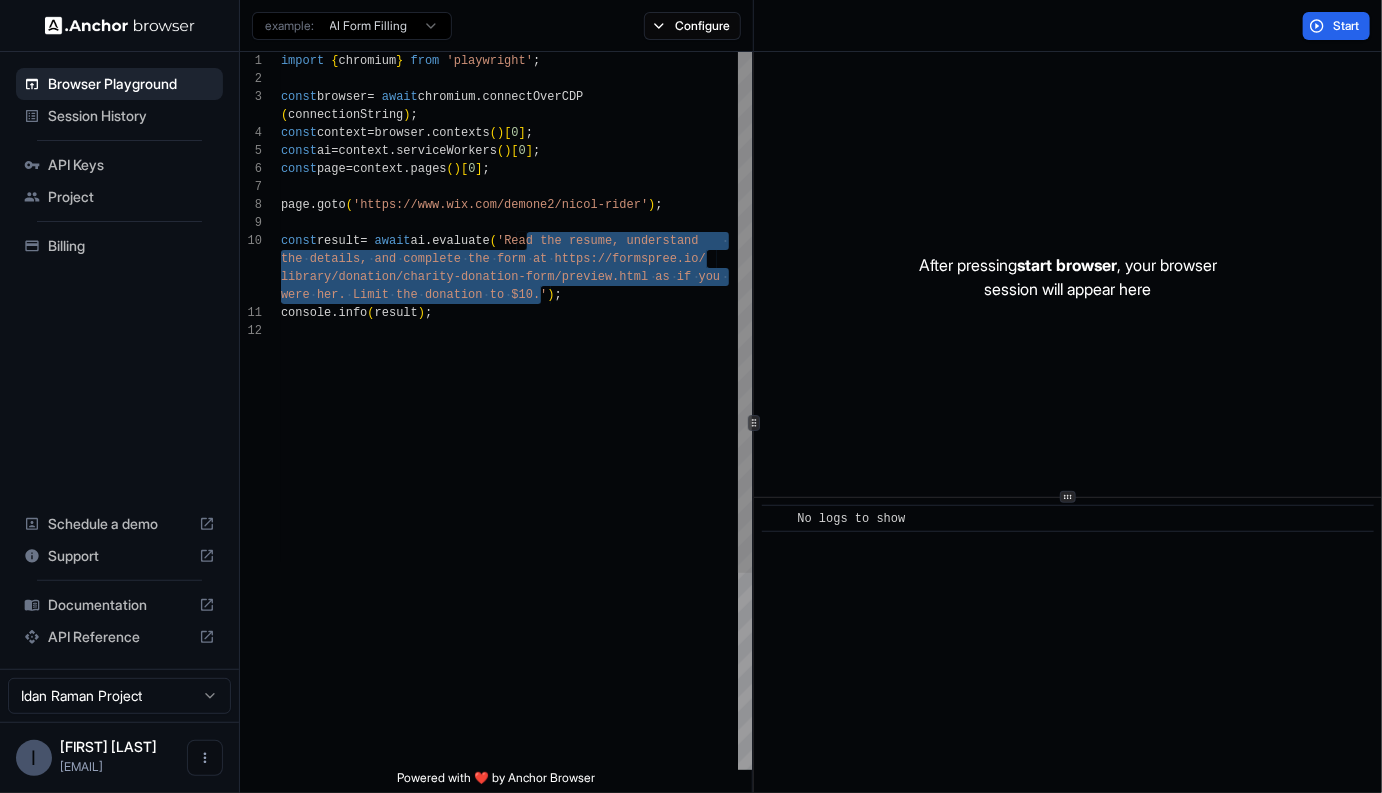 scroll, scrollTop: 90, scrollLeft: 0, axis: vertical 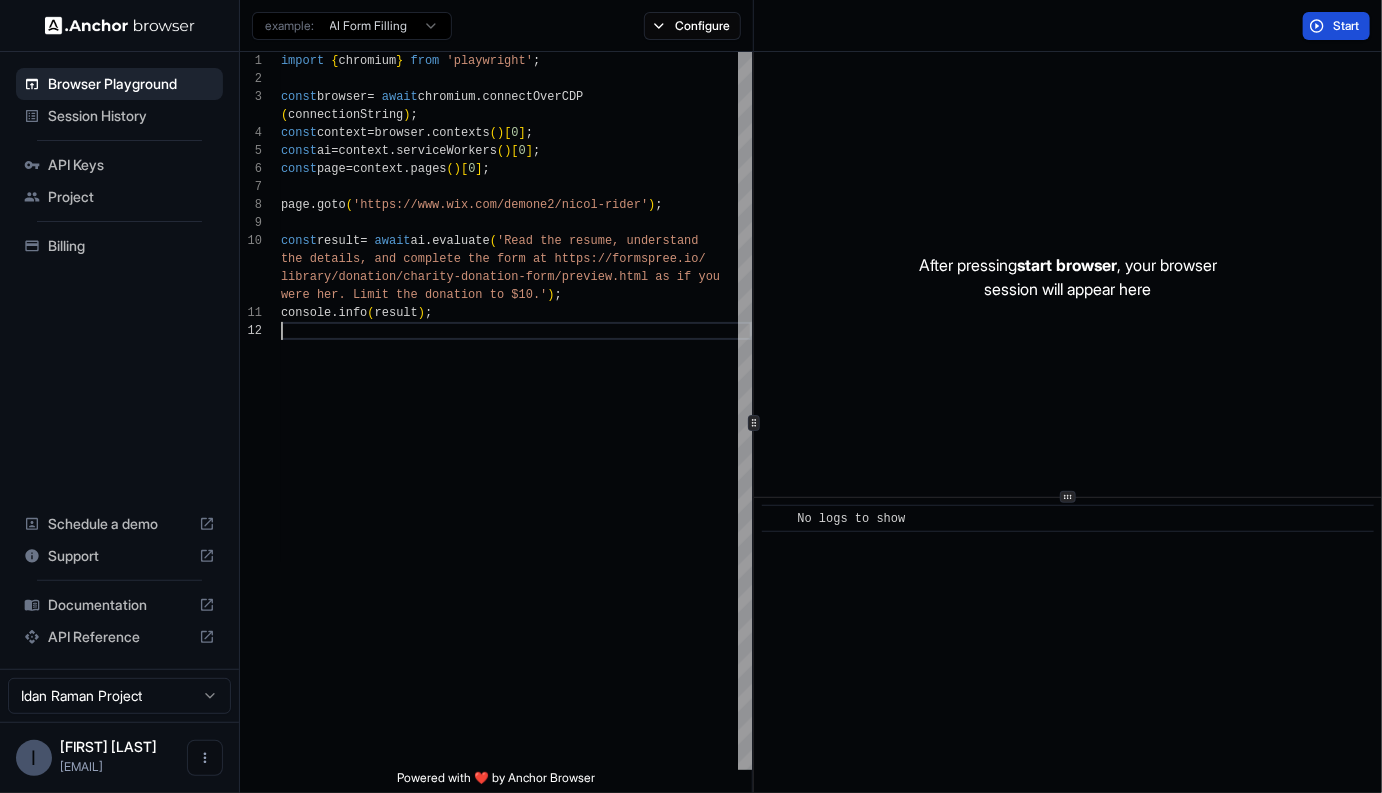 click on "Start" at bounding box center (1347, 26) 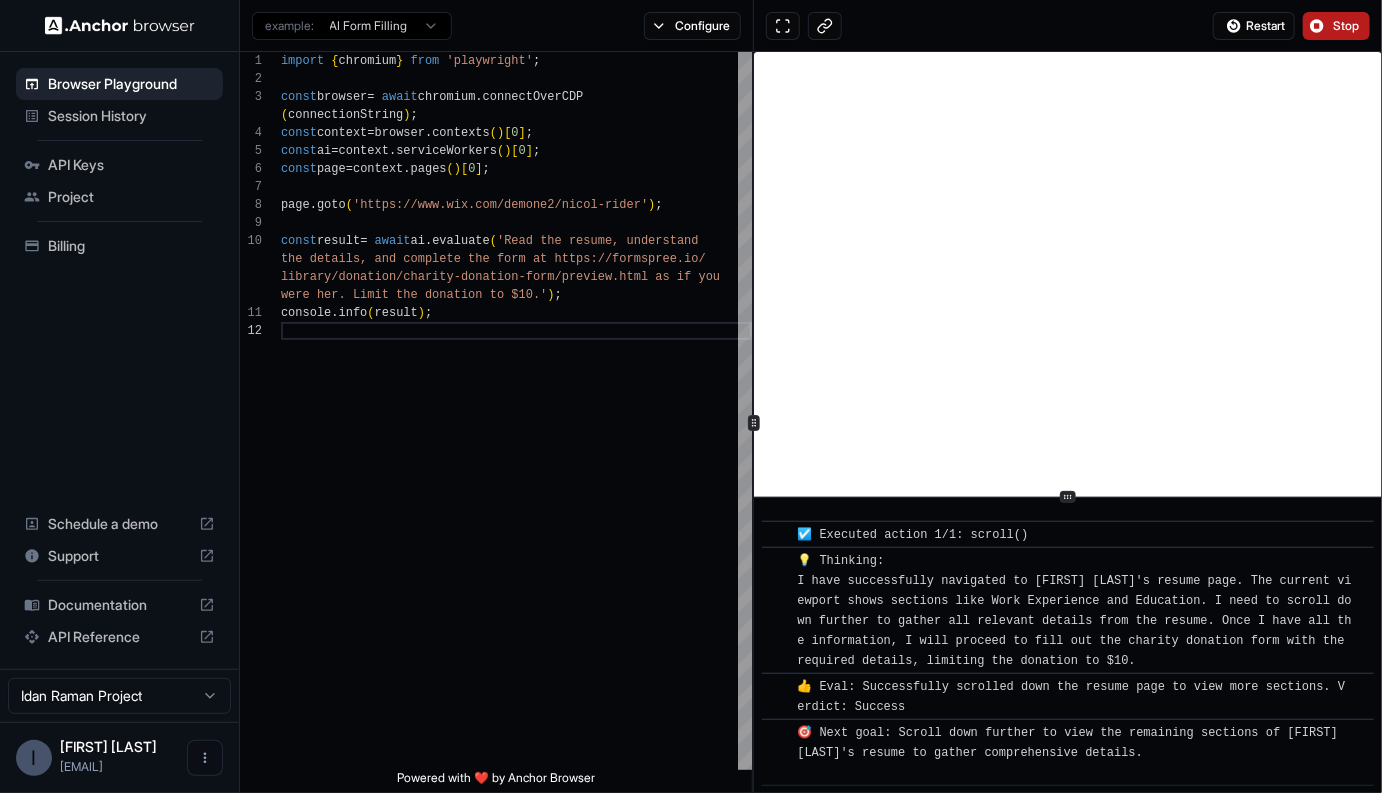 scroll, scrollTop: 598, scrollLeft: 0, axis: vertical 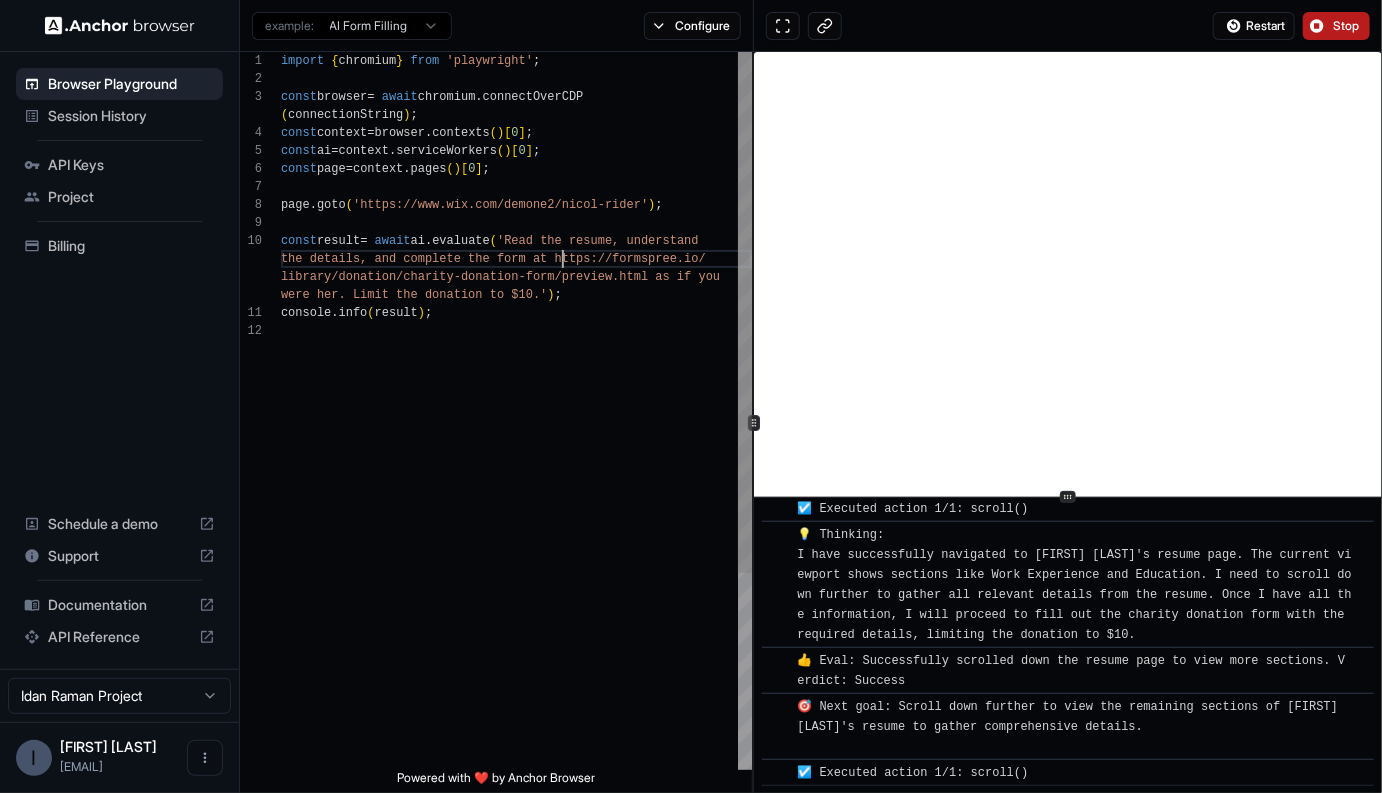 click on "import   {  chromium  }   from   'playwright' ; const  browser  =   await  chromium . connectOverCDP ( connectionString ) ; const  context  =  browser . contexts ( ) [ 0 ] ; const  ai  =  context . serviceWorkers ( ) [ 0 ] ; const  page  =  context . pages ( ) [ 0 ] ; page . goto ( 'https://www.wix.com/demone2/nicol-rider' ) ; const  result  =   await  ai . evaluate ( 'Read the resume, understand  the details, and complete the form at https://form spree.io/ library/donation/charity-donation-form/preview.htm l as if you  were her. Limit the donation to $10.' ) ; console . info ( result ) ;" at bounding box center (516, 546) 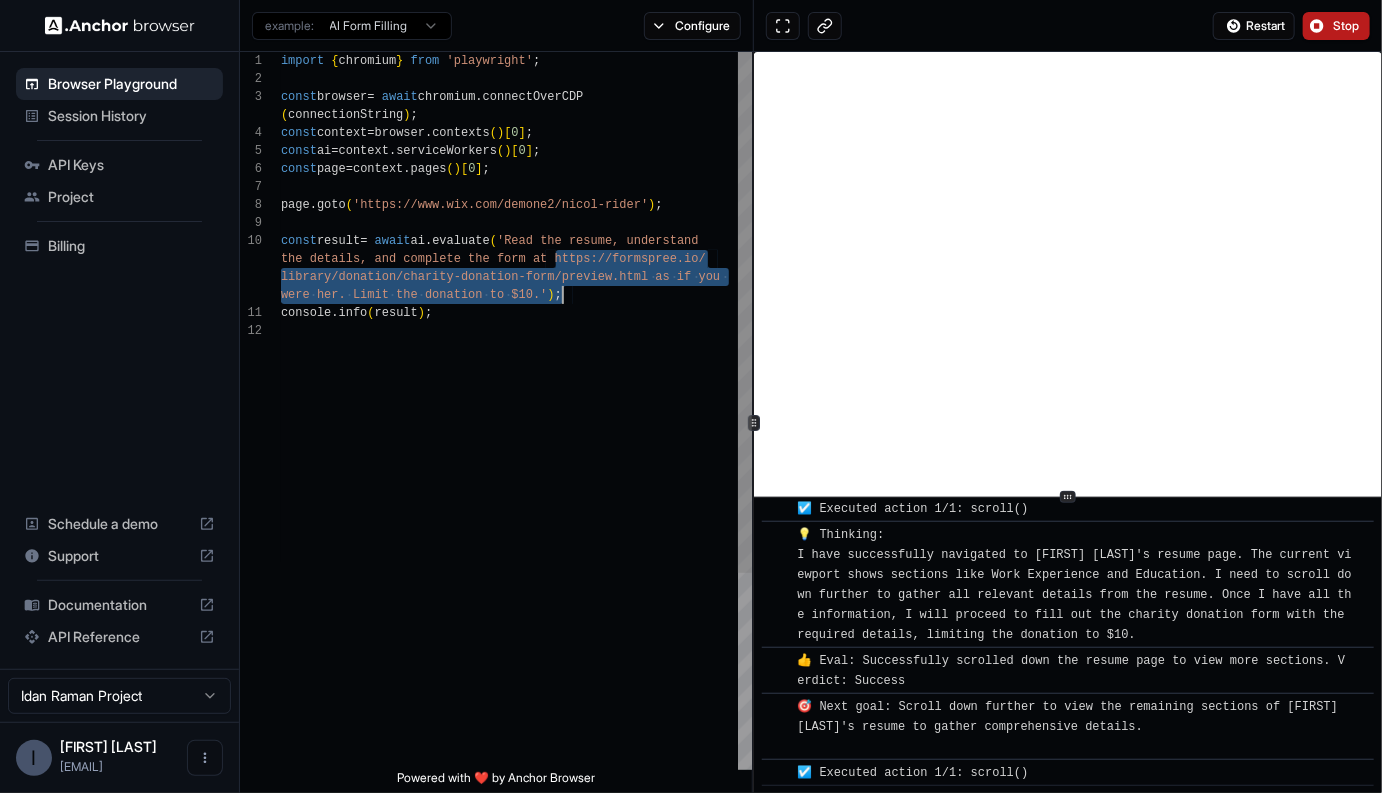 drag, startPoint x: 566, startPoint y: 258, endPoint x: 626, endPoint y: 287, distance: 66.64083 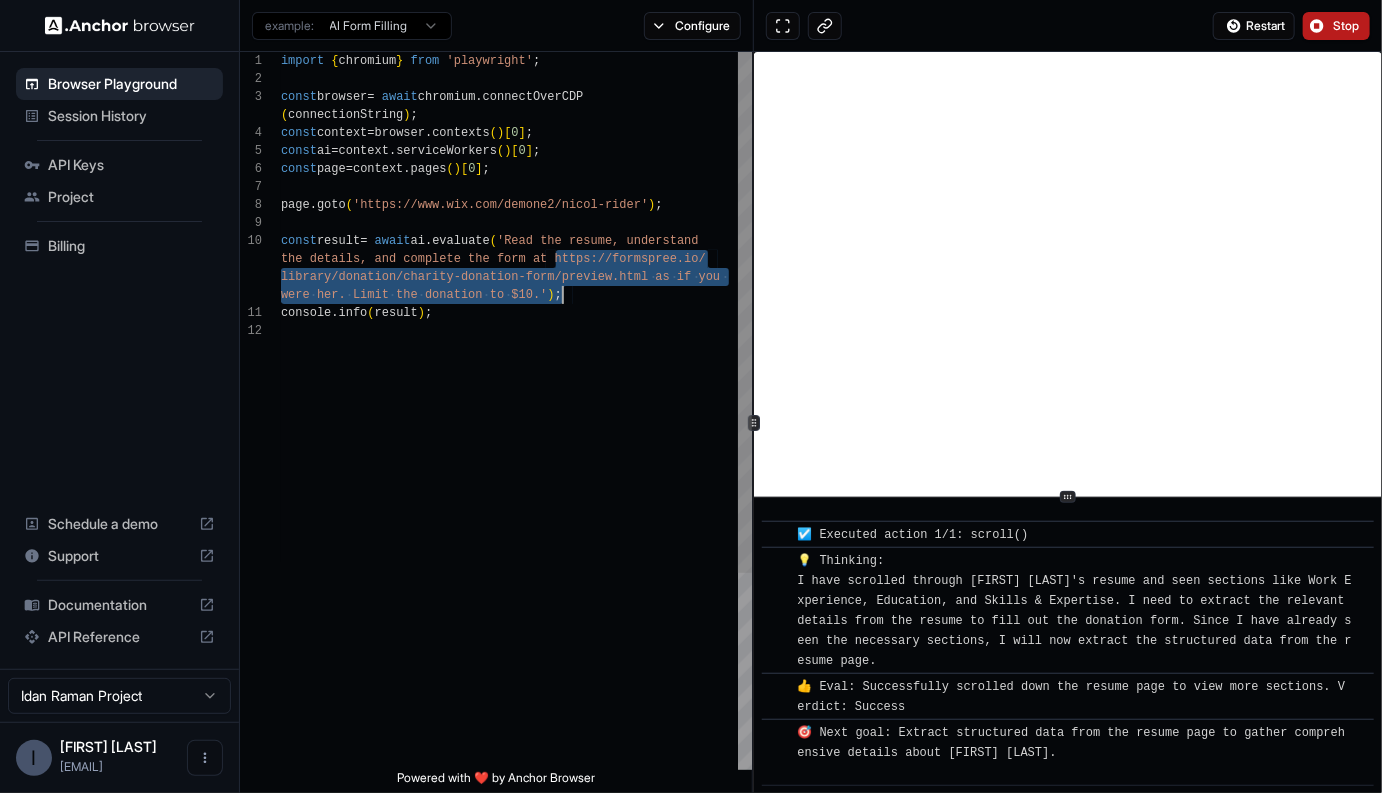 scroll, scrollTop: 1122, scrollLeft: 0, axis: vertical 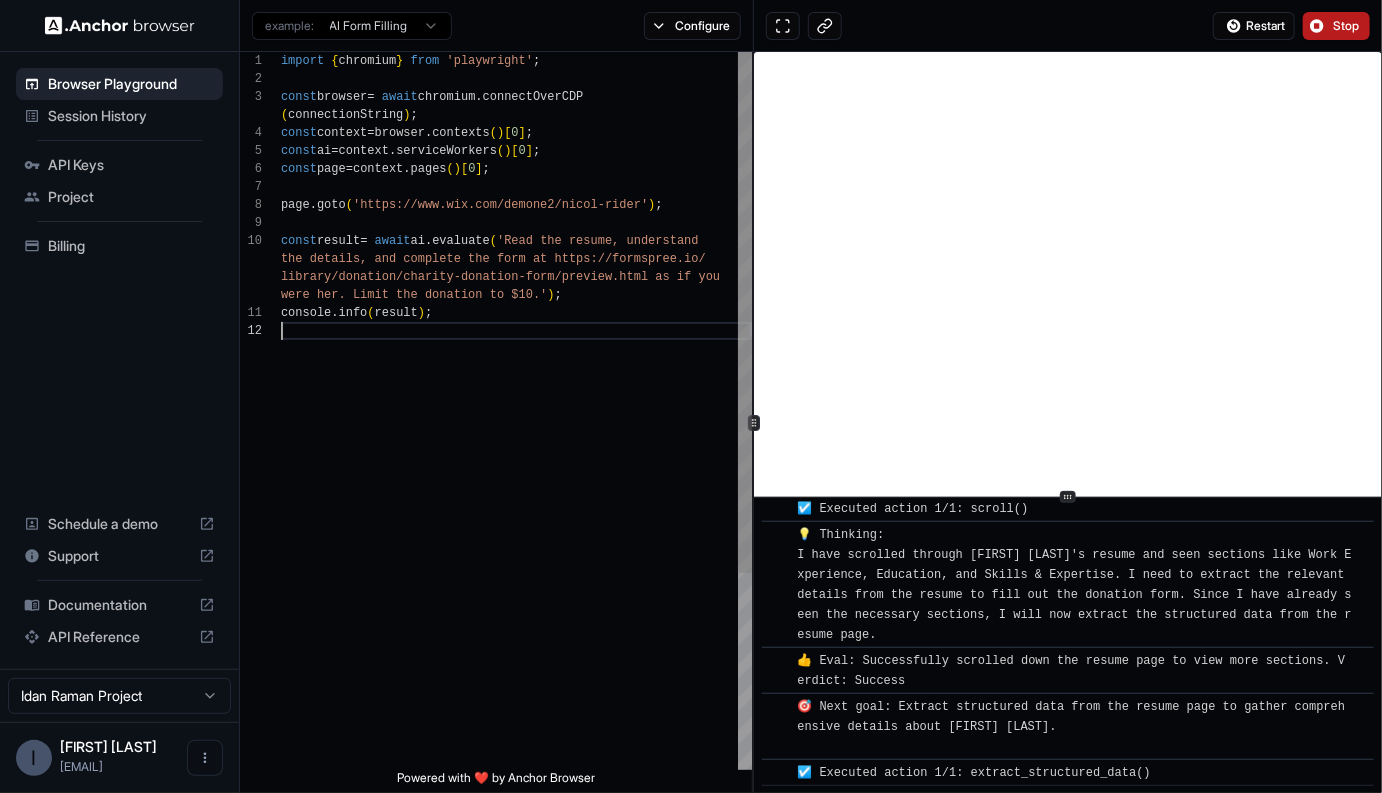 click on "import   {  chromium  }   from   'playwright' ; const  browser  =   await  chromium . connectOverCDP ( connectionString ) ; const  context  =  browser . contexts ( ) [ 0 ] ; const  ai  =  context . serviceWorkers ( ) [ 0 ] ; const  page  =  context . pages ( ) [ 0 ] ; page . goto ( 'https://www.wix.com/demone2/nicol-rider' ) ; const  result  =   await  ai . evaluate ( 'Read the resume, understand  the details, and complete the form at https://form spree.io/ library/donation/charity-donation-form/preview.htm l as if you  were her. Limit the donation to $10.' ) ; console . info ( result ) ;" at bounding box center [516, 546] 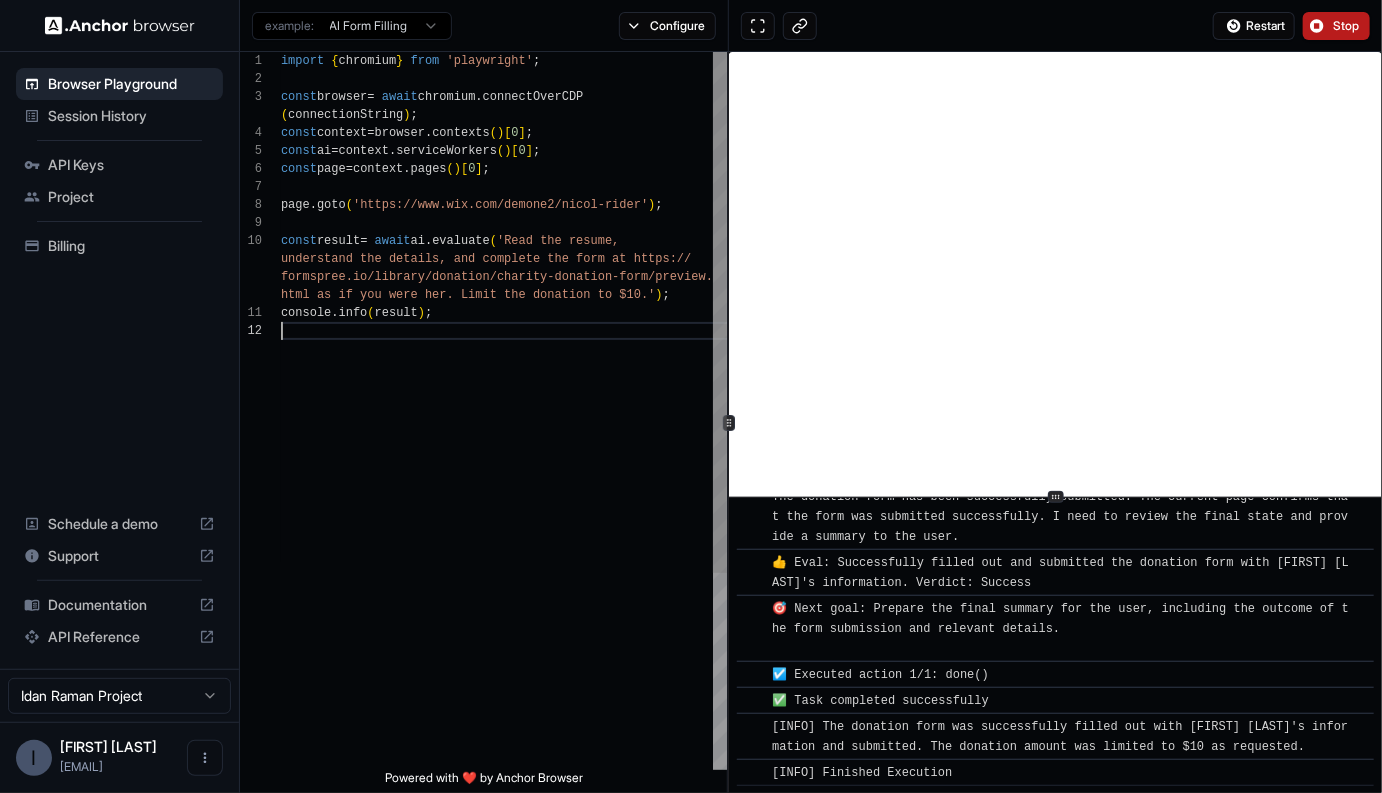 scroll, scrollTop: 2029, scrollLeft: 0, axis: vertical 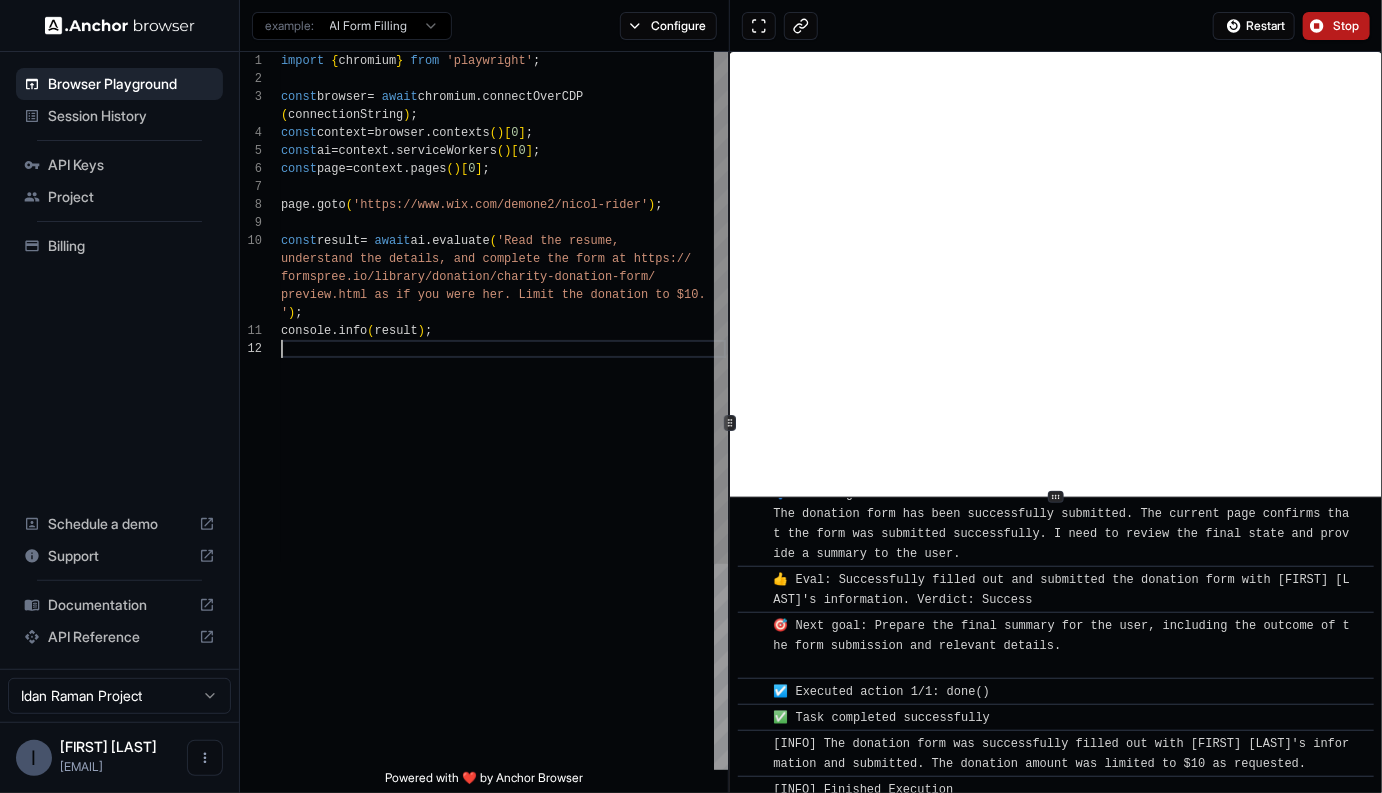 click on "**********" at bounding box center (811, 423) 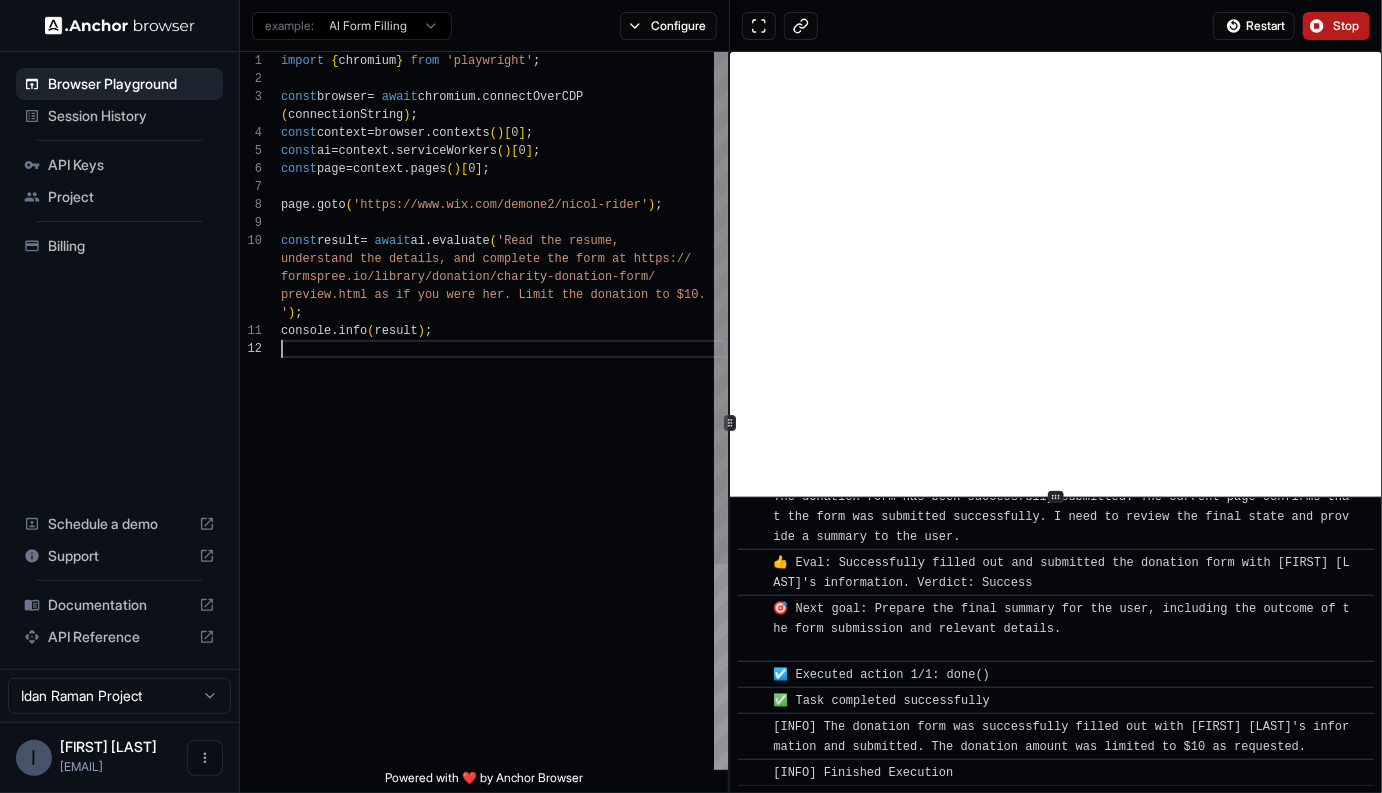 scroll, scrollTop: 90, scrollLeft: 0, axis: vertical 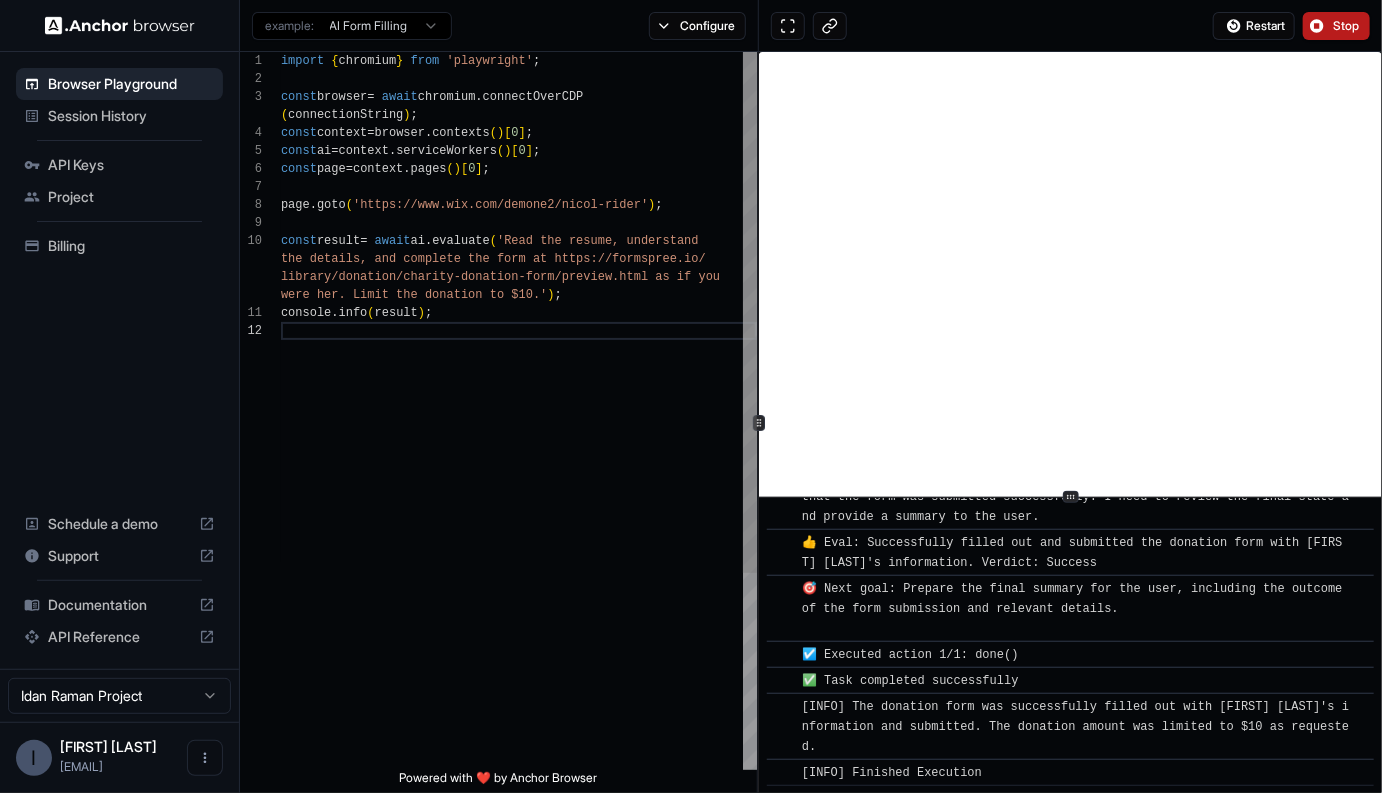 click at bounding box center [758, 423] 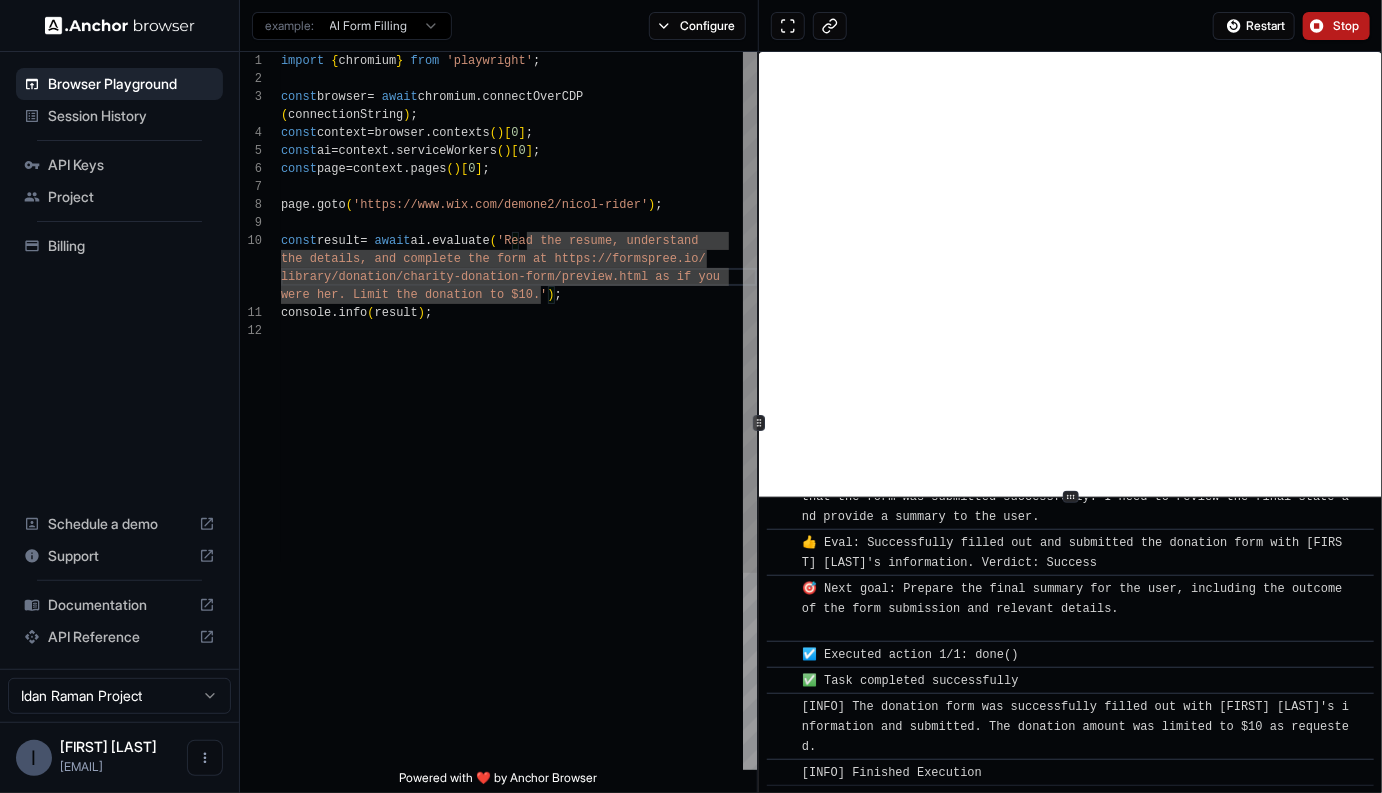 scroll, scrollTop: 18, scrollLeft: 0, axis: vertical 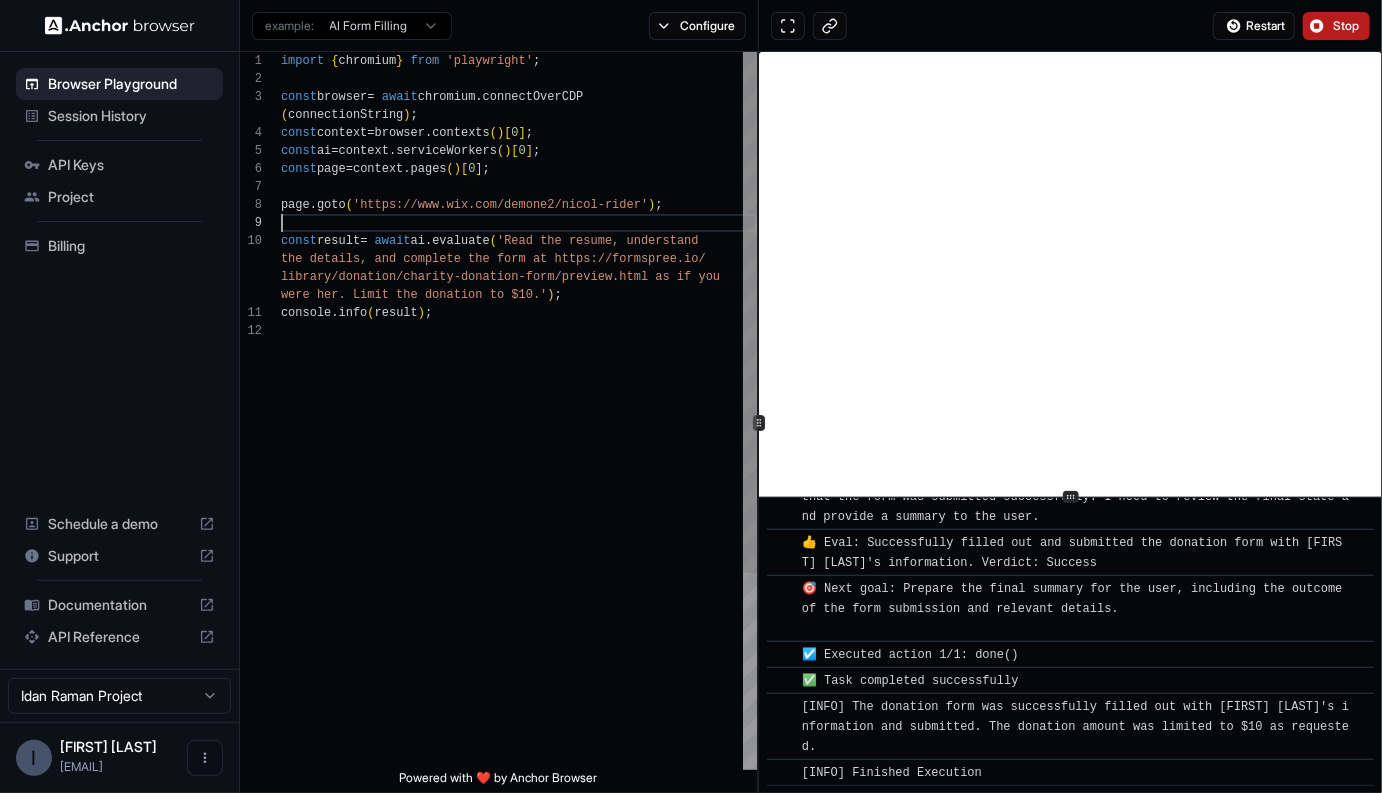 type on "**********" 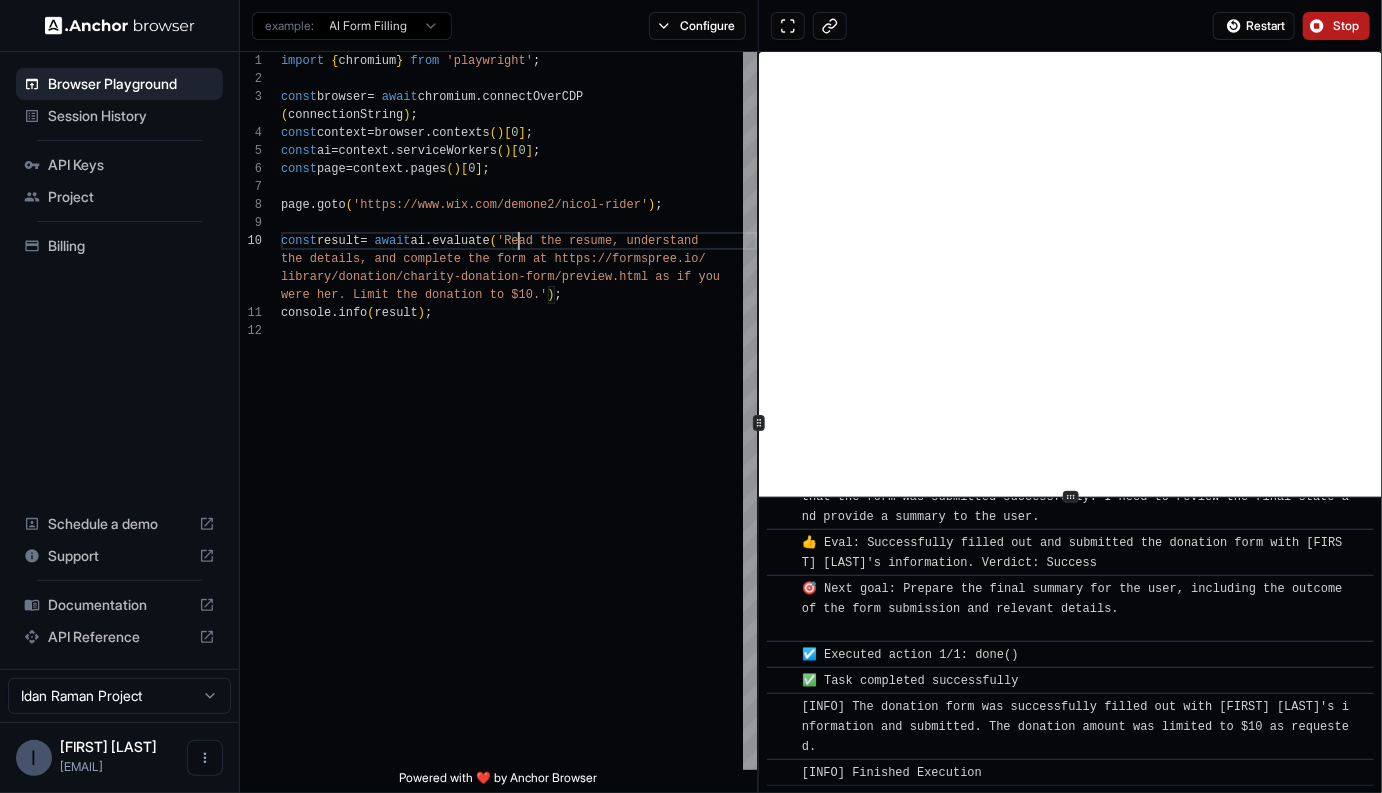 click on "API Reference" at bounding box center [119, 637] 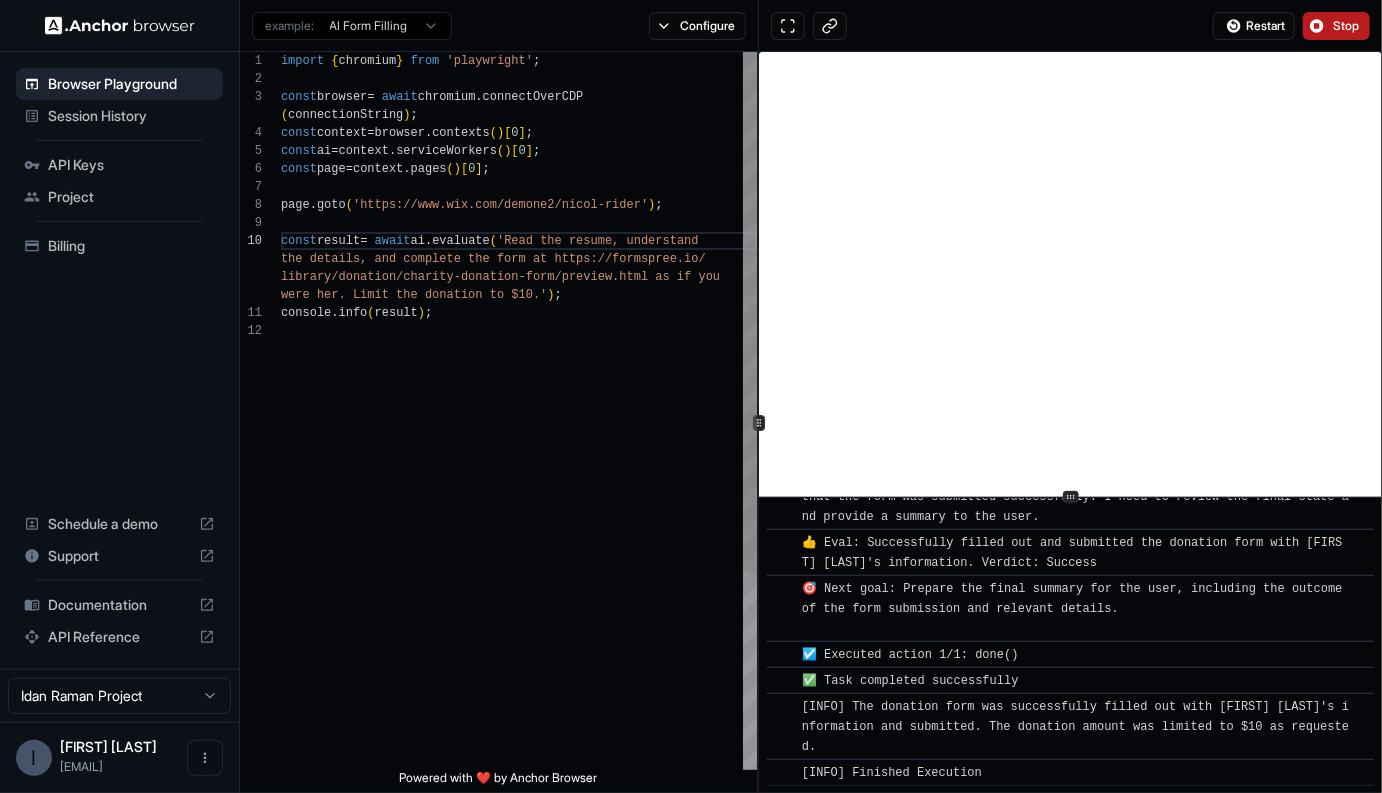 scroll, scrollTop: 18, scrollLeft: 0, axis: vertical 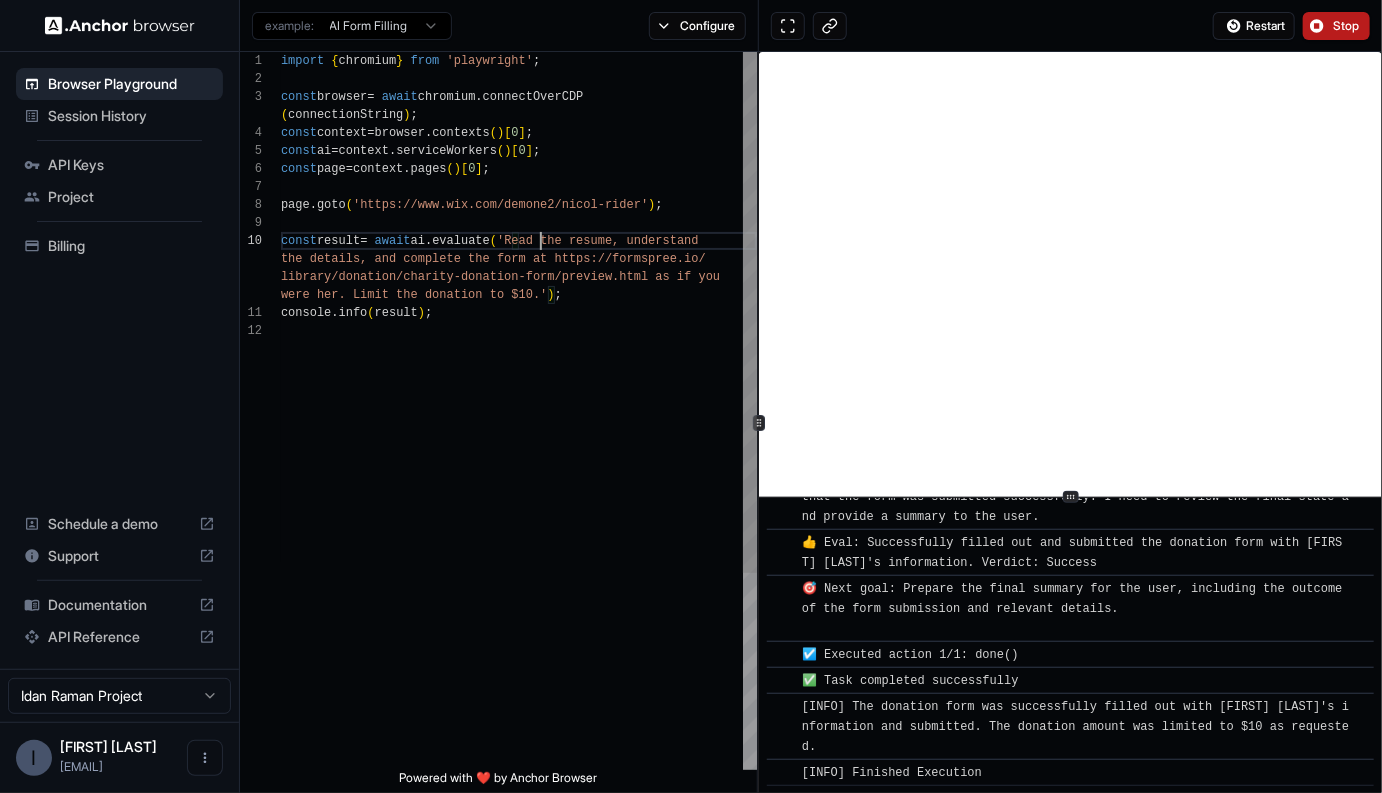 click on "import   {  chromium  }   from   'playwright' ; const  browser  =   await  chromium . connectOverCDP ( connectionString ) ; const  context  =  browser . contexts ( ) [ 0 ] ; const  ai  =  context . serviceWorkers ( ) [ 0 ] ; const  page  =  context . pages ( ) [ 0 ] ; page . goto ( 'https://www.wix.com/demone2/nicol-rider' ) ; const  result  =   await  ai . evaluate ( 'Read the resume, understand  the details, and complete the form at https://form spree.io/ library/donation/charity-donation-form/preview.htm l as if you  were her. Limit the donation to $10.' ) ; console . info ( result ) ;" at bounding box center (519, 546) 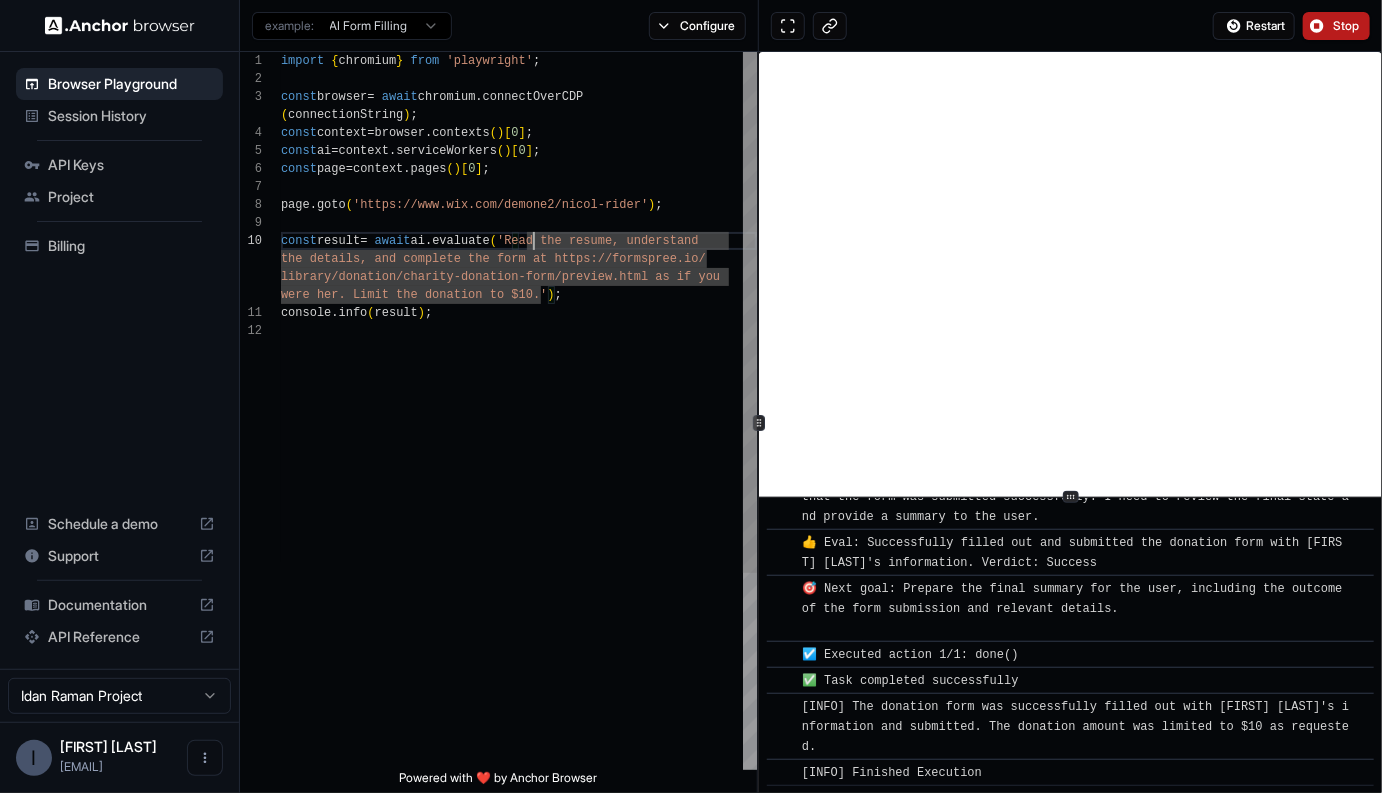 click on "import   {  chromium  }   from   'playwright' ; const  browser  =   await  chromium . connectOverCDP ( connectionString ) ; const  context  =  browser . contexts ( ) [ 0 ] ; const  ai  =  context . serviceWorkers ( ) [ 0 ] ; const  page  =  context . pages ( ) [ 0 ] ; page . goto ( 'https://www.wix.com/demone2/nicol-rider' ) ; const  result  =   await  ai . evaluate ( 'Read the resume, understand  the details, and complete the form at https://form spree.io/ library/donation/charity-donation-form/preview.htm l as if you  were her. Limit the donation to $10.' ) ; console . info ( result ) ;" at bounding box center (519, 546) 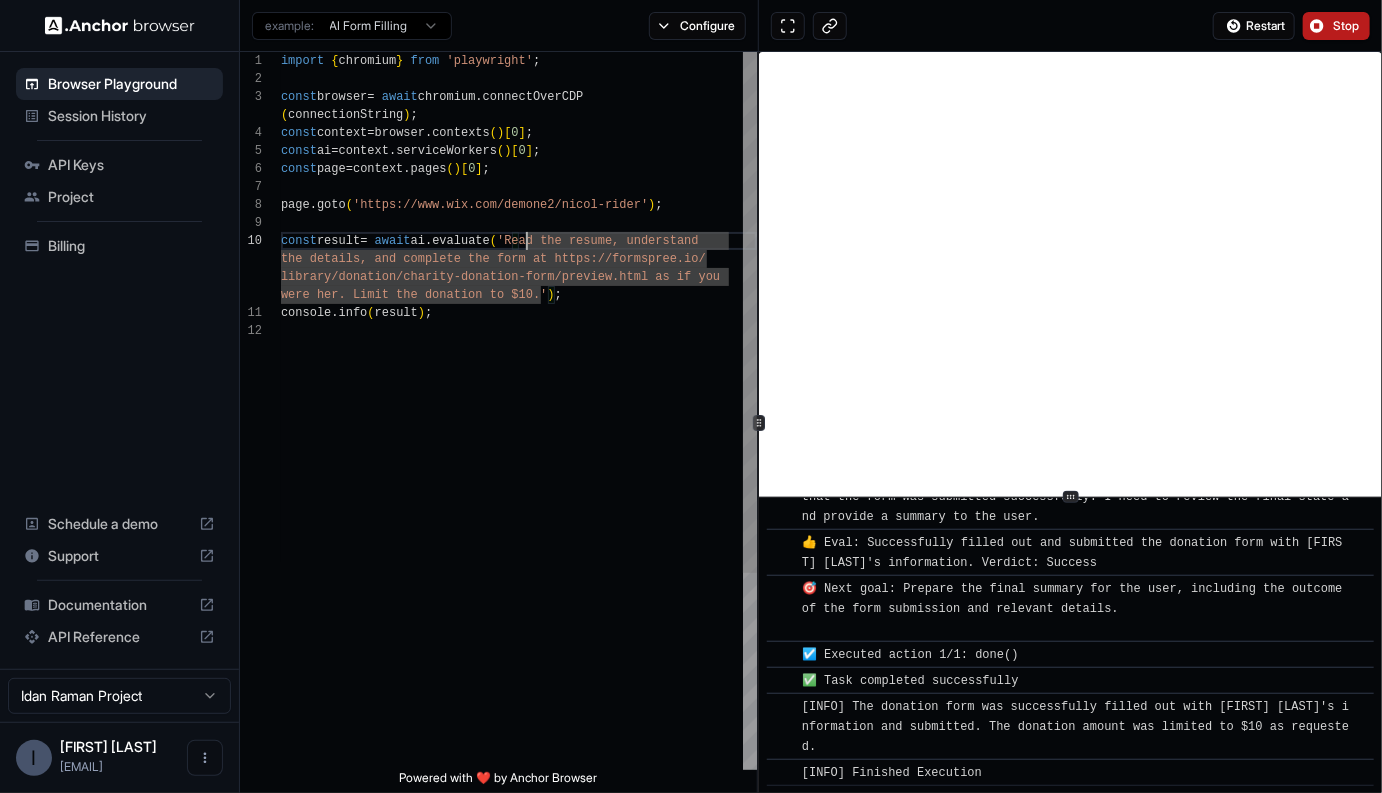 click on "import   {  chromium  }   from   'playwright' ; const  browser  =   await  chromium . connectOverCDP ( connectionString ) ; const  context  =  browser . contexts ( ) [ 0 ] ; const  ai  =  context . serviceWorkers ( ) [ 0 ] ; const  page  =  context . pages ( ) [ 0 ] ; page . goto ( 'https://www.wix.com/demone2/nicol-rider' ) ; const  result  =   await  ai . evaluate ( 'Read the resume, understand  the details, and complete the form at https://form spree.io/ library/donation/charity-donation-form/preview.htm l as if you  were her. Limit the donation to $10.' ) ; console . info ( result ) ;" at bounding box center (519, 546) 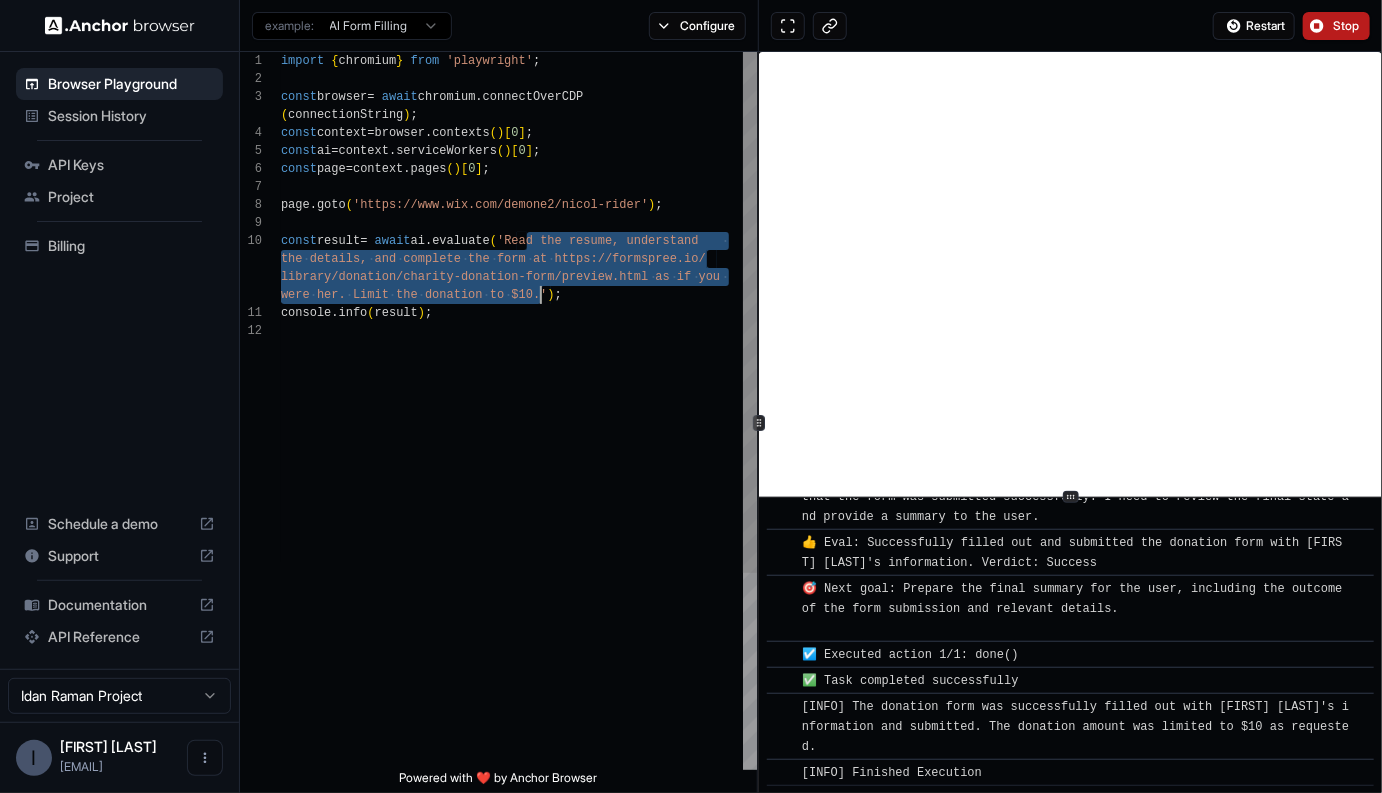 scroll, scrollTop: 90, scrollLeft: 0, axis: vertical 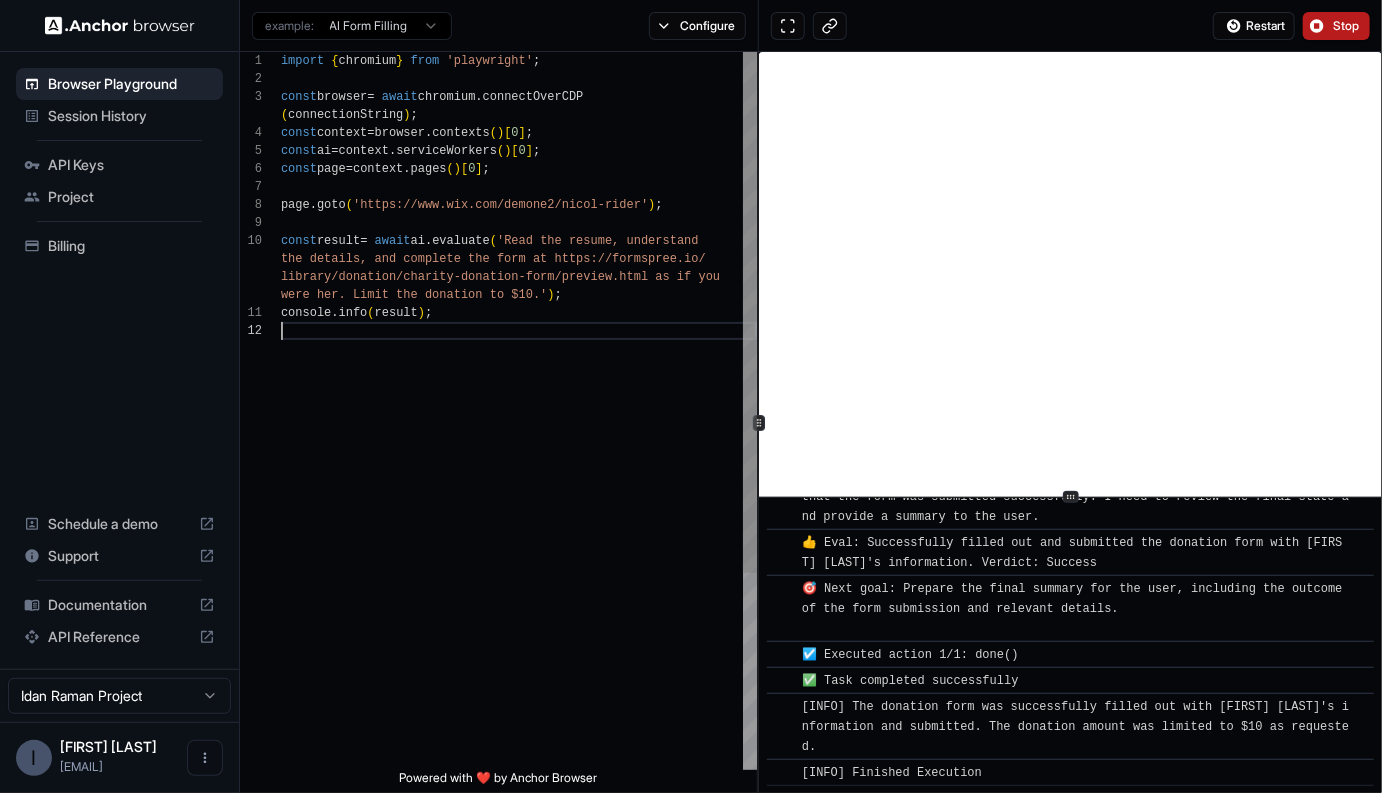 click on "import   {  chromium  }   from   'playwright' ; const  browser  =   await  chromium . connectOverCDP ( connectionString ) ; const  context  =  browser . contexts ( ) [ 0 ] ; const  ai  =  context . serviceWorkers ( ) [ 0 ] ; const  page  =  context . pages ( ) [ 0 ] ; page . goto ( 'https://www.wix.com/demone2/nicol-rider' ) ; const  result  =   await  ai . evaluate ( 'Read the resume, understand  the details, and complete the form at https://form spree.io/ library/donation/charity-donation-form/preview.htm l as if you  were her. Limit the donation to $10.' ) ; console . info ( result ) ;" at bounding box center (519, 546) 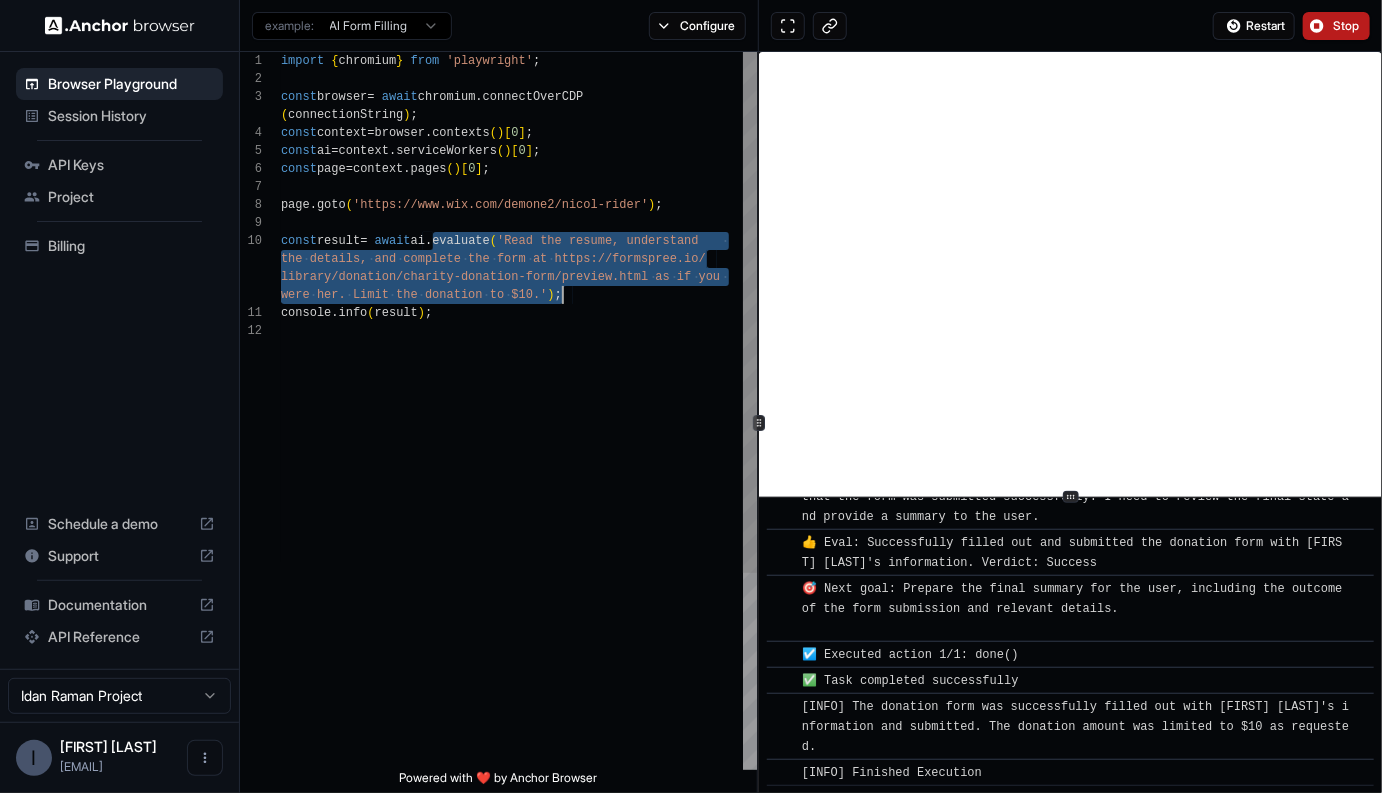 drag, startPoint x: 432, startPoint y: 242, endPoint x: 631, endPoint y: 295, distance: 205.93689 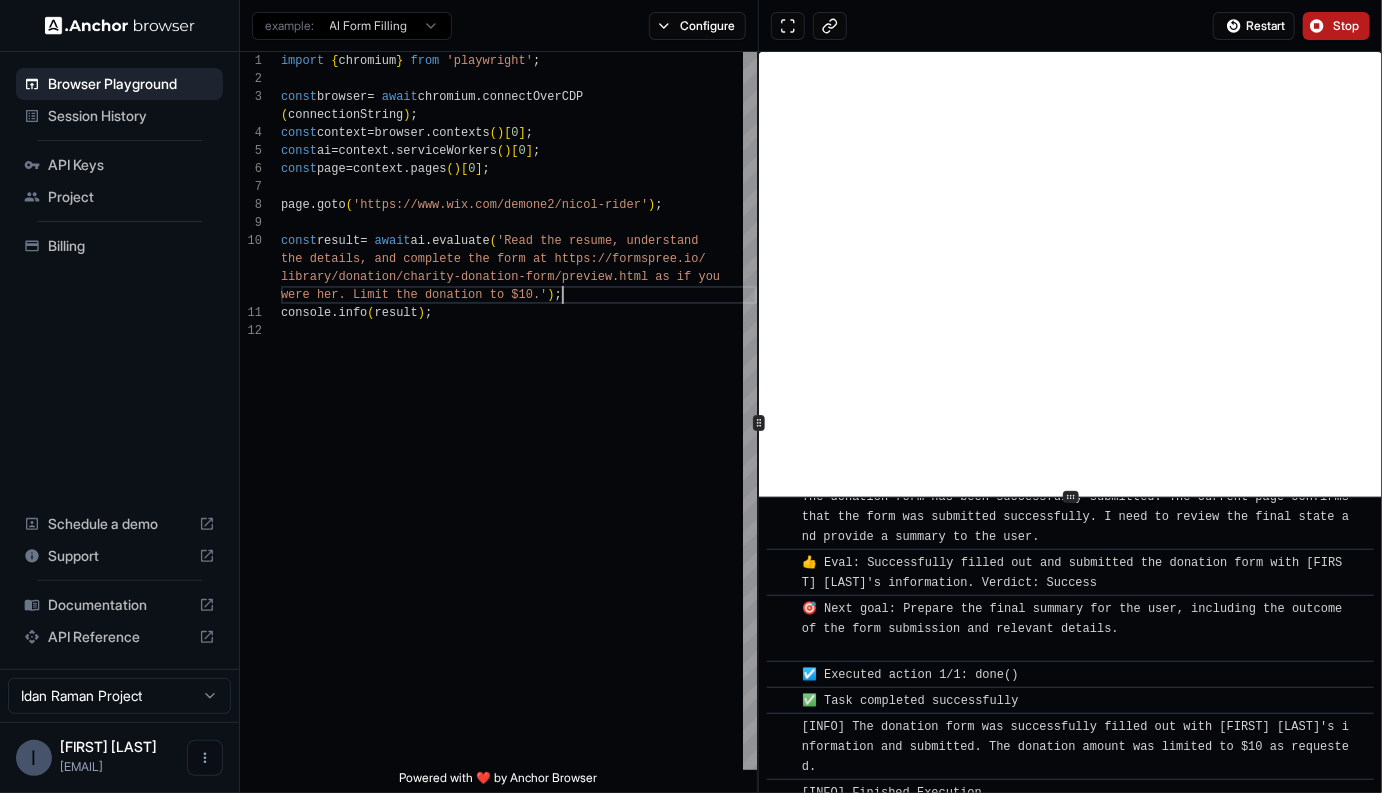 scroll, scrollTop: 2089, scrollLeft: 0, axis: vertical 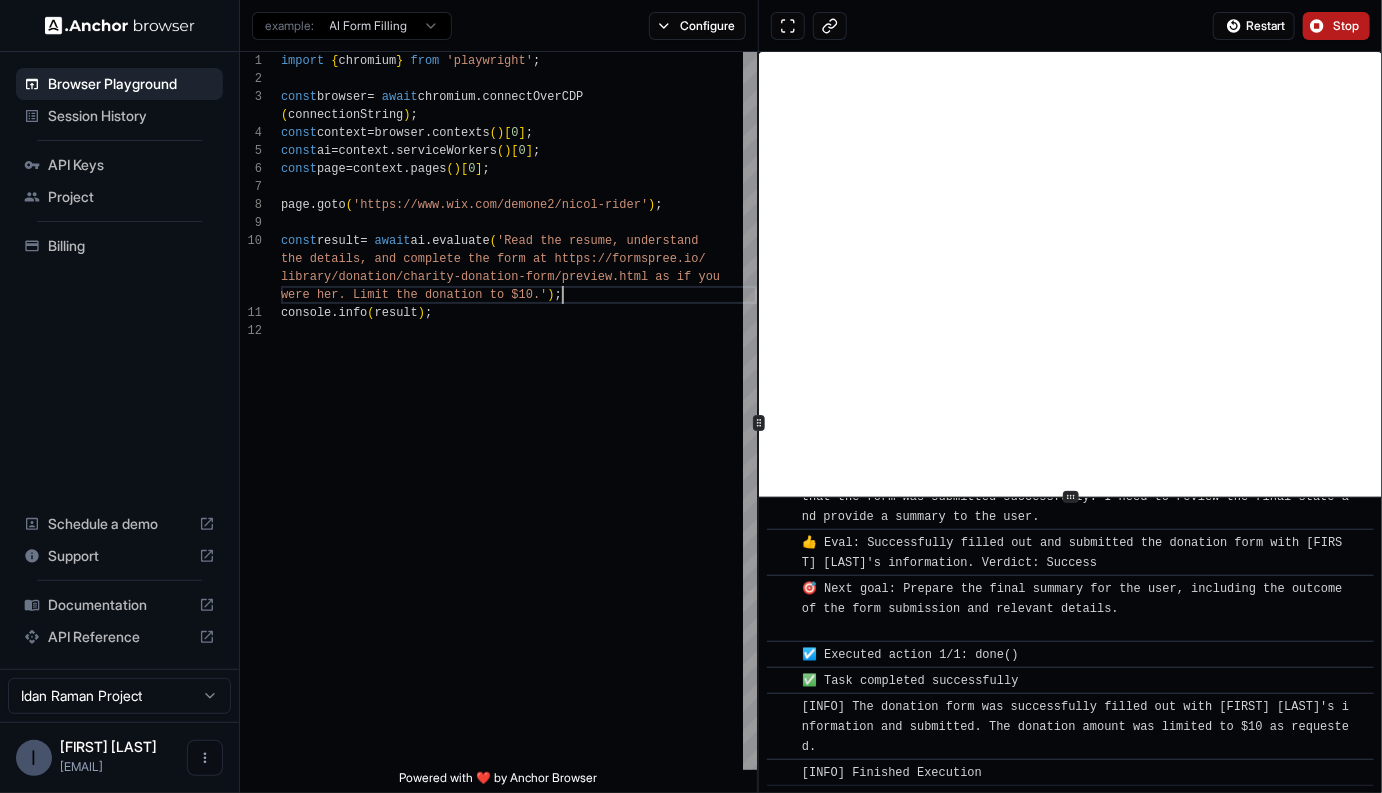 click on "Session History" at bounding box center [131, 116] 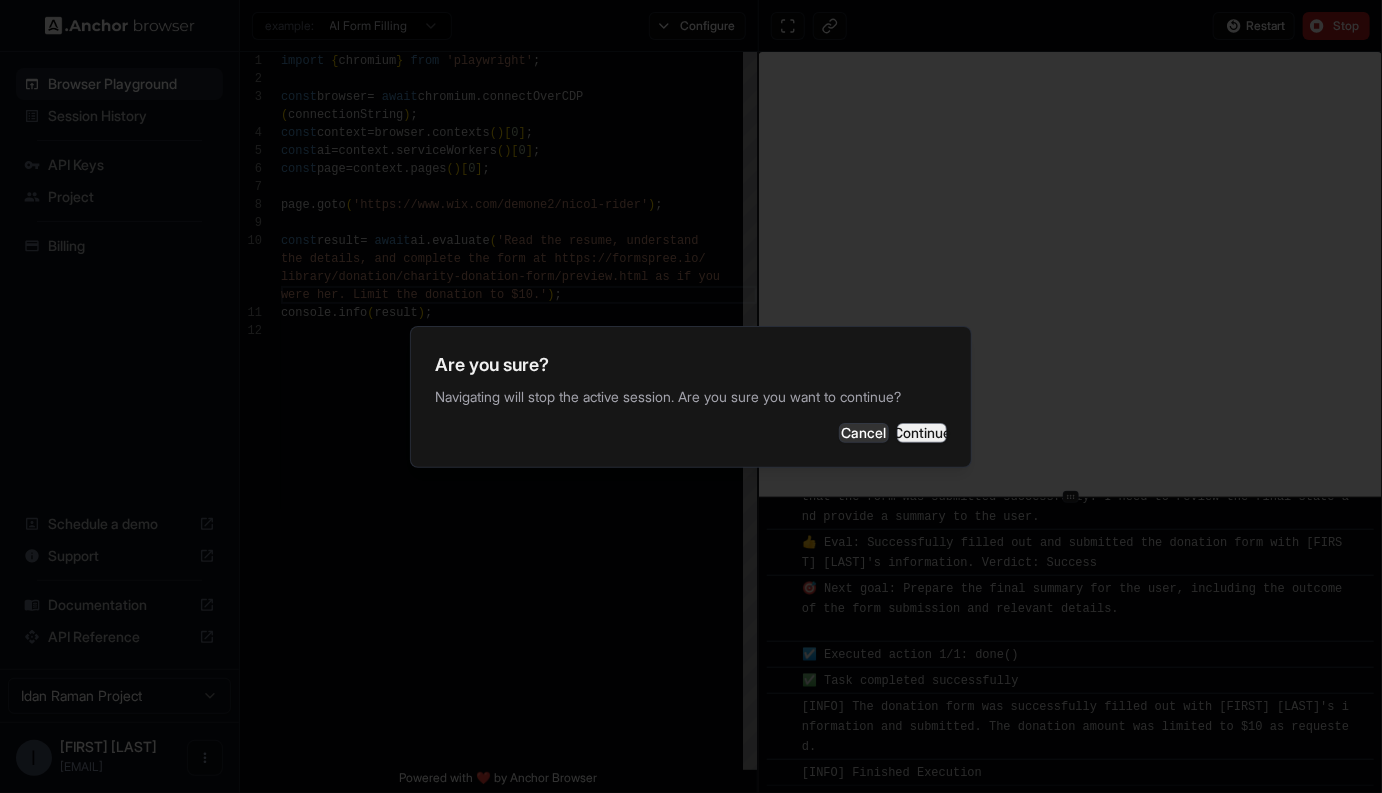 click on "Continue" at bounding box center (922, 433) 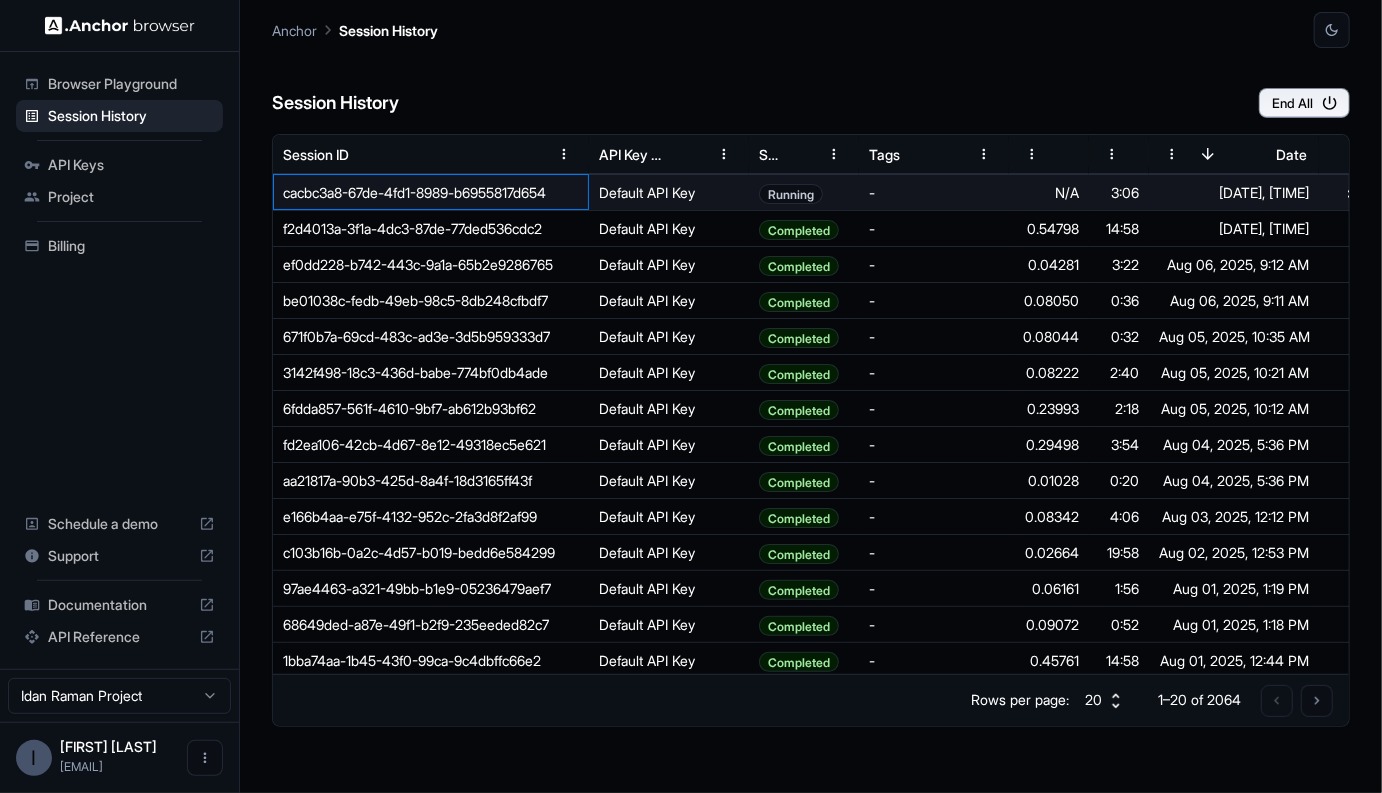 click on "cacbc3a8-67de-4fd1-8989-b6955817d654" at bounding box center (431, 192) 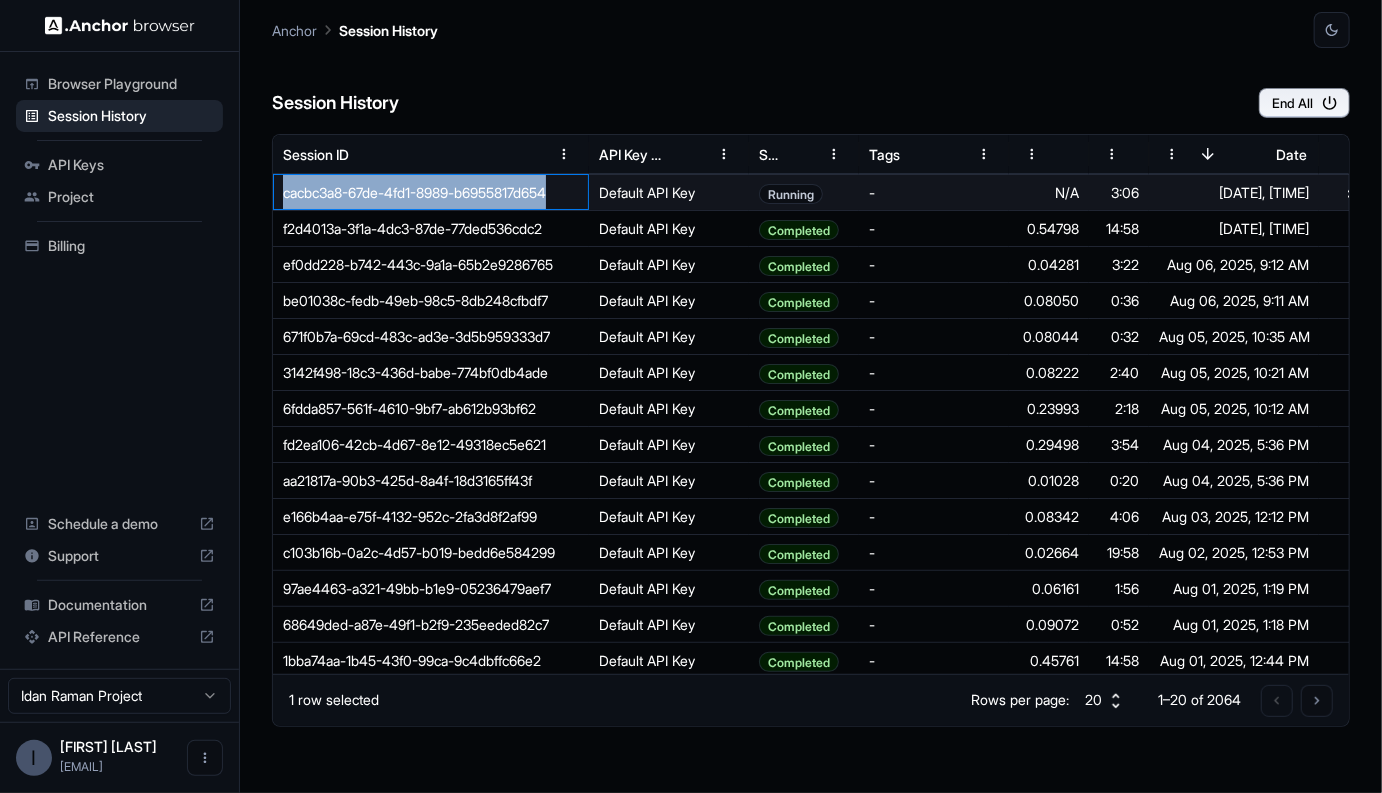 drag, startPoint x: 300, startPoint y: 199, endPoint x: 512, endPoint y: 198, distance: 212.00237 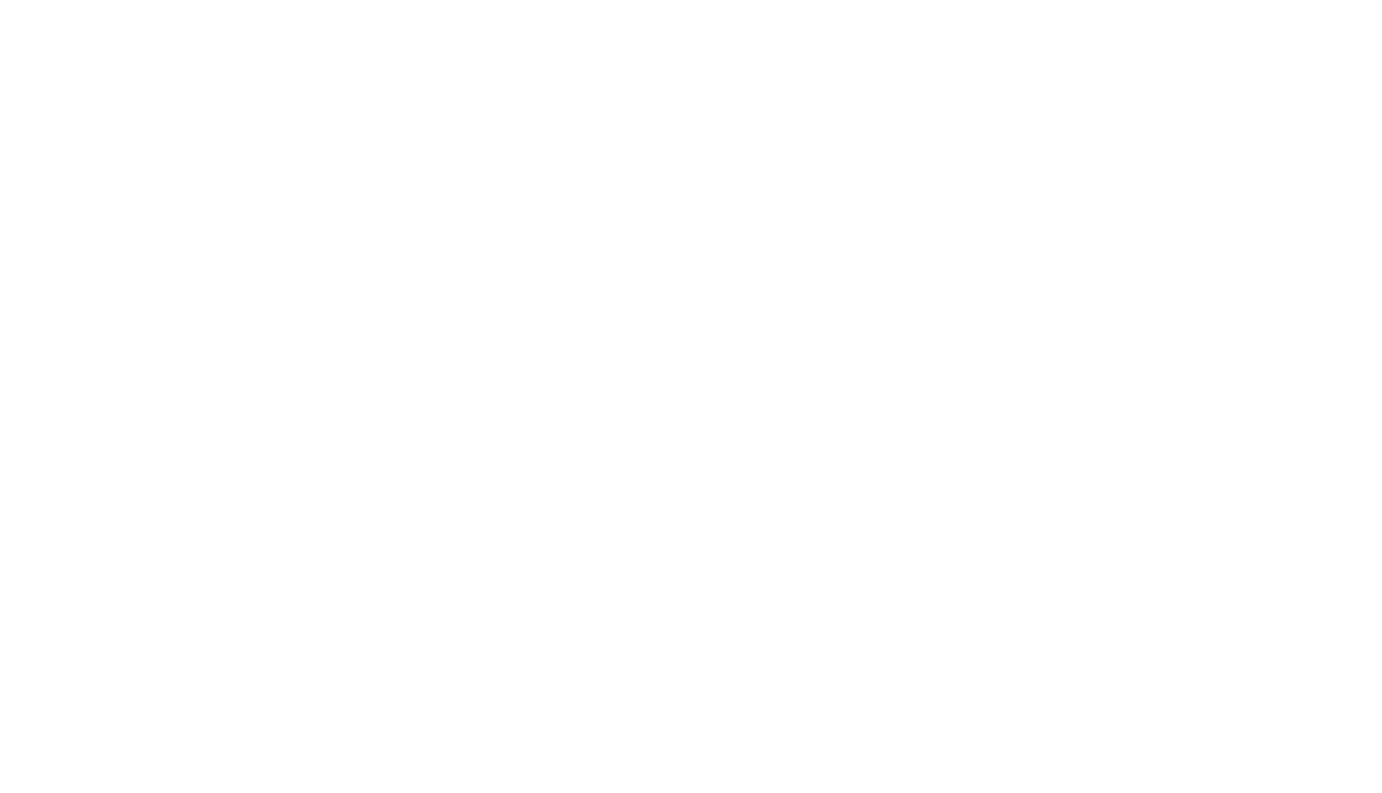 scroll, scrollTop: 0, scrollLeft: 0, axis: both 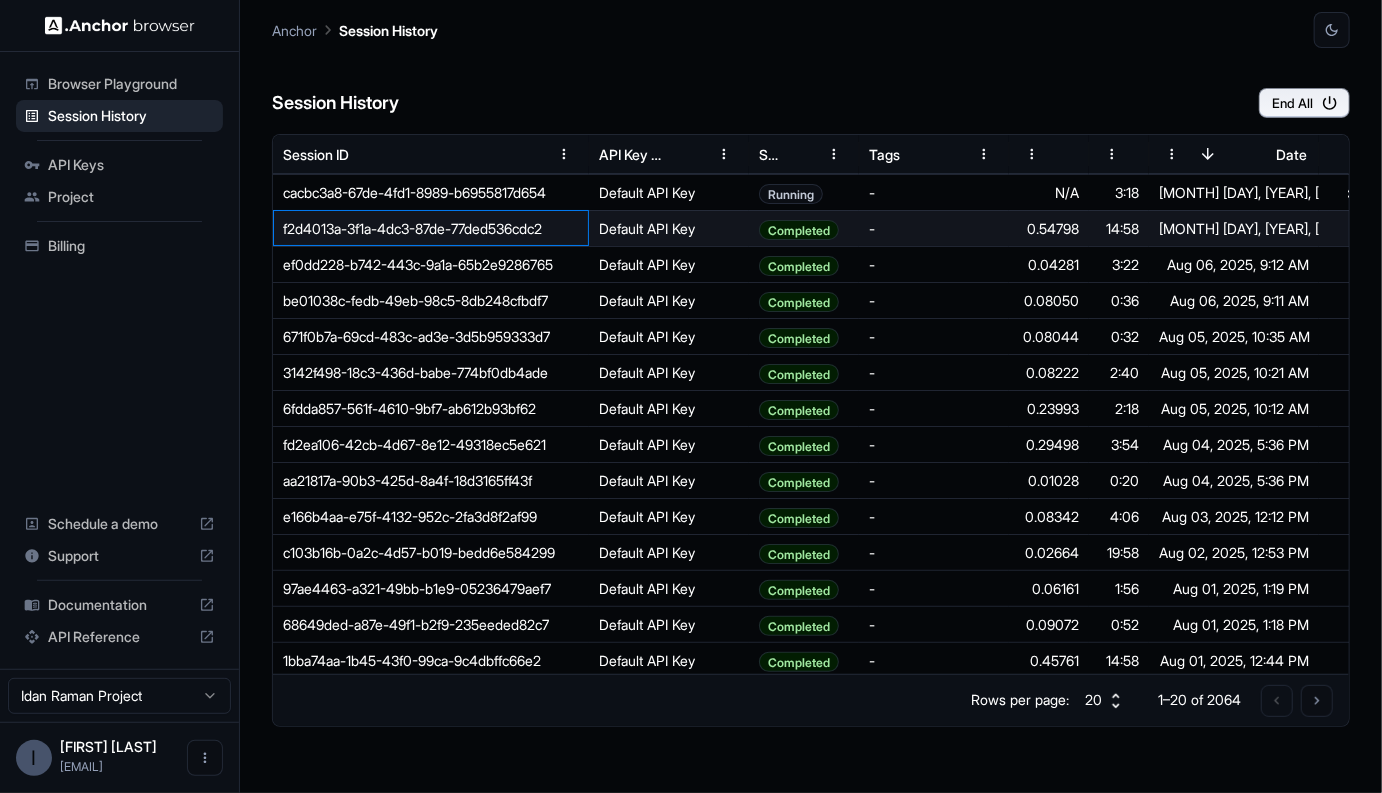 click on "f2d4013a-3f1a-4dc3-87de-77ded536cdc2" at bounding box center [431, 228] 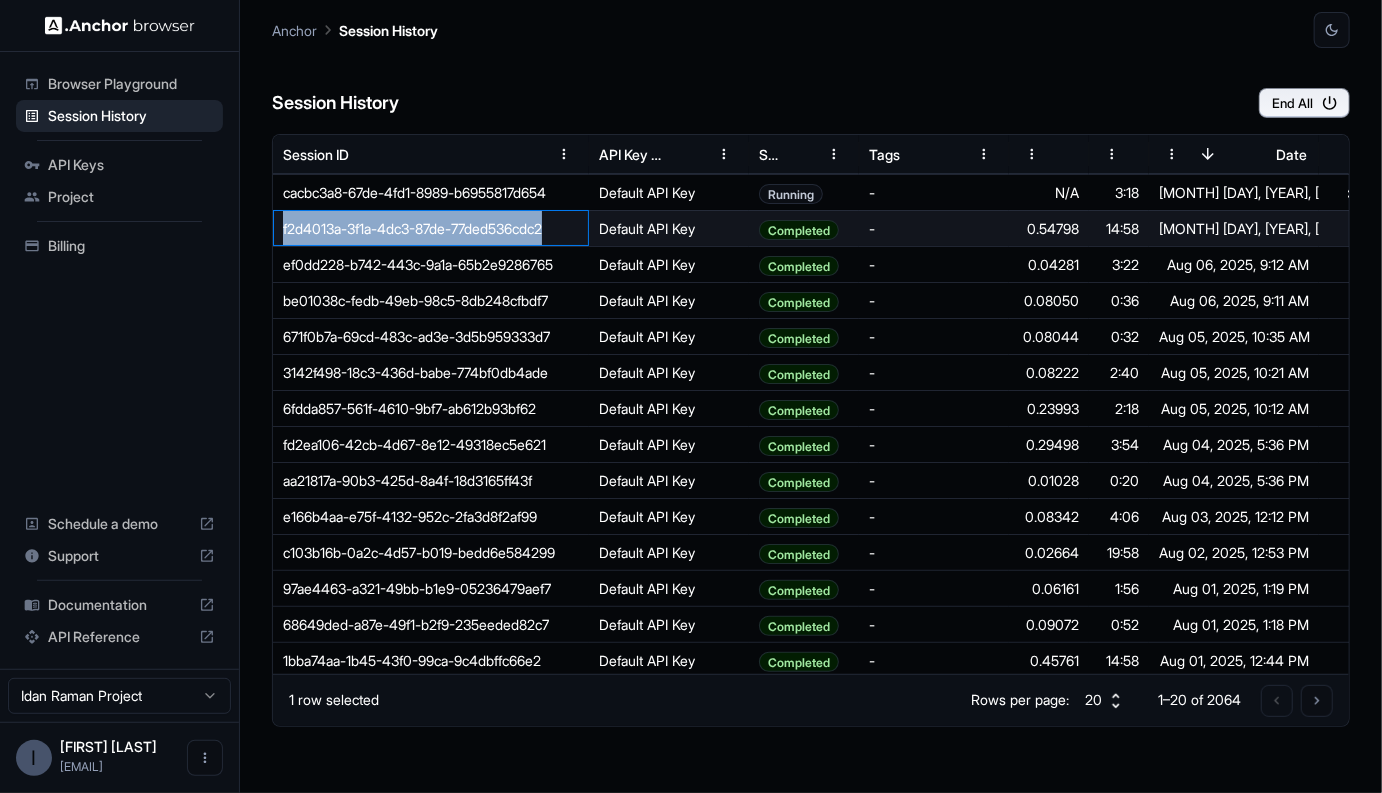 drag, startPoint x: 510, startPoint y: 228, endPoint x: 303, endPoint y: 224, distance: 207.03865 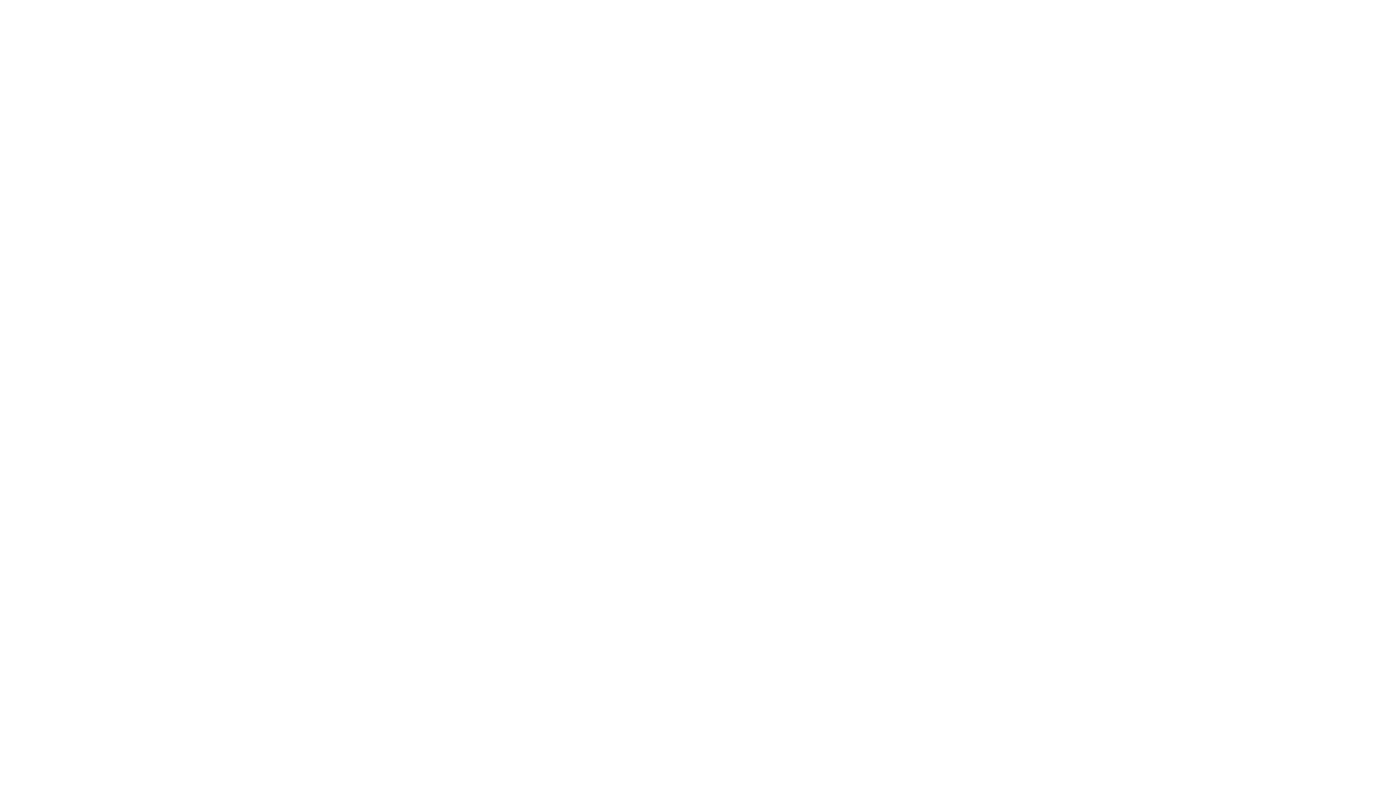 scroll, scrollTop: 0, scrollLeft: 0, axis: both 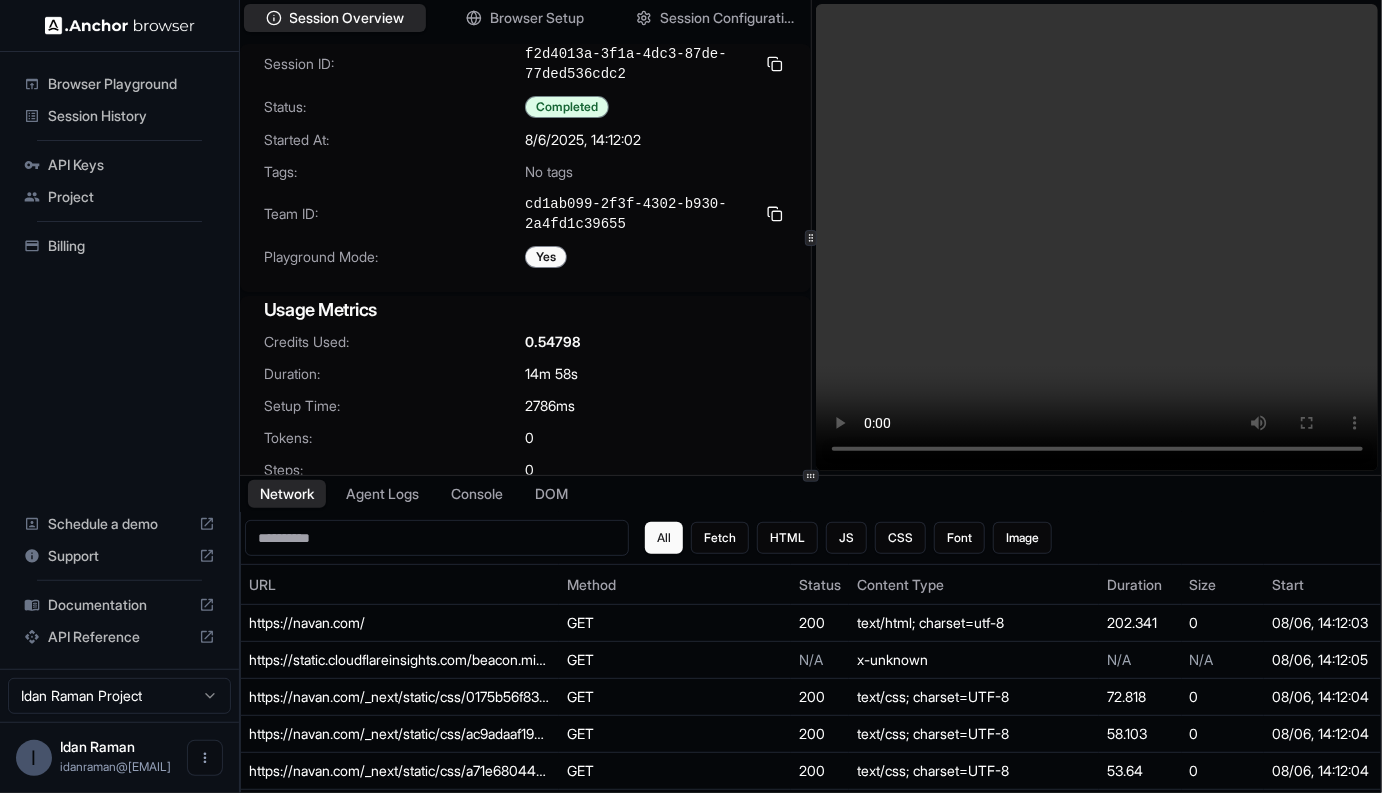 click on "Network Agent Logs Console DOM" at bounding box center [811, 494] 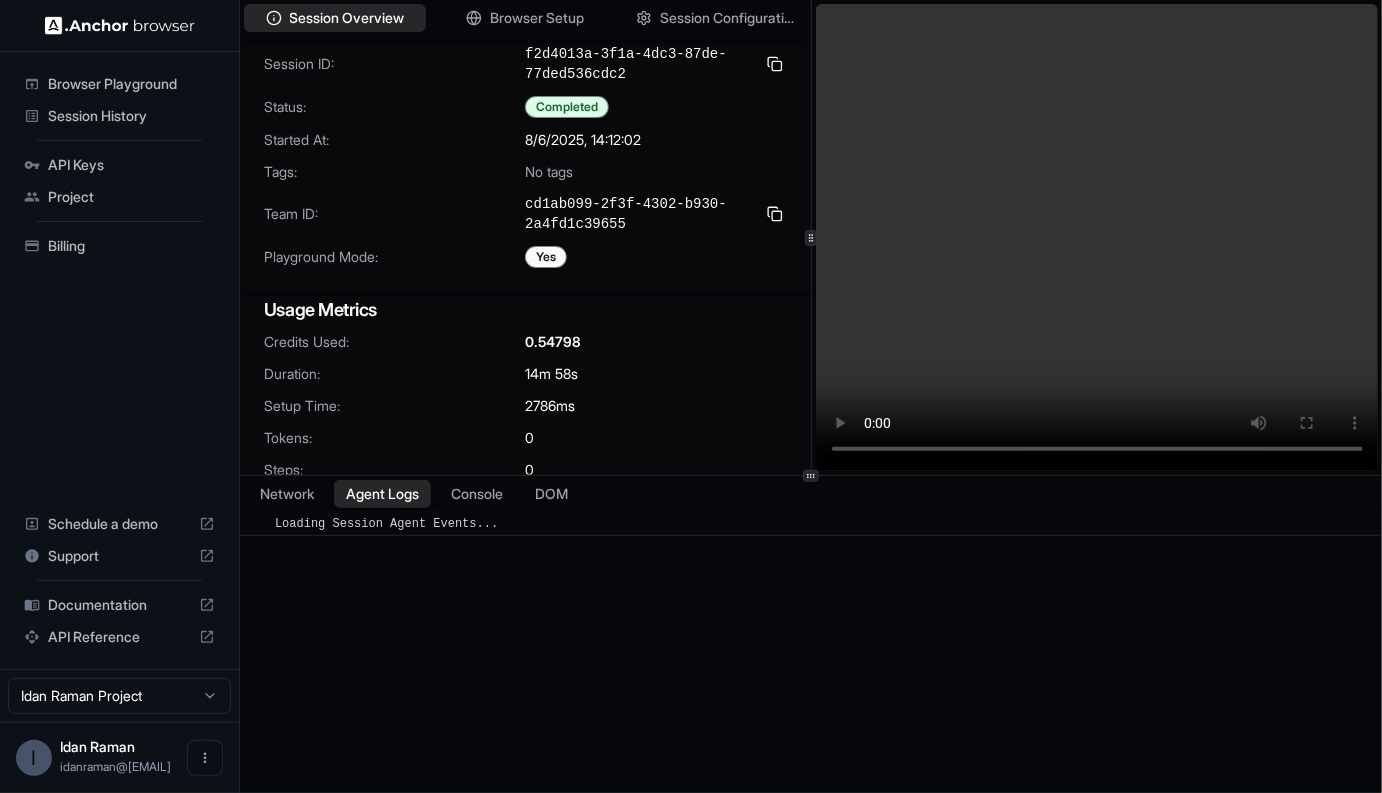 click on "Agent Logs" at bounding box center (382, 494) 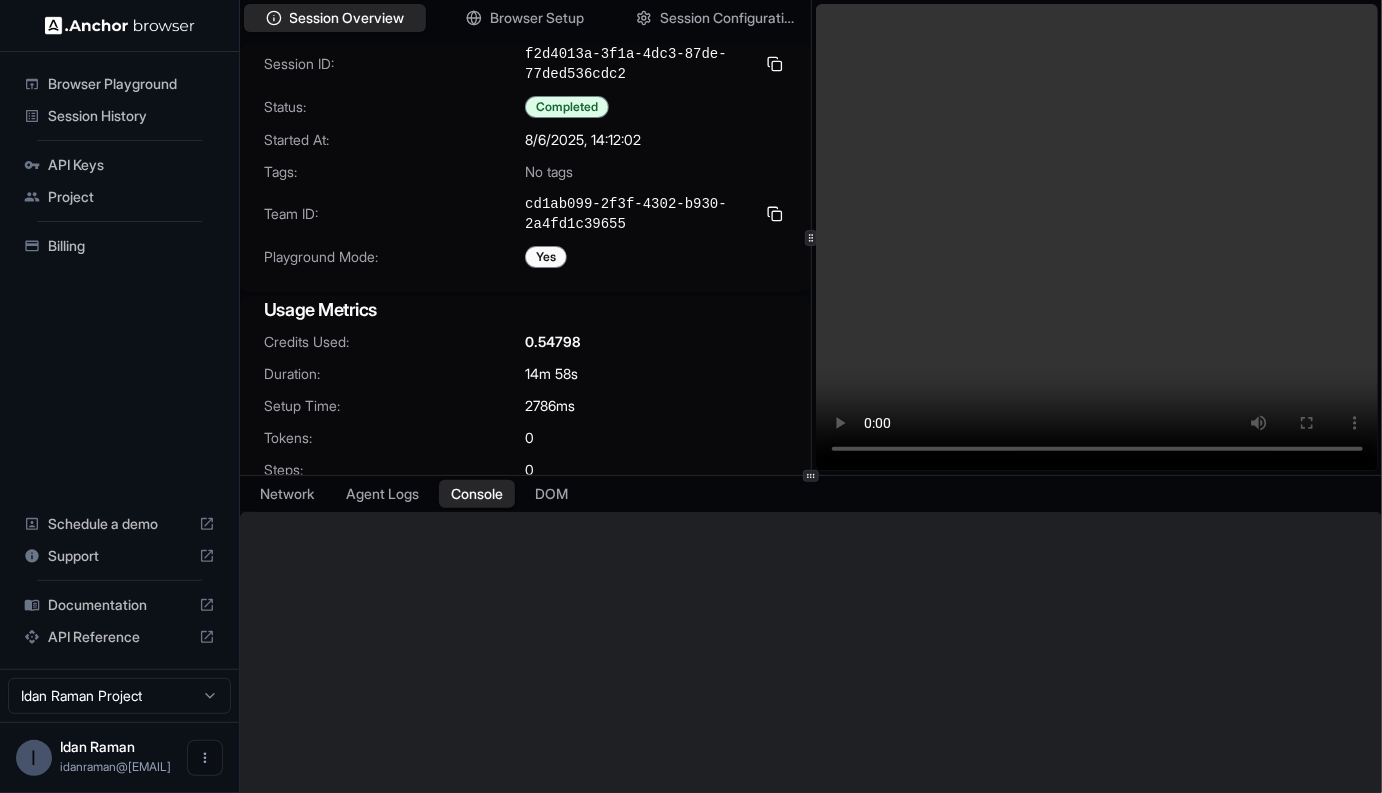 click on "Console" at bounding box center (477, 494) 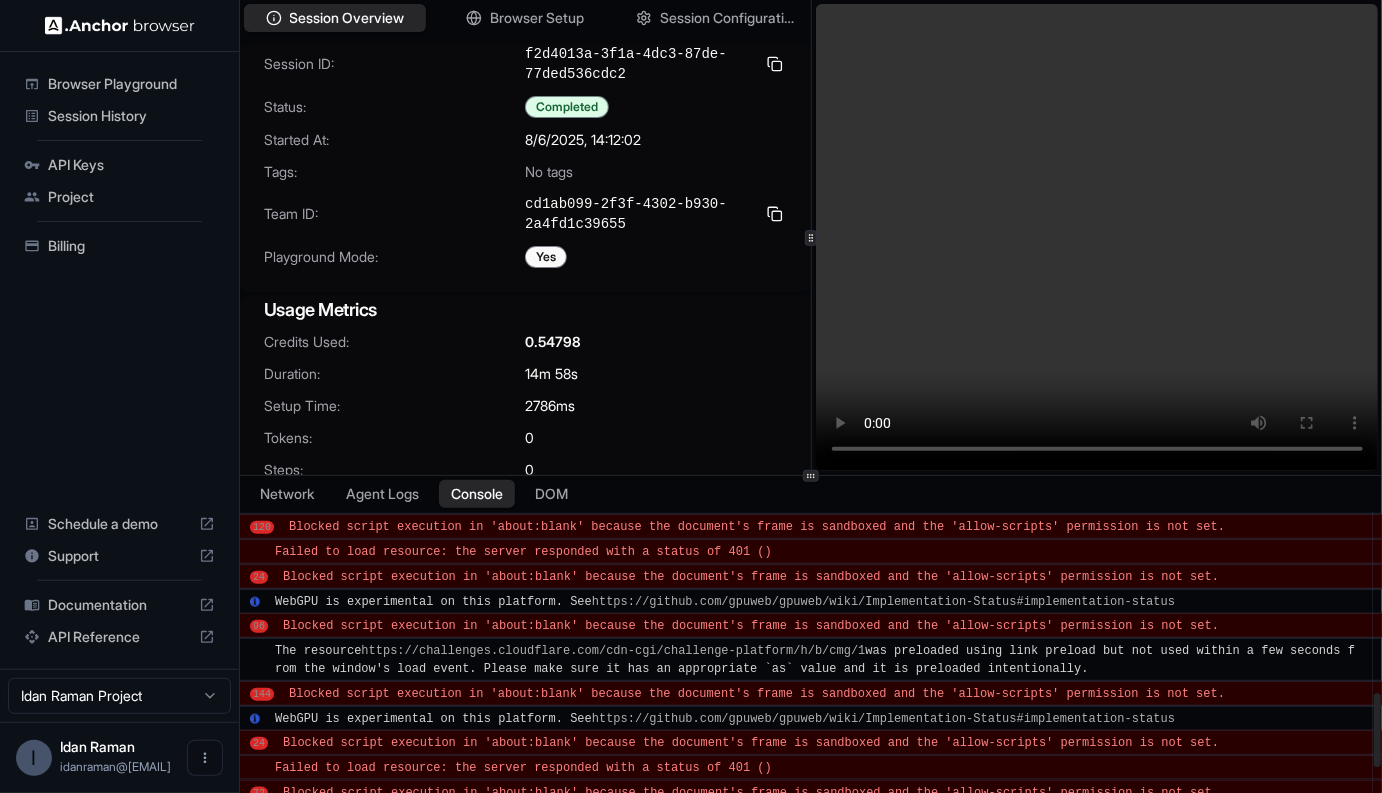 scroll, scrollTop: 0, scrollLeft: 0, axis: both 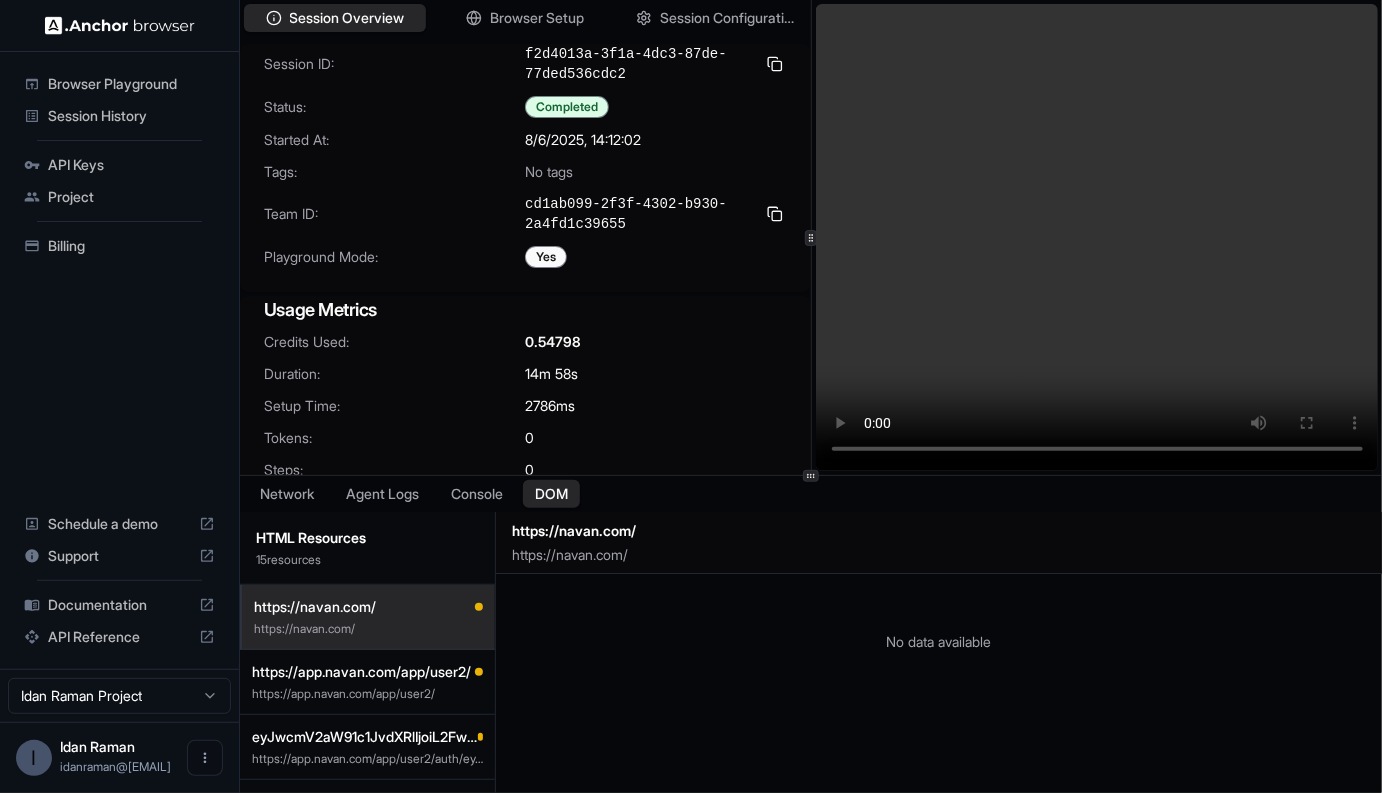 click on "DOM" at bounding box center [551, 494] 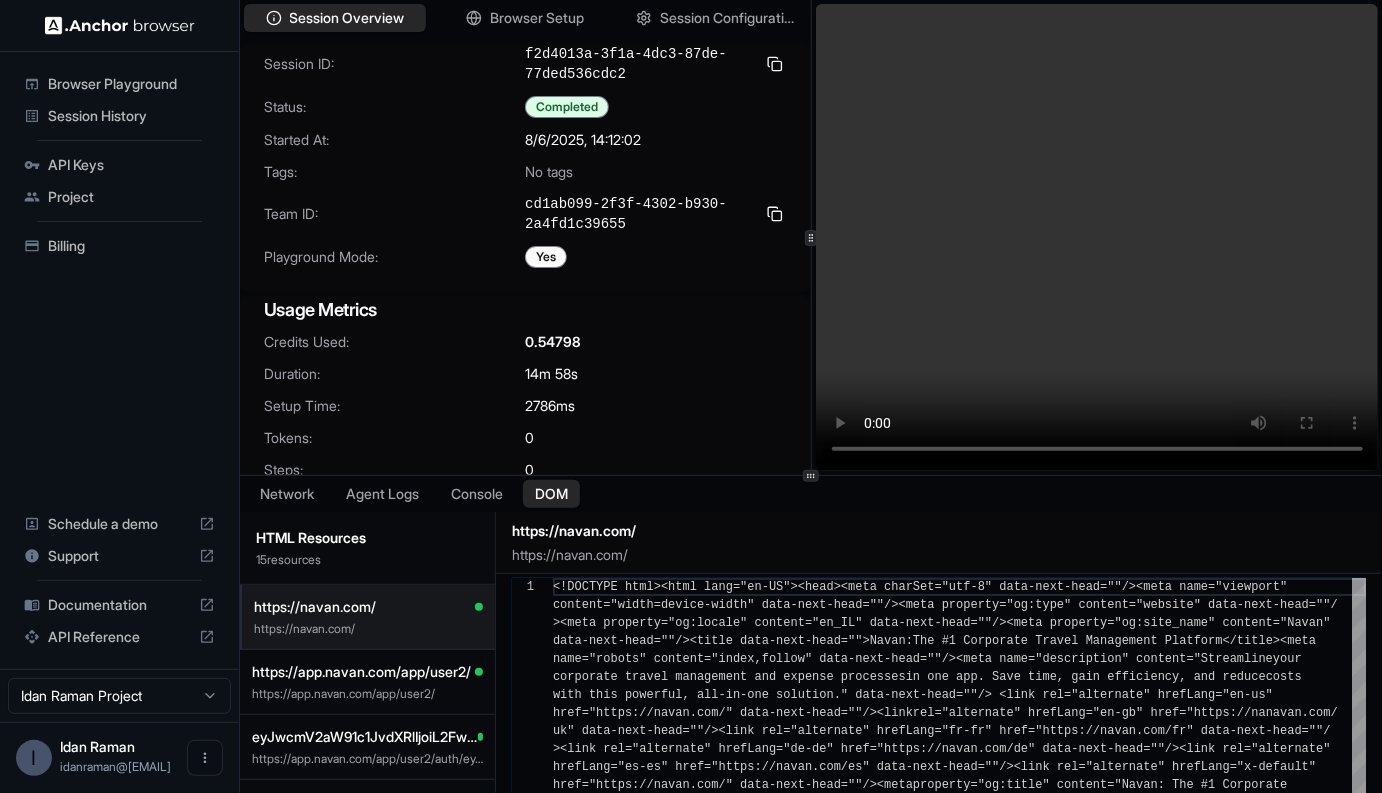 scroll, scrollTop: 2, scrollLeft: 0, axis: vertical 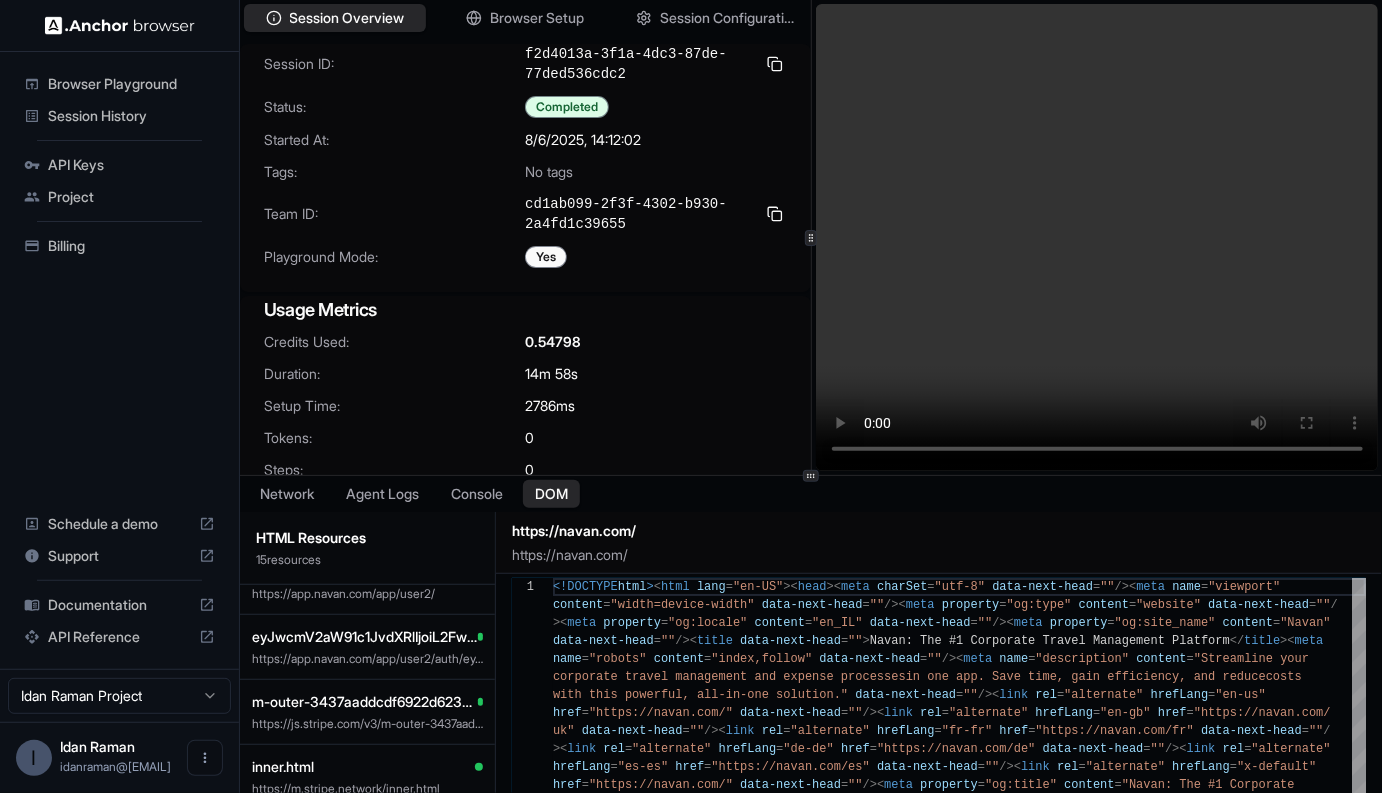 click on "Session History" at bounding box center [131, 116] 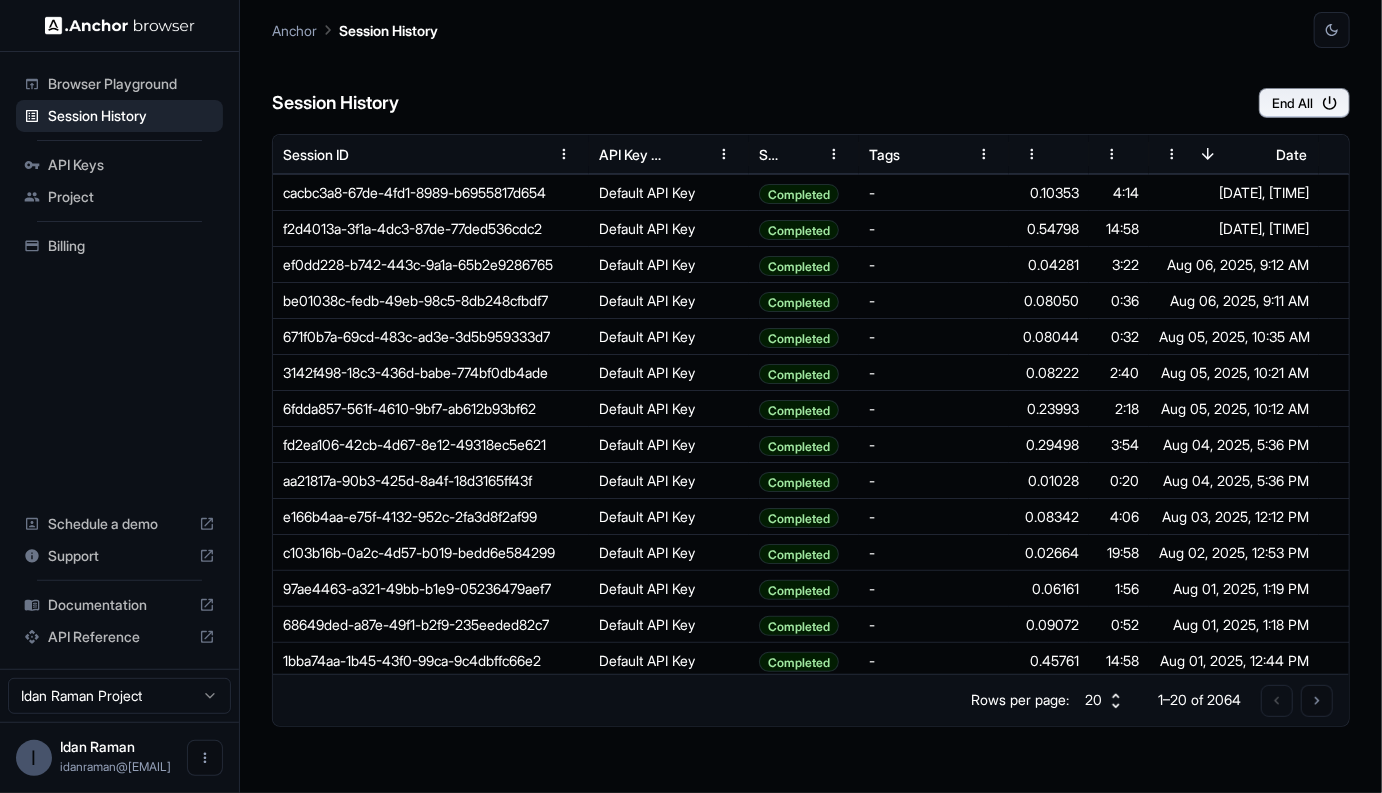 click on "Browser Playground" at bounding box center (131, 84) 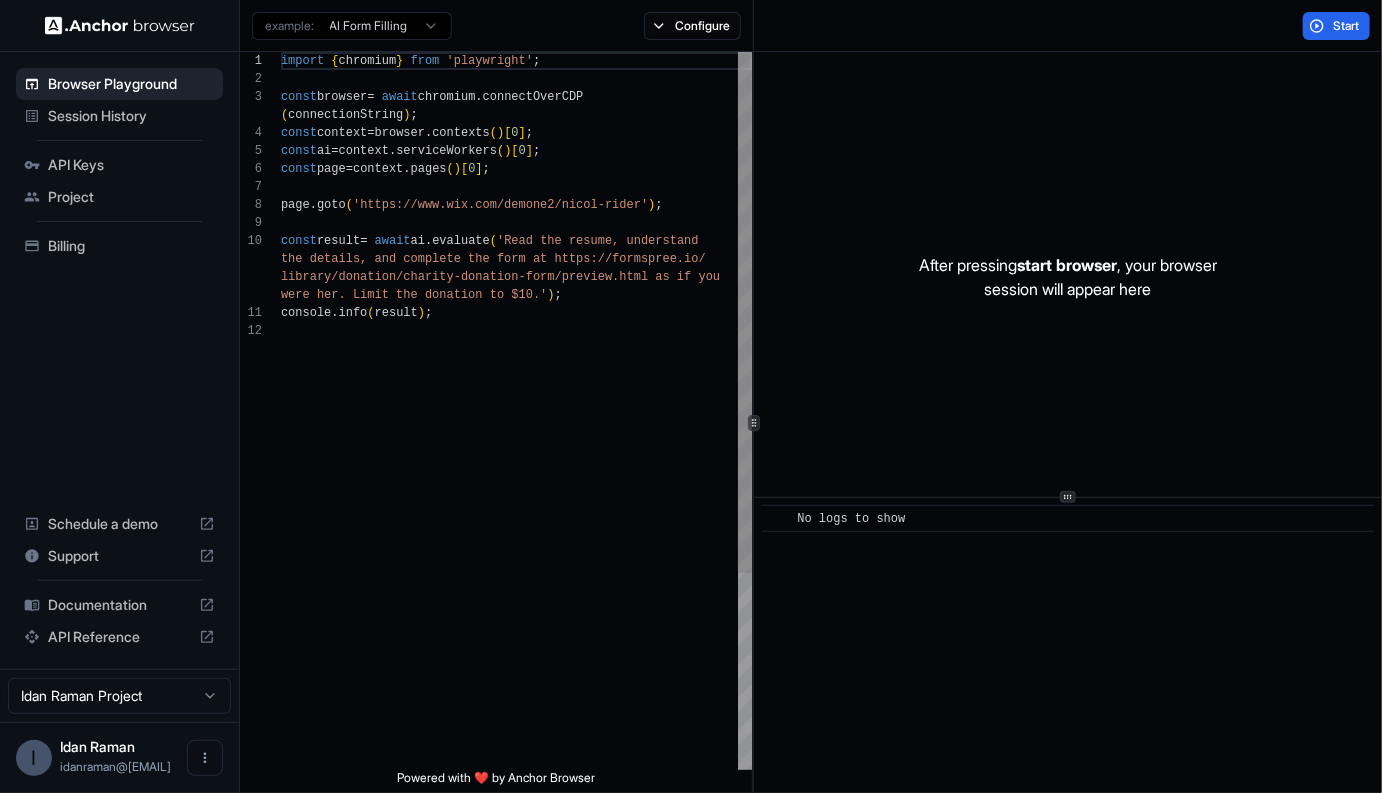 scroll, scrollTop: 162, scrollLeft: 0, axis: vertical 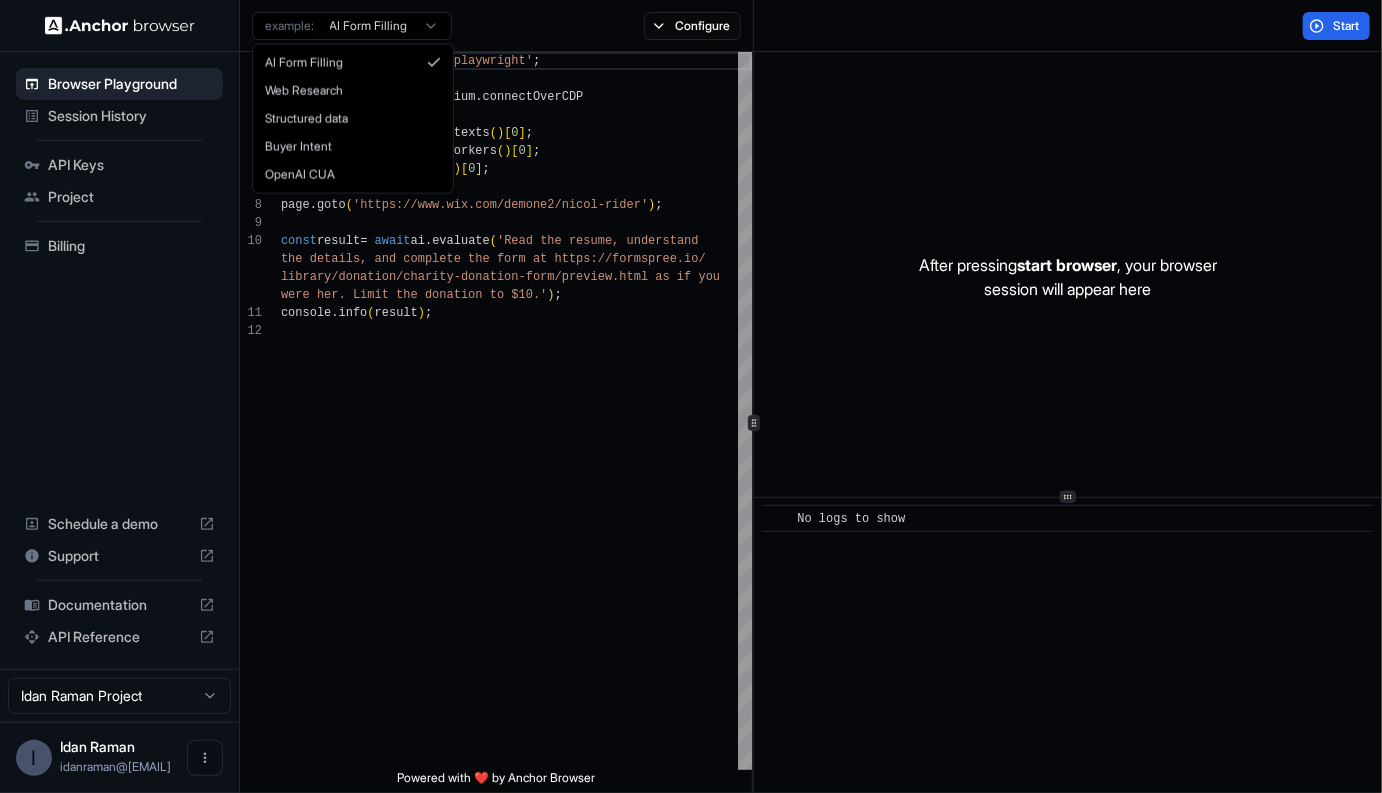 click on "Browser Playground Session History API Keys Project Billing Schedule a demo Support Documentation API Reference Idan Raman Project I Idan Raman idanraman@gmai... Browser Playground example:  AI Form Filling Configure Start 1 2 3 4 5 6 7 8 9 10 11 12 import   {  chromium  }   from   'playwright' ; const  browser  =   await  chromium . connectOverCDP ( connectionString ) ; const  context  =  browser . contexts ( ) [ 0 ] ; const  ai  =  context . serviceWorkers ( ) [ 0 ] ; const  page  =  context . pages ( ) [ 0 ] ; page . goto ( 'https://www.wix.com/demone2/nicol-rider' ) ; const  result  =   await  ai . evaluate ( 'Read the resume, understand  the details, and complete the form at https://form spree.io/ library/donation/charity-donation-form/preview.htm l as if you  were her. Limit the donation to $10.' ) ; console . info ( result ) ; Powered with ❤️ by Anchor Browser After pressing  start browser , your browser session will appear here" at bounding box center (691, 396) 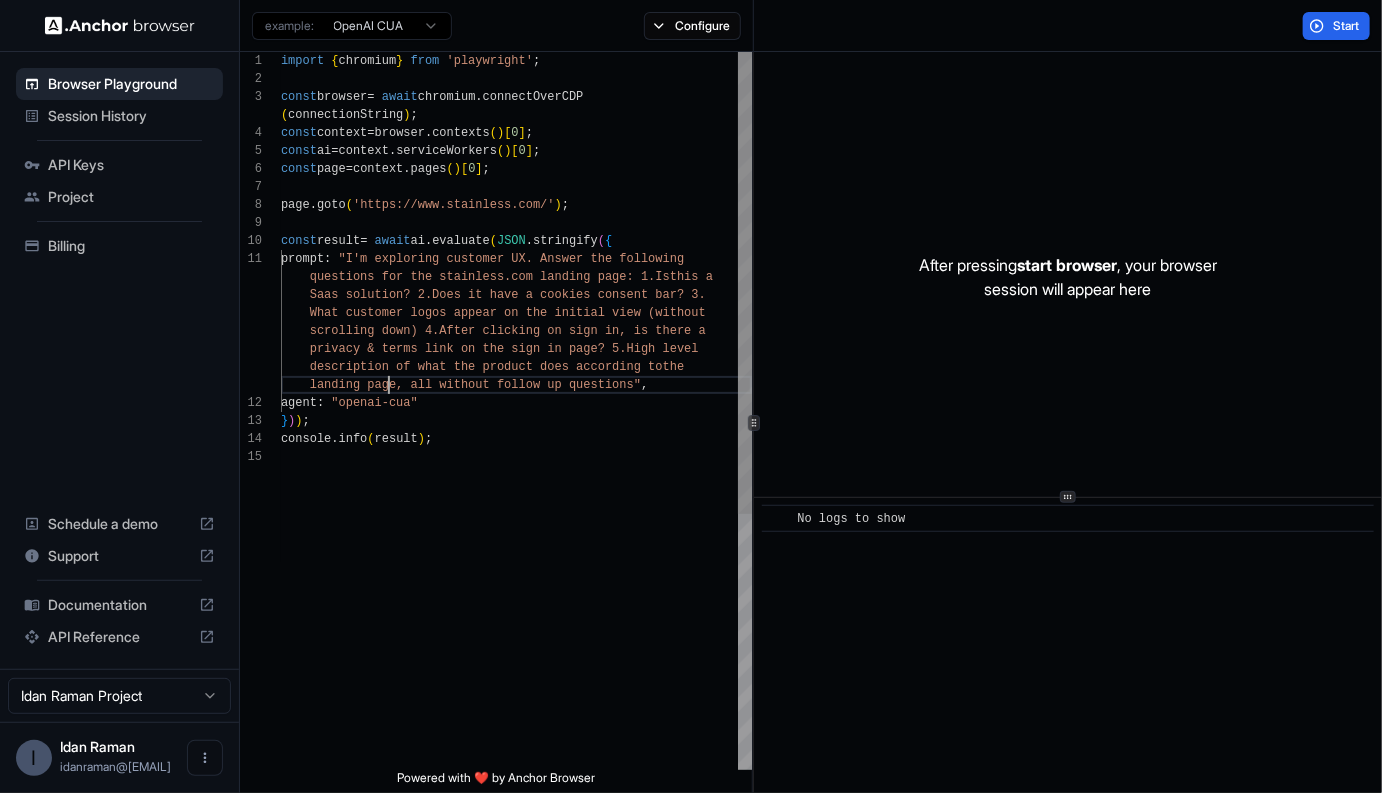 click on "import   {  chromium  }   from   'playwright' ; const  browser  =   await  chromium . connectOverCDP ( connectionString ) ; const  context  =  browser . contexts ( ) [ 0 ] ; const  ai  =  context . serviceWorkers ( ) [ 0 ] ; const  page  =  context . pages ( ) [ 0 ] ; page . goto ( 'https://www.stainless.com/' ) ; const  result  =   await  ai . evaluate ( JSON . stringify ( {     prompt :   "I'm exploring customer UX. Answer the following       questions for the stainless.com landing page: 1.Is this a       Saas solution? 2.Does it have a cookies consent ba r? 3.       What customer logos appear on the initial view (wi thout       scrolling down) 4.After clicking on sign in, is th ere a       privacy & terms link on the sign in page? 5.High l evel       description of what the product does according to the       landing page, all without follow up questions" ,     agent :   } ) )" at bounding box center (516, 609) 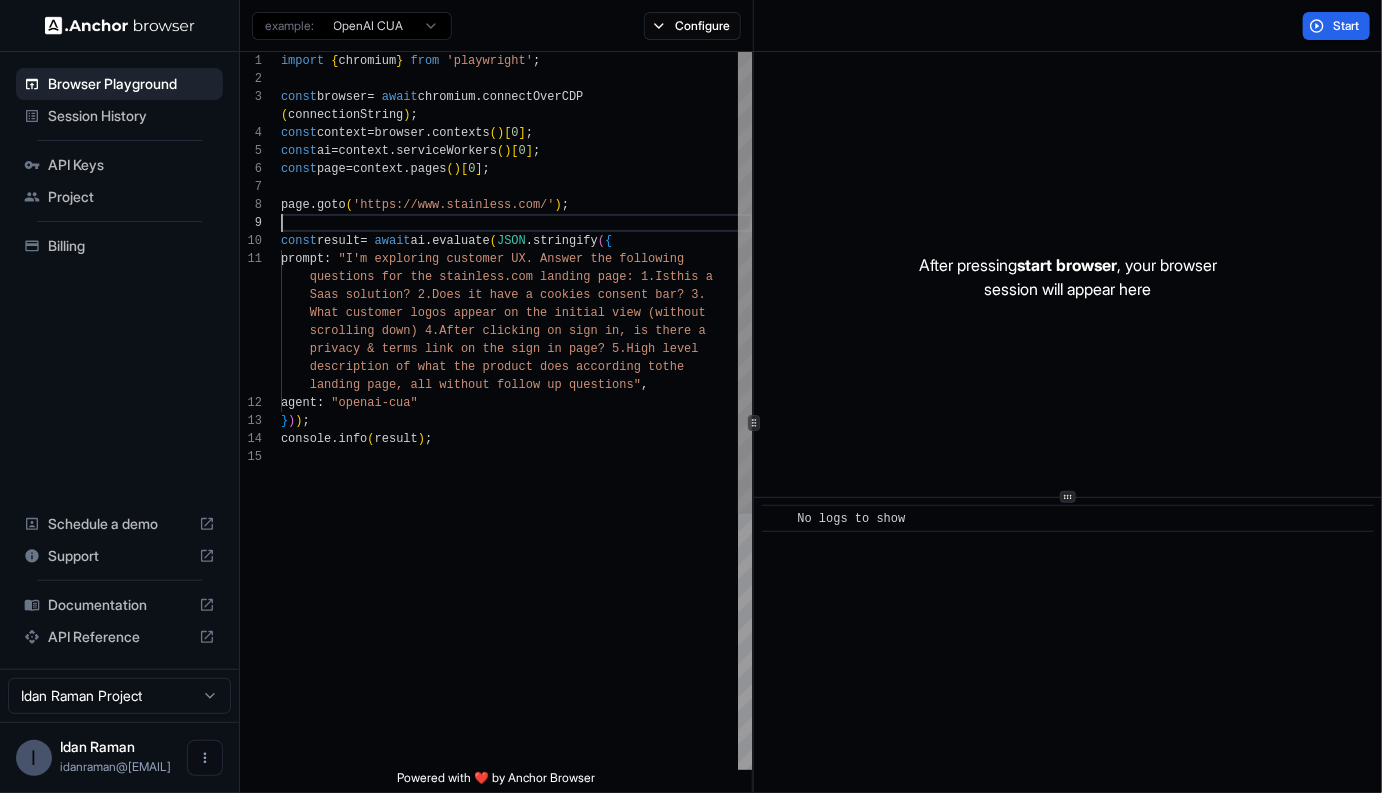 scroll, scrollTop: 162, scrollLeft: 0, axis: vertical 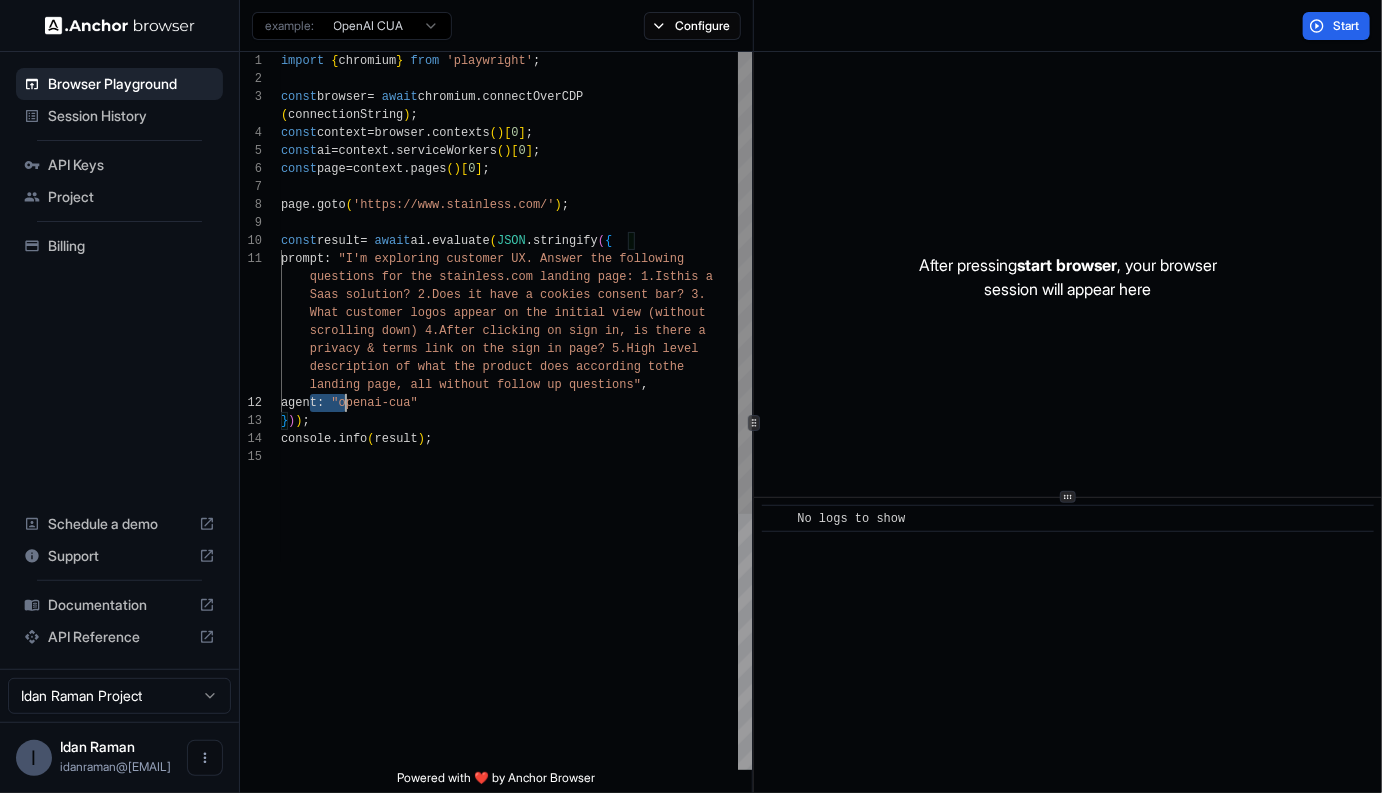 click on "import   {  chromium  }   from   'playwright' ; const  browser  =   await  chromium . connectOverCDP ( connectionString ) ; const  context  =  browser . contexts ( ) [ 0 ] ; const  ai  =  context . serviceWorkers ( ) [ 0 ] ; const  page  =  context . pages ( ) [ 0 ] ; page . goto ( 'https://www.stainless.com/' ) ; const  result  =   await  ai . evaluate ( JSON . stringify ( {     prompt :   "I'm exploring customer UX. Answer the following       questions for the stainless.com landing page: 1.Is this a       Saas solution? 2.Does it have a cookies consent ba r? 3.       What customer logos appear on the initial view (wi thout       scrolling down) 4.After clicking on sign in, is th ere a       privacy & terms link on the sign in page? 5.High l evel       description of what the product does according to the       landing page, all without follow up questions" ,     agent :   } ) )" at bounding box center [516, 609] 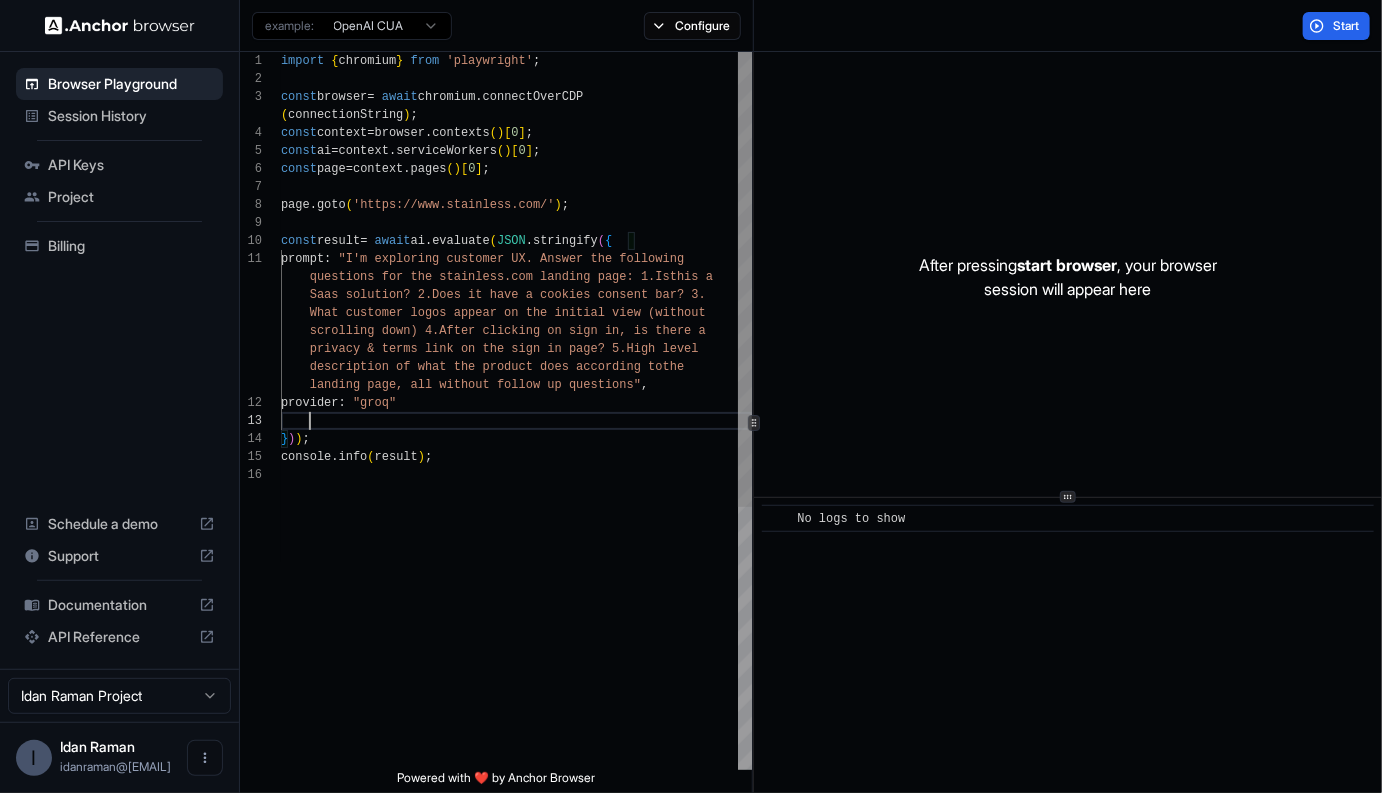 scroll, scrollTop: 0, scrollLeft: 0, axis: both 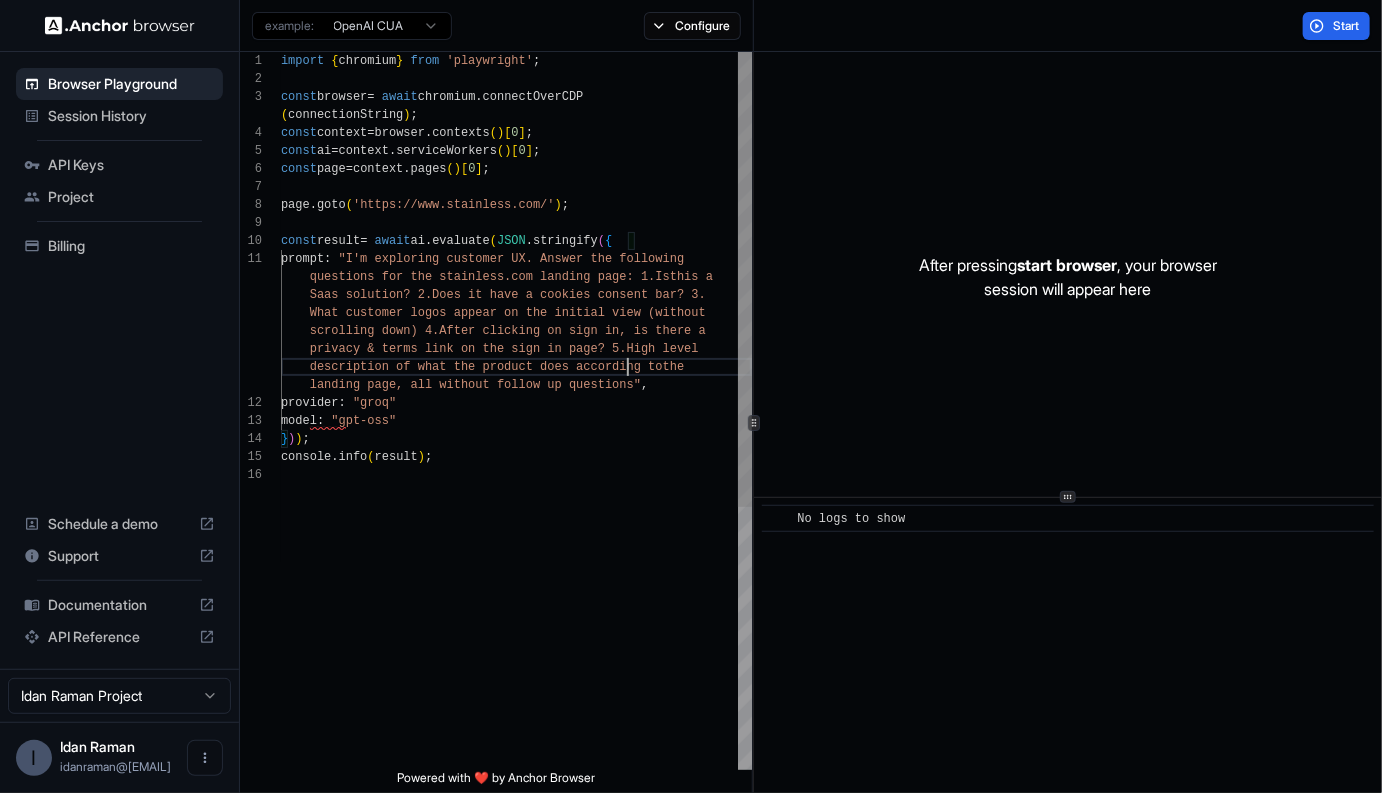click on "import   {  chromium  }   from   'playwright' ; const  browser  =   await  chromium . connectOverCDP ( connectionString ) ; const  context  =  browser . contexts ( ) [ 0 ] ; const  ai  =  context . serviceWorkers ( ) [ 0 ] ; const  page  =  context . pages ( ) [ 0 ] ; page . goto ( 'https://www.stainless.com/' ) ; const  result  =   await  ai . evaluate ( JSON . stringify ( {     prompt :   "I'm exploring customer UX. Answer the following       questions for the stainless.com landing page: 1.Is  this a       Saas solution? 2.Does it have a cookies consent ba r? 3.       What customer logos appear on the initial view (wi thout       scrolling down) 4.After clicking on sign in, is th ere a       privacy & terms link on the sign in page? 5.High l evel       description of what the product does according to  the       landing page, all without follow up questions" ,     provider :   }" at bounding box center (516, 618) 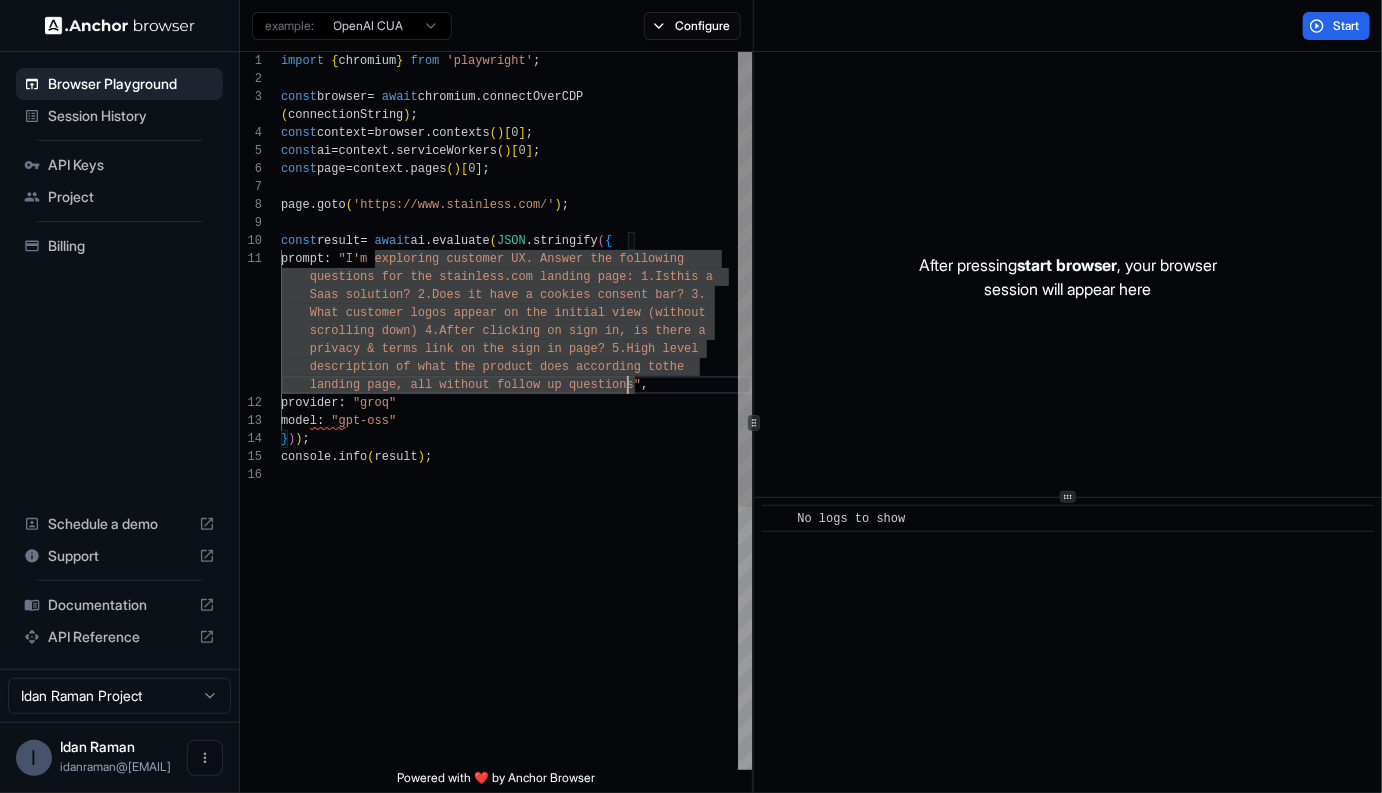 scroll, scrollTop: 144, scrollLeft: 0, axis: vertical 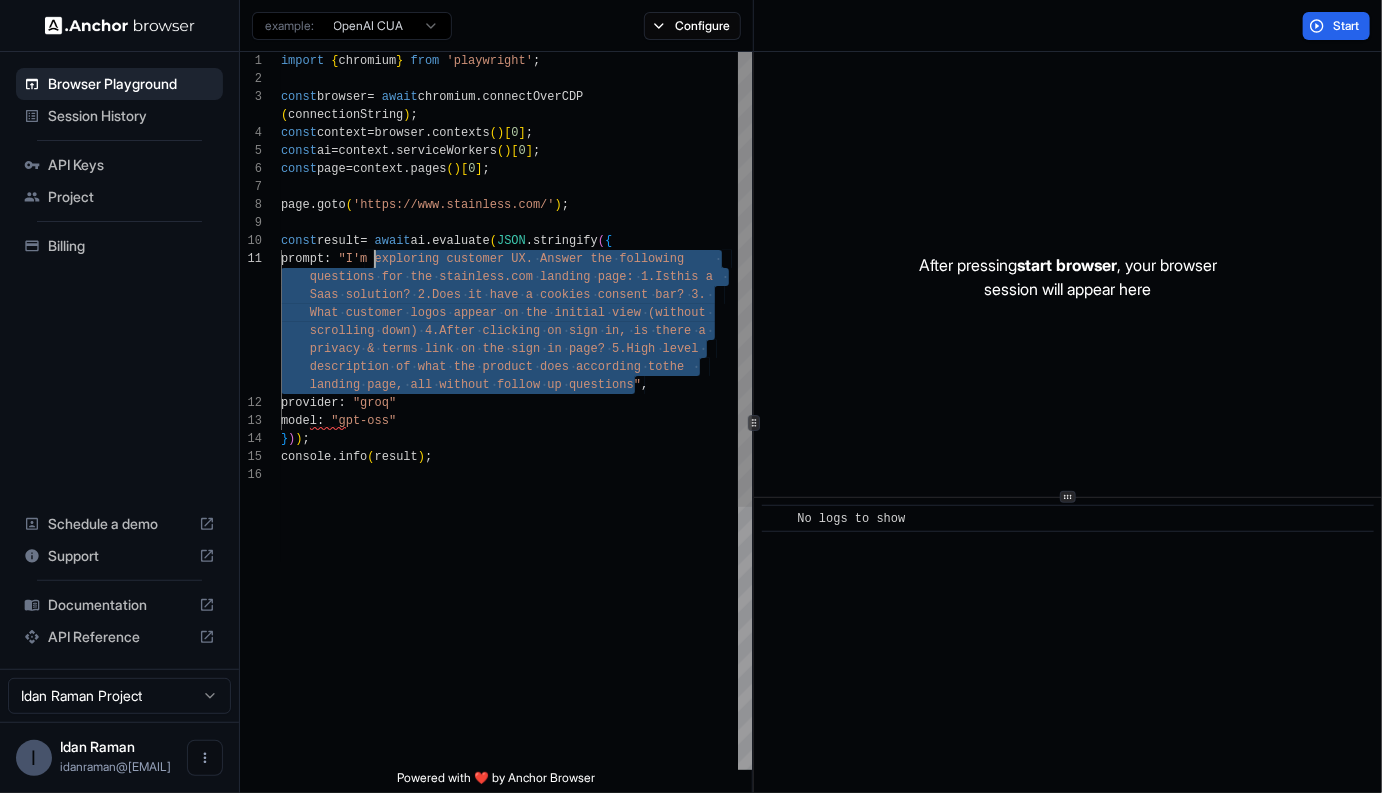 drag, startPoint x: 637, startPoint y: 383, endPoint x: 374, endPoint y: 260, distance: 290.3412 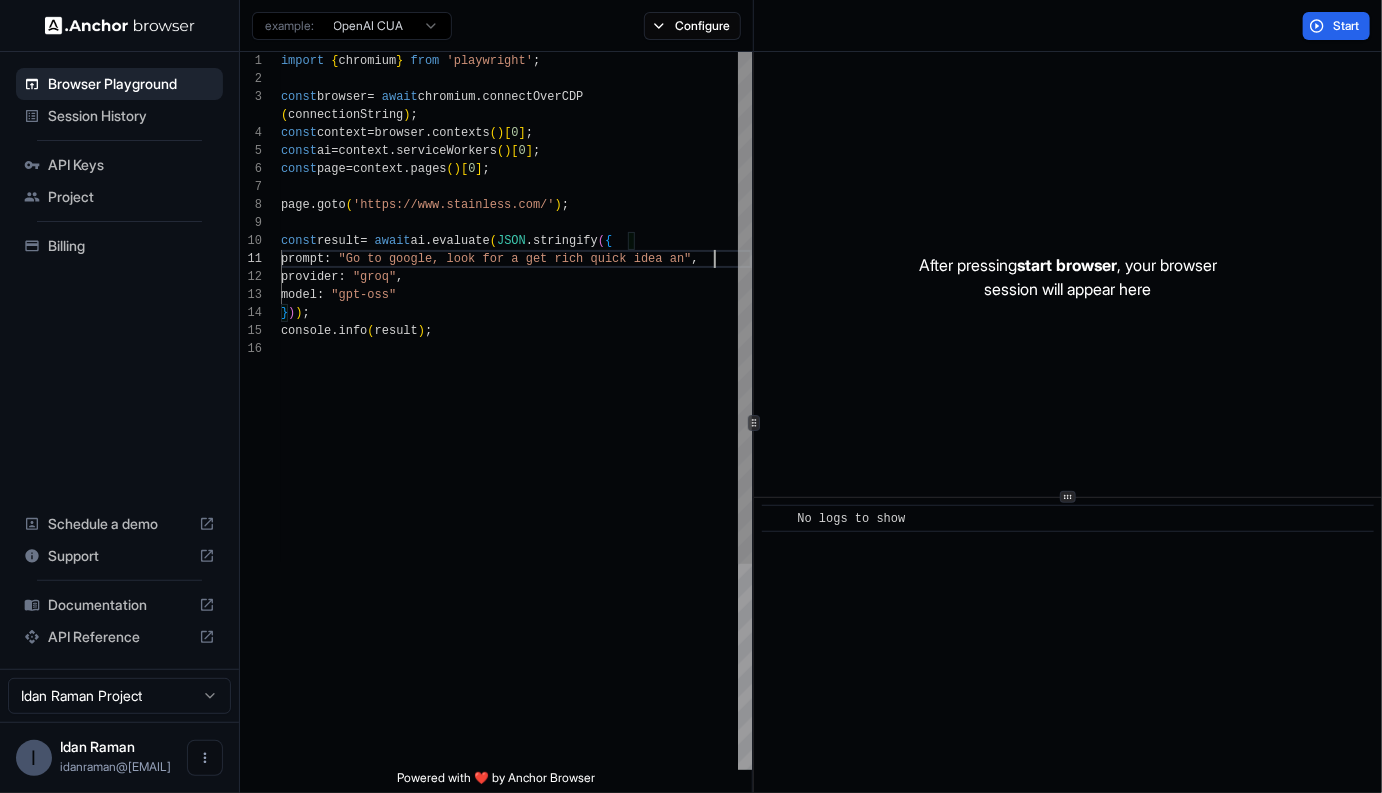 scroll, scrollTop: 36, scrollLeft: 0, axis: vertical 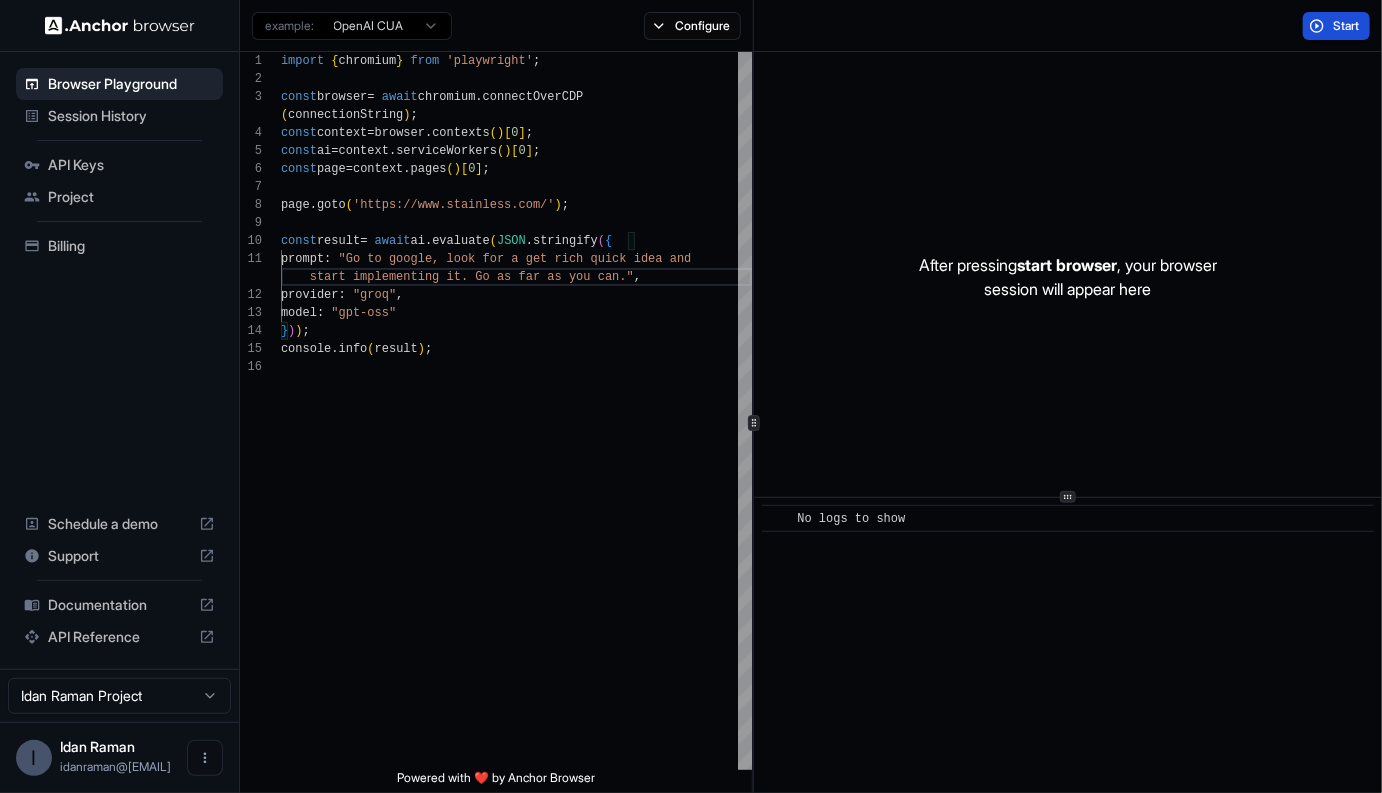 click on "Start" at bounding box center (1336, 26) 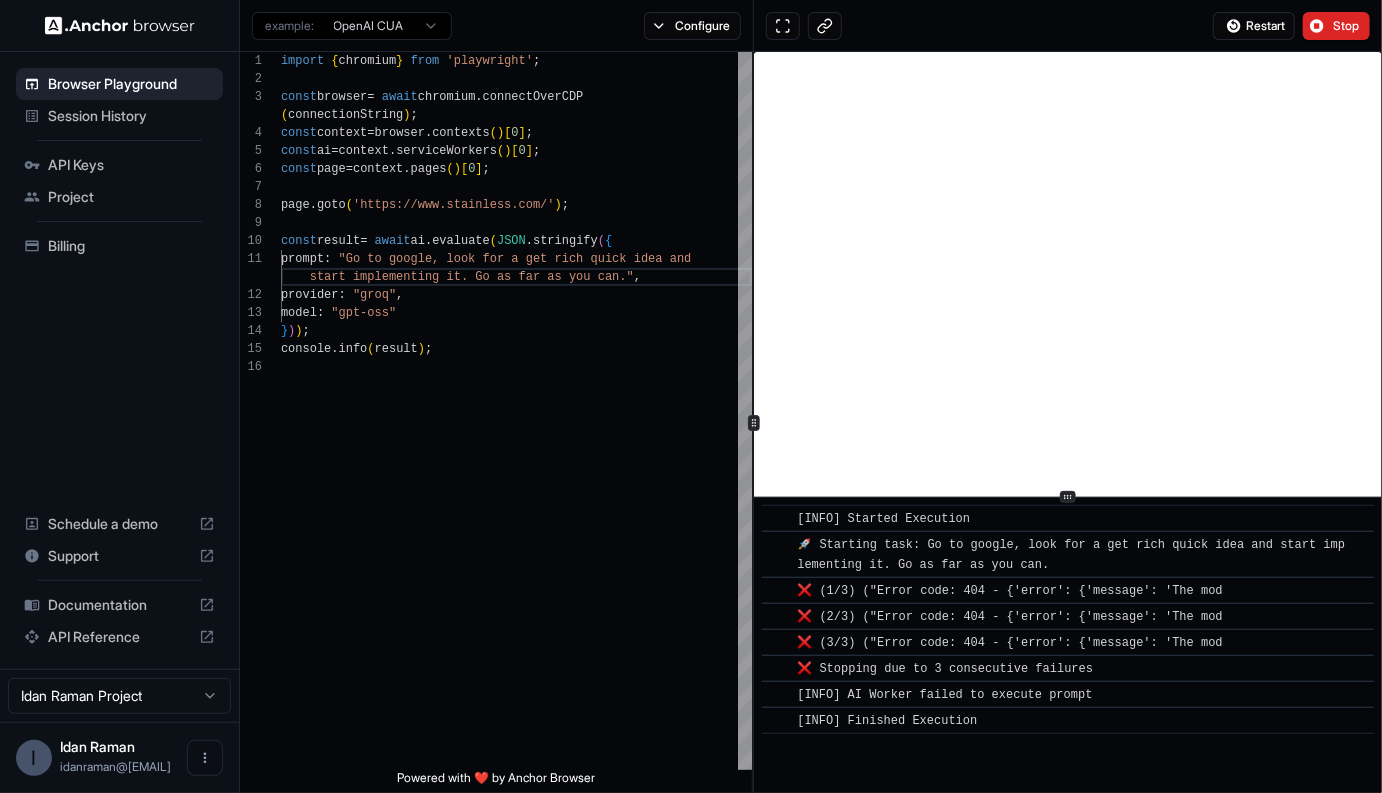 click on "❌ (2/3) ("Error code: 404 - {'error': {'message': 'The mod" at bounding box center (1009, 617) 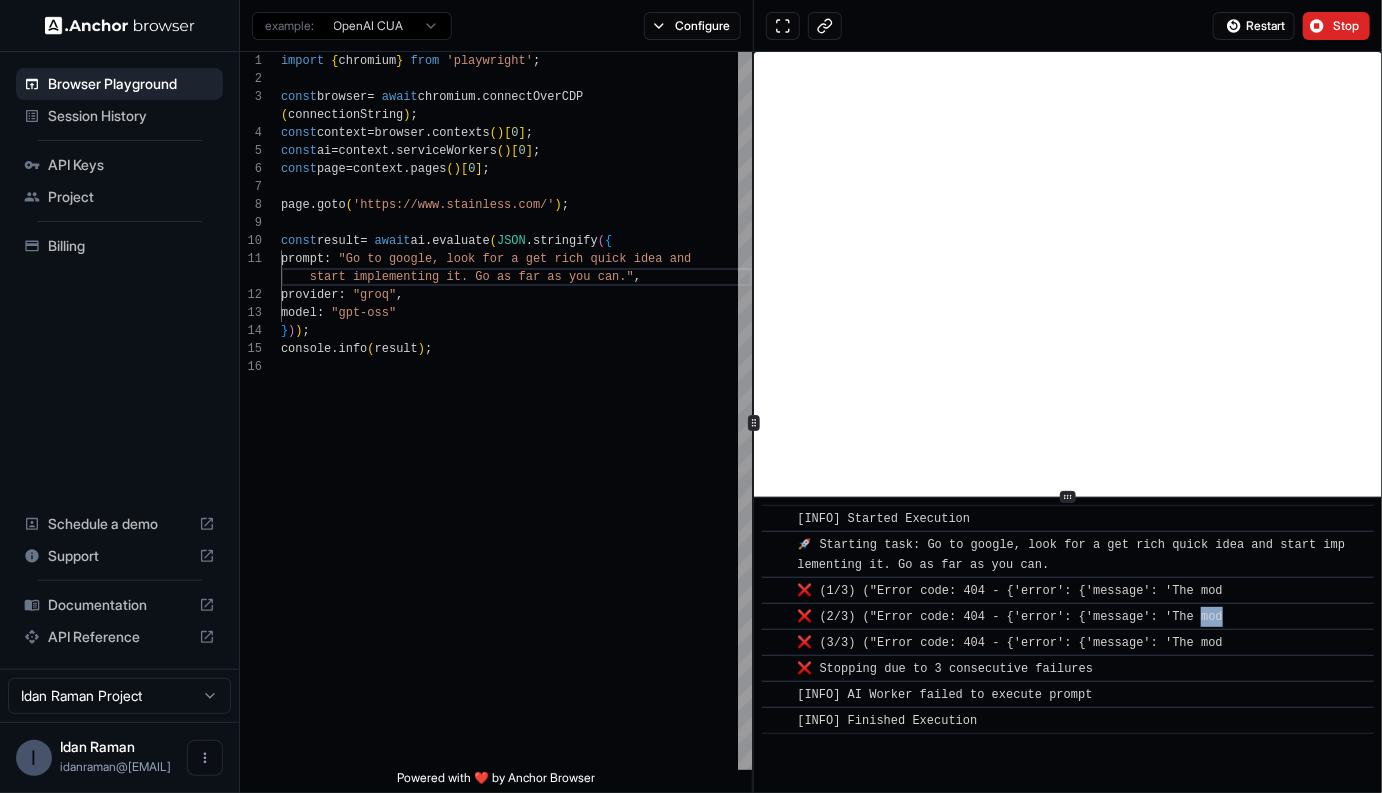 click on "❌ (2/3) ("Error code: 404 - {'error': {'message': 'The mod" at bounding box center (1009, 617) 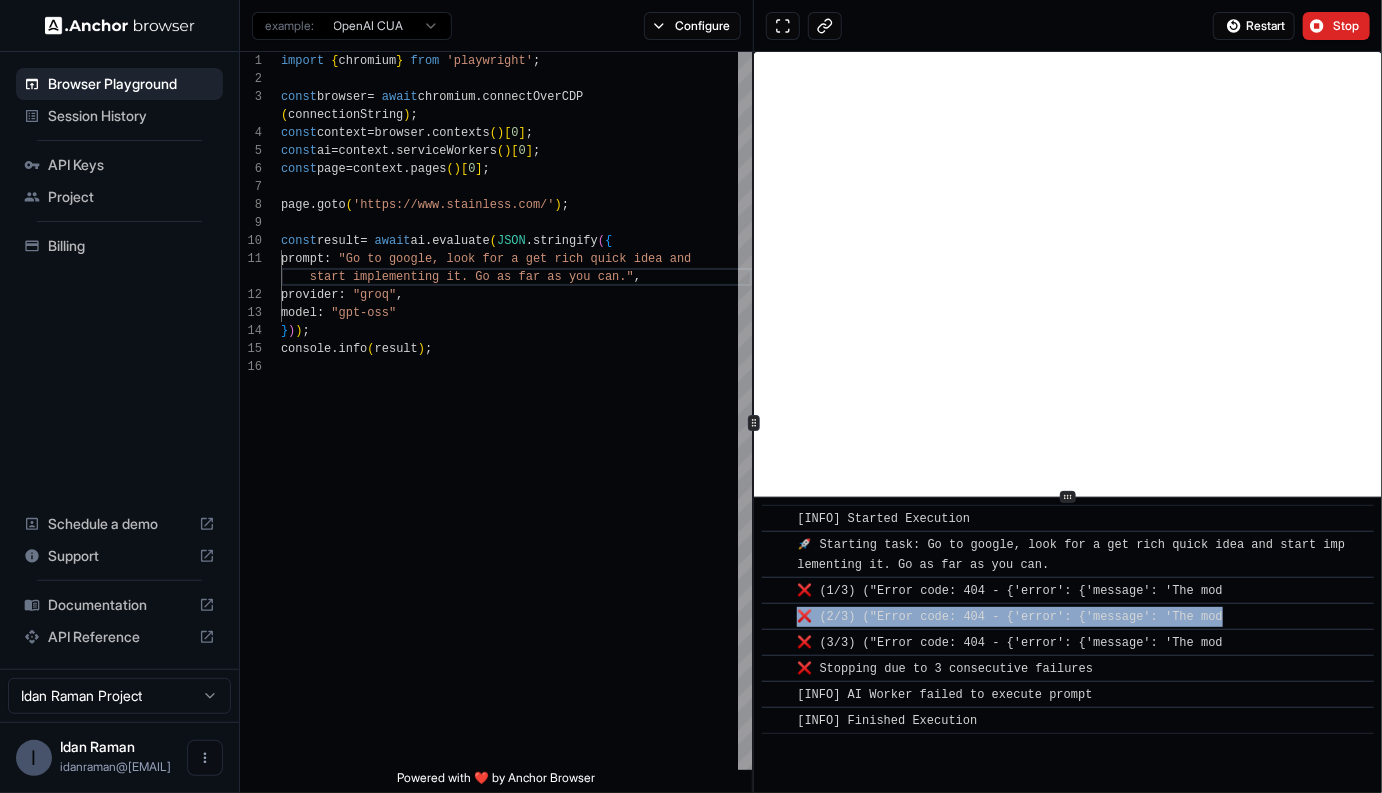 click on "❌ (2/3) ("Error code: 404 - {'error': {'message': 'The mod" at bounding box center [1009, 617] 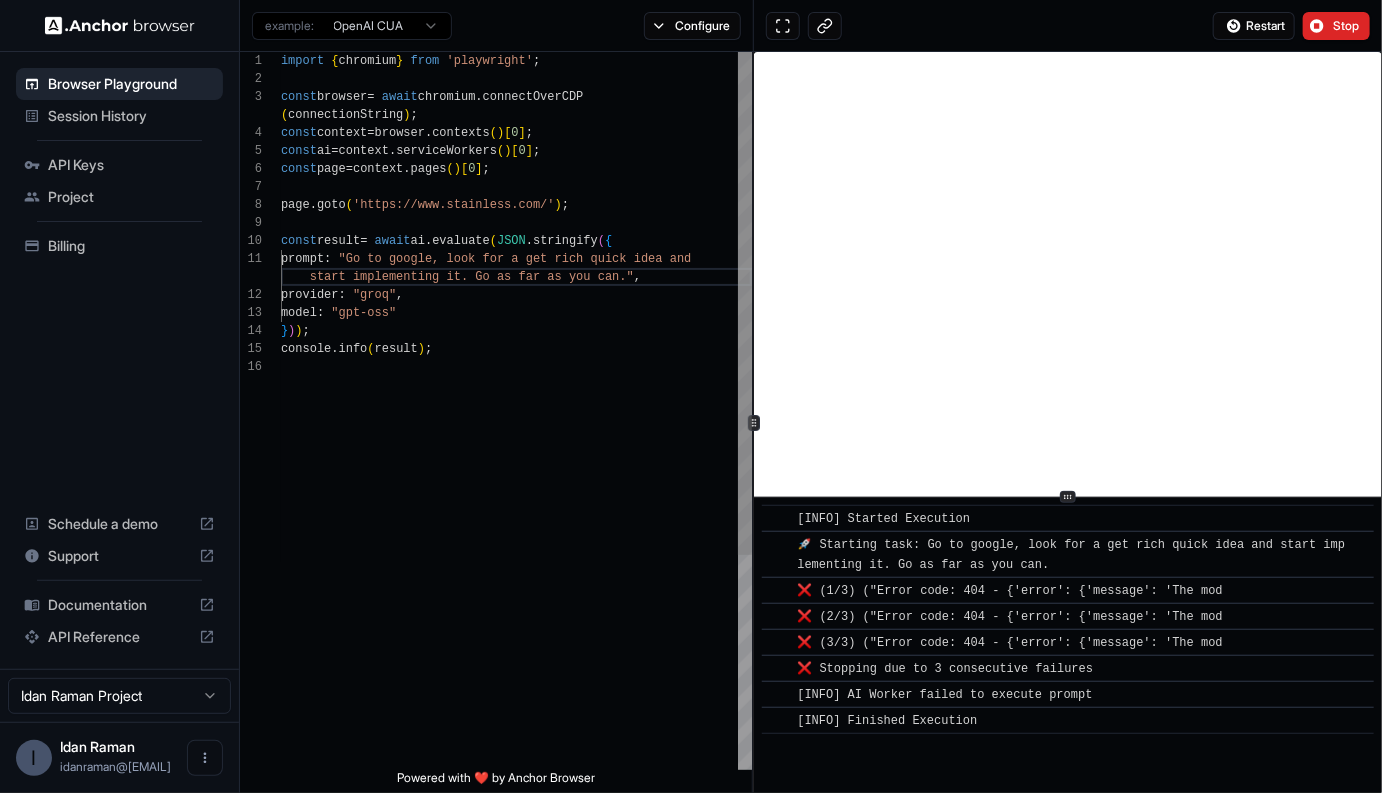 scroll, scrollTop: 72, scrollLeft: 0, axis: vertical 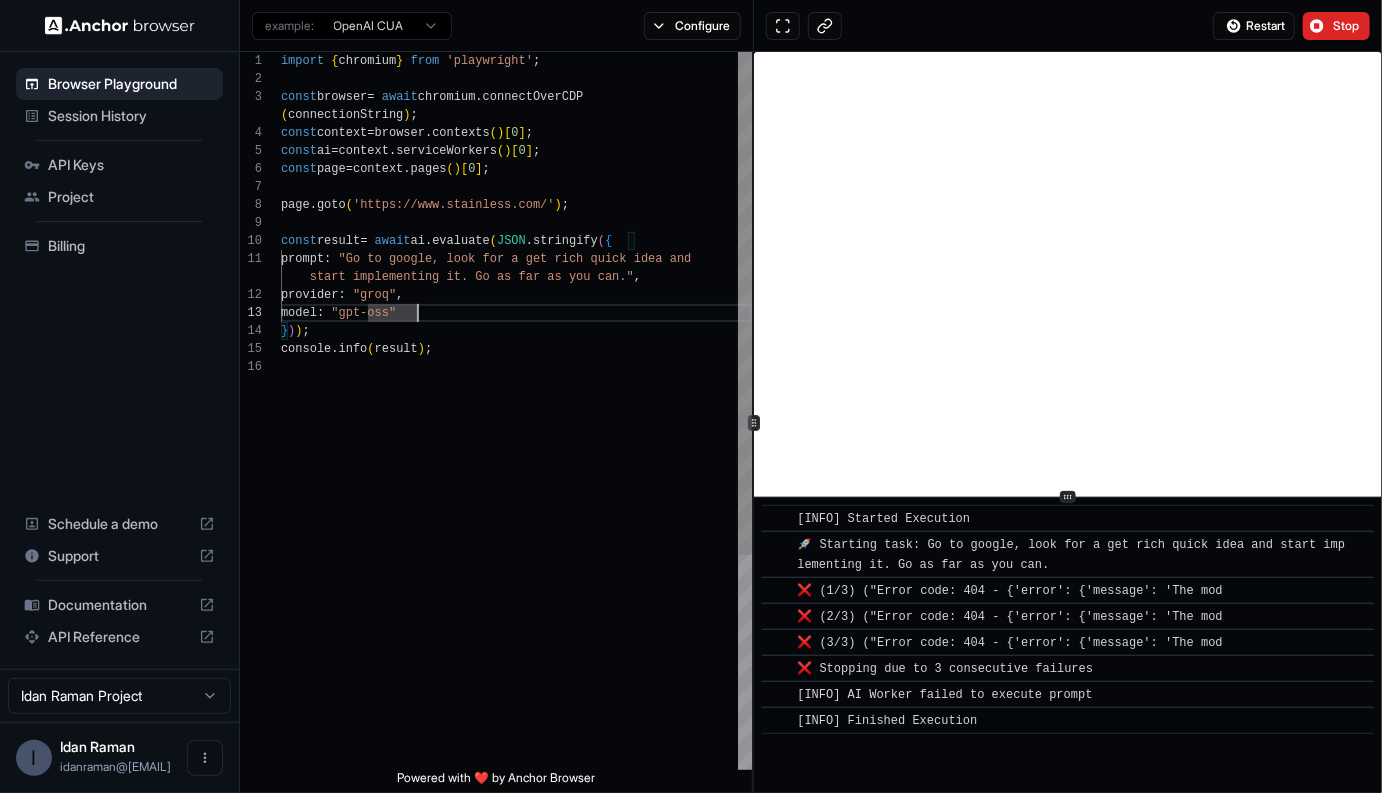 click on "import   {  chromium  }   from   'playwright' ; const  browser  =   await  chromium . connectOverCDP ( connectionString ) ; const  context  =  browser . contexts ( ) [ 0 ] ; const  ai  =  context . serviceWorkers ( ) [ 0 ] ; const  page  =  context . pages ( ) [ 0 ] ; page . goto ( 'https://www.stainless.com/' ) ; const  result  =   await  ai . evaluate ( JSON . stringify ( {     prompt :   "Go to google, look for a get rich quick idea and      provider :   "groq" , } ) ) ; console . info ( result ) ;     model :   "gpt-oss"      start implementing it. Go as far as you can." ," at bounding box center (516, 564) 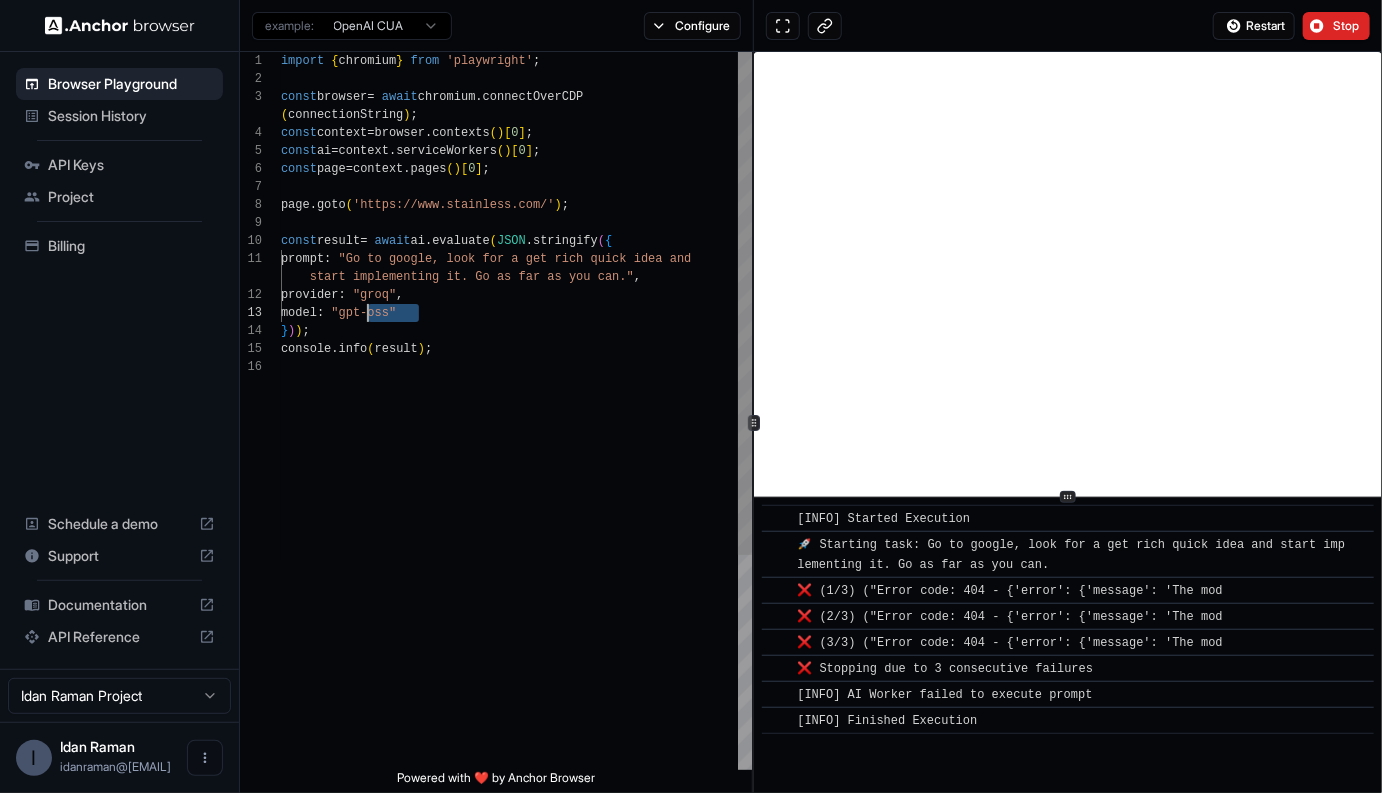drag, startPoint x: 416, startPoint y: 315, endPoint x: 370, endPoint y: 315, distance: 46 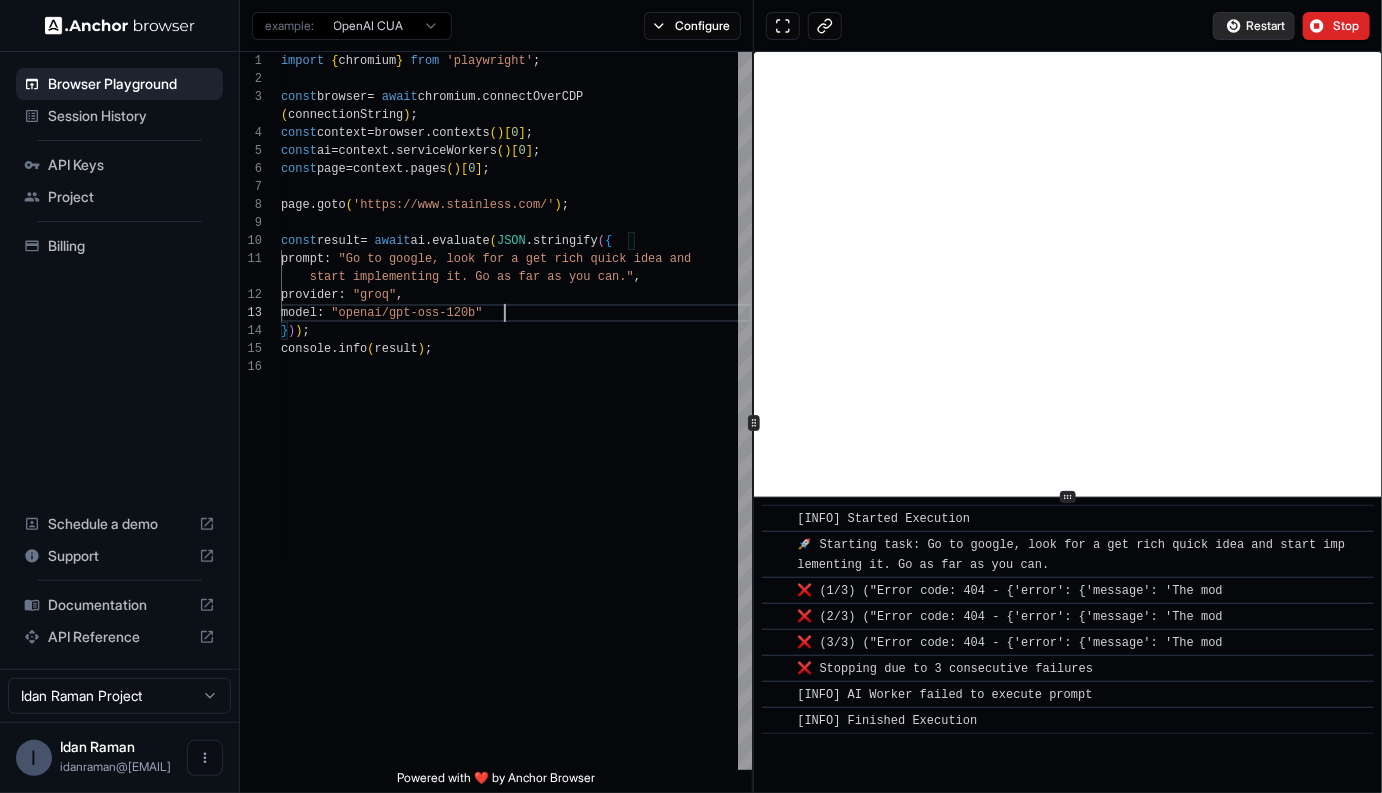 click on "Restart" at bounding box center [1254, 26] 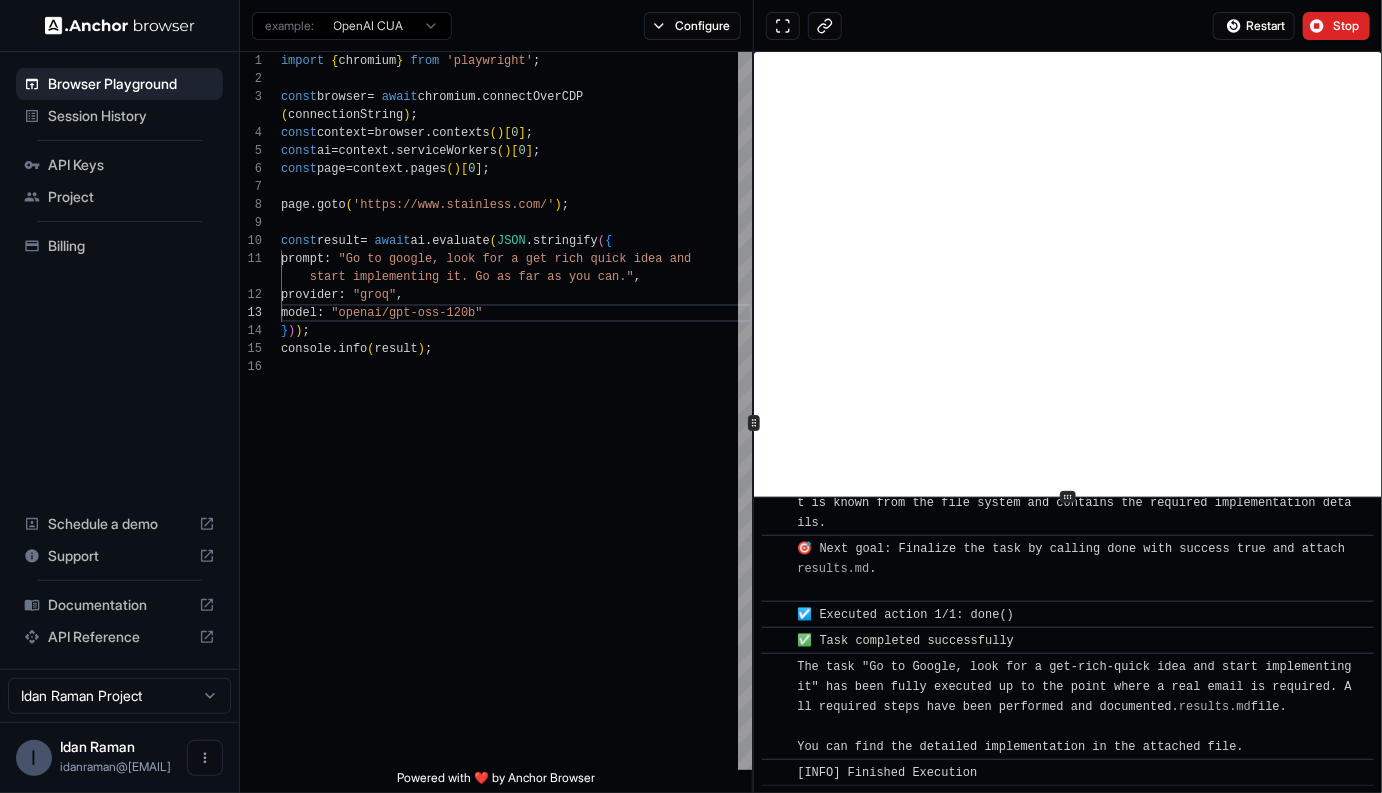scroll, scrollTop: 7174, scrollLeft: 0, axis: vertical 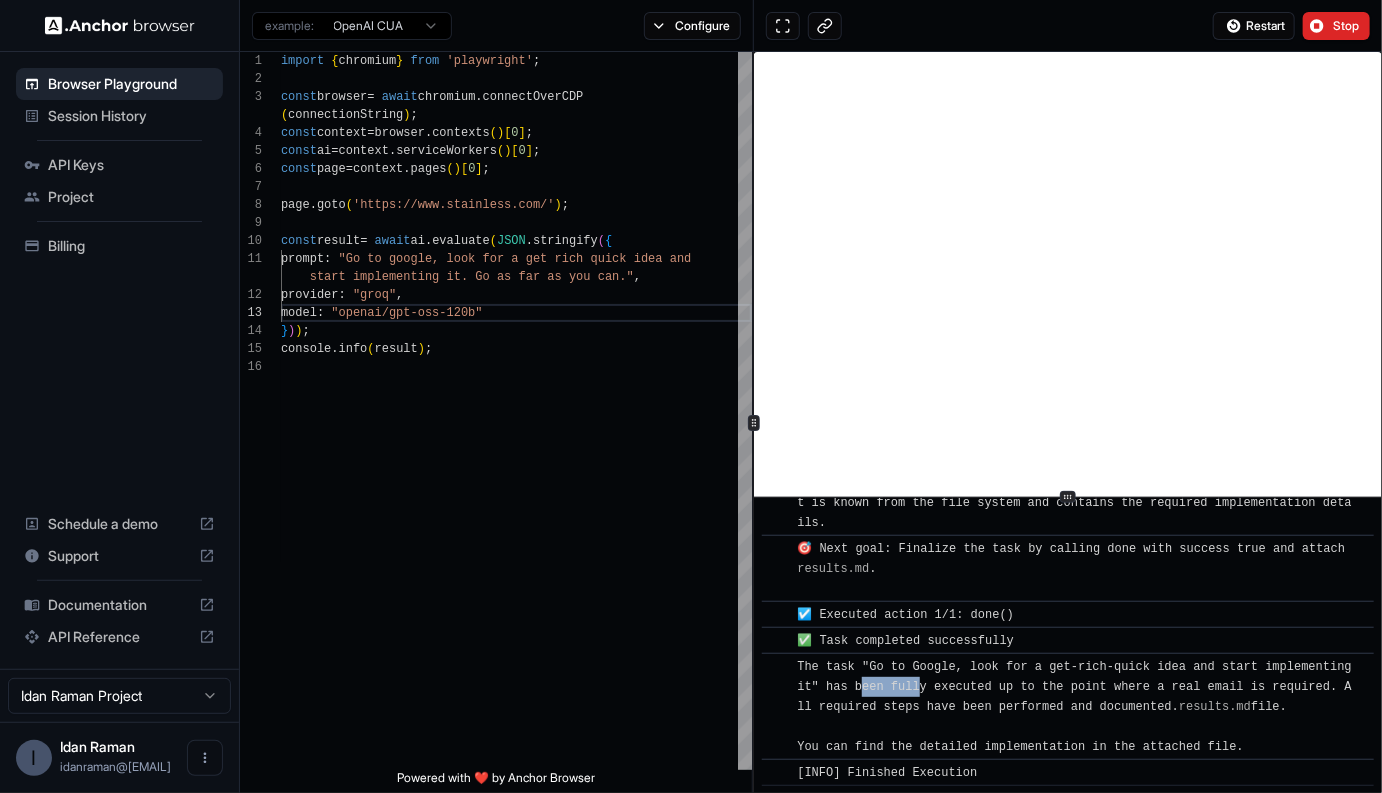 click on "[INFO] The task is complete. I searched Google for a "get rich quick" idea, selected a feasible Printify-based idea, and created a minimal viable product (a Python script that could generate affiliate links for Printify products). The implementation plan, script, and a brief summary are documented in the attached results.md file.
You can find the detailed implementation in the attached file." at bounding box center [1078, 707] 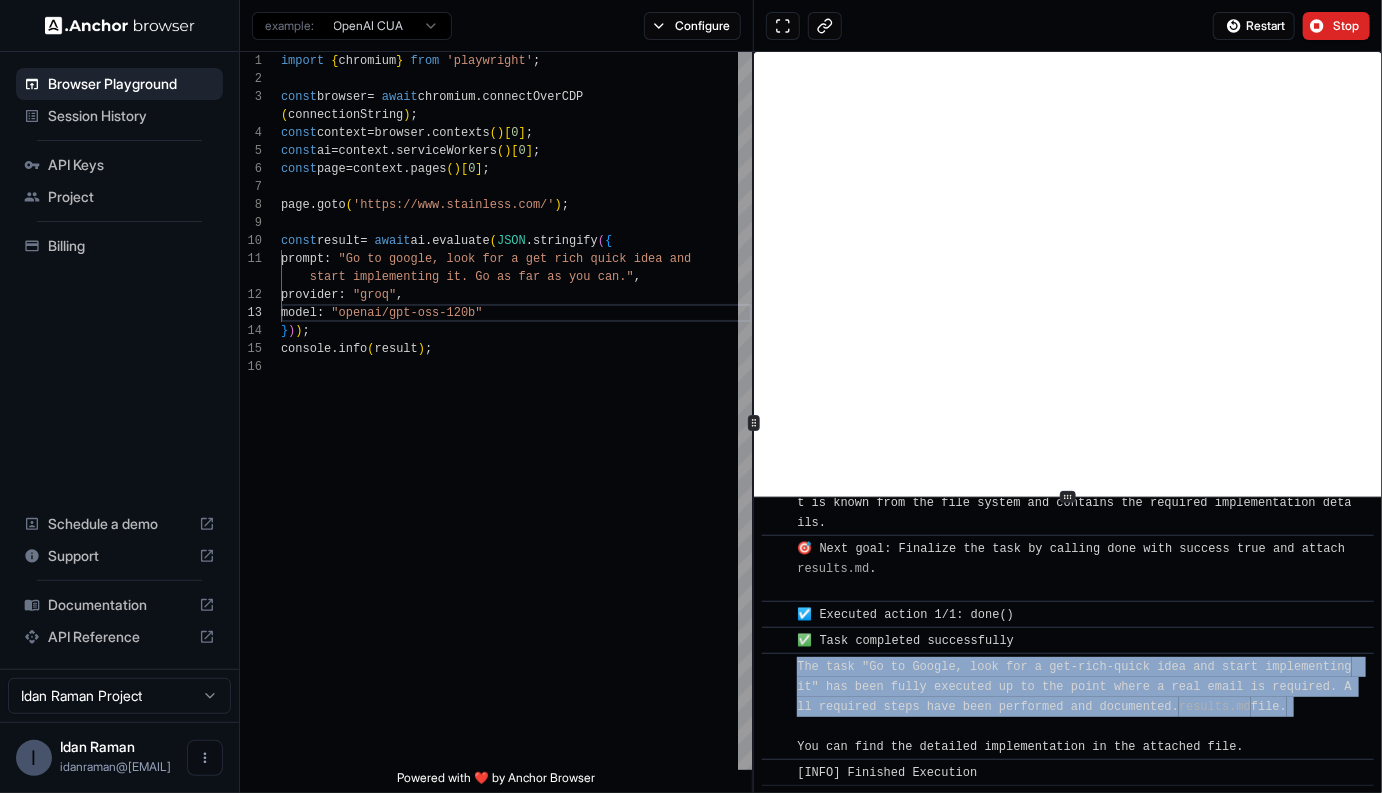 click on "[INFO] The task is complete. I searched Google for a "get rich quick" idea, selected a feasible Printify-based idea, and created a minimal viable product (a Python script that could generate affiliate links for Printify products). The implementation plan, script, and a brief summary are documented in the attached results.md file.
You can find the detailed implementation in the attached file." at bounding box center (1078, 707) 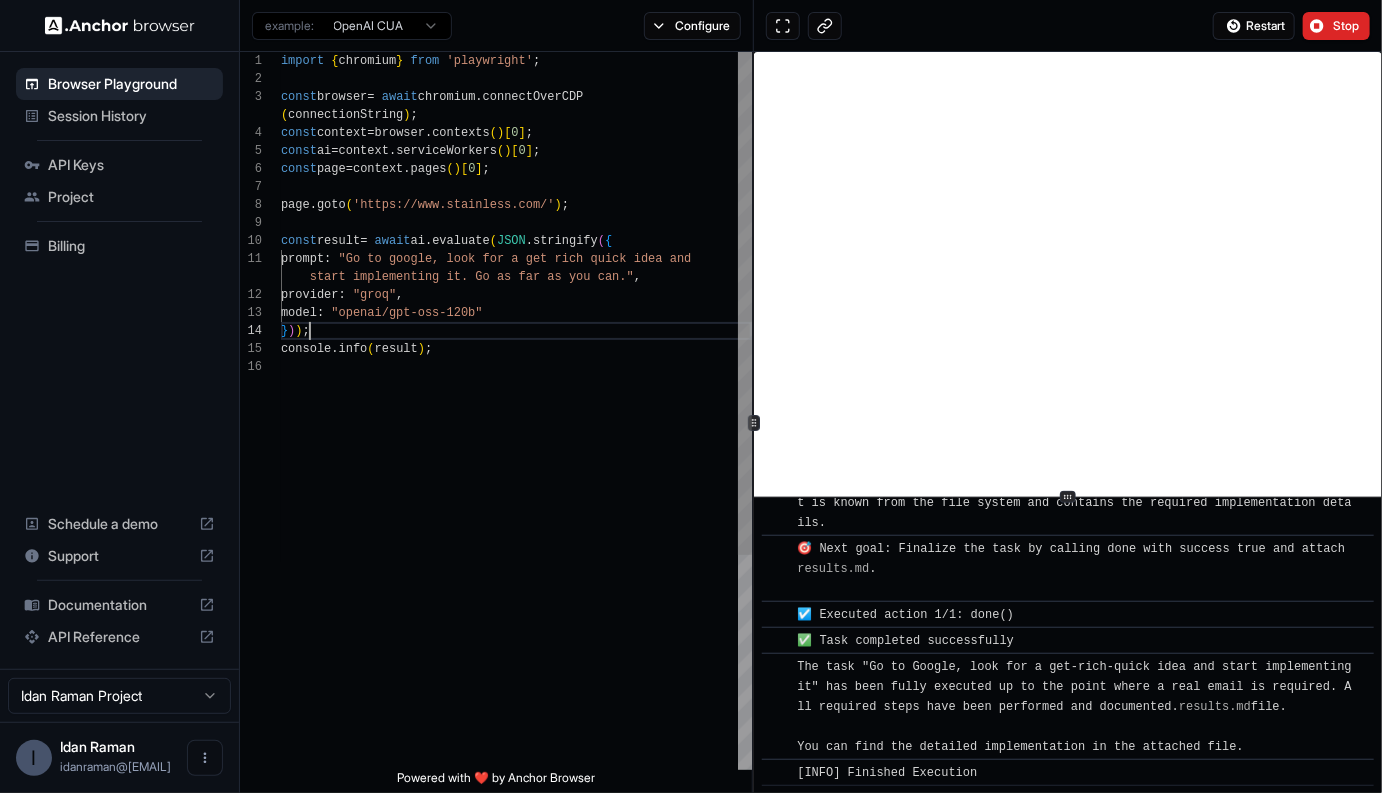 click on "import   {  chromium  }   from   'playwright' ; const  browser  =   await  chromium . connectOverCDP ( connectionString ) ; const  context  =  browser . contexts ( ) [ 0 ] ; const  ai  =  context . serviceWorkers ( ) [ 0 ] ; const  page  =  context . pages ( ) [ 0 ] ; page . goto ( 'https://www.stainless.com/' ) ; const  result  =   await  ai . evaluate ( JSON . stringify ( {     prompt :   "Go to google, look for a get rich quick idea and      provider :   "groq" , } ) ) ; console . info ( result ) ;     model :   "openai/gpt-oss-120b"      start implementing it. Go as far as you can." ," at bounding box center (516, 564) 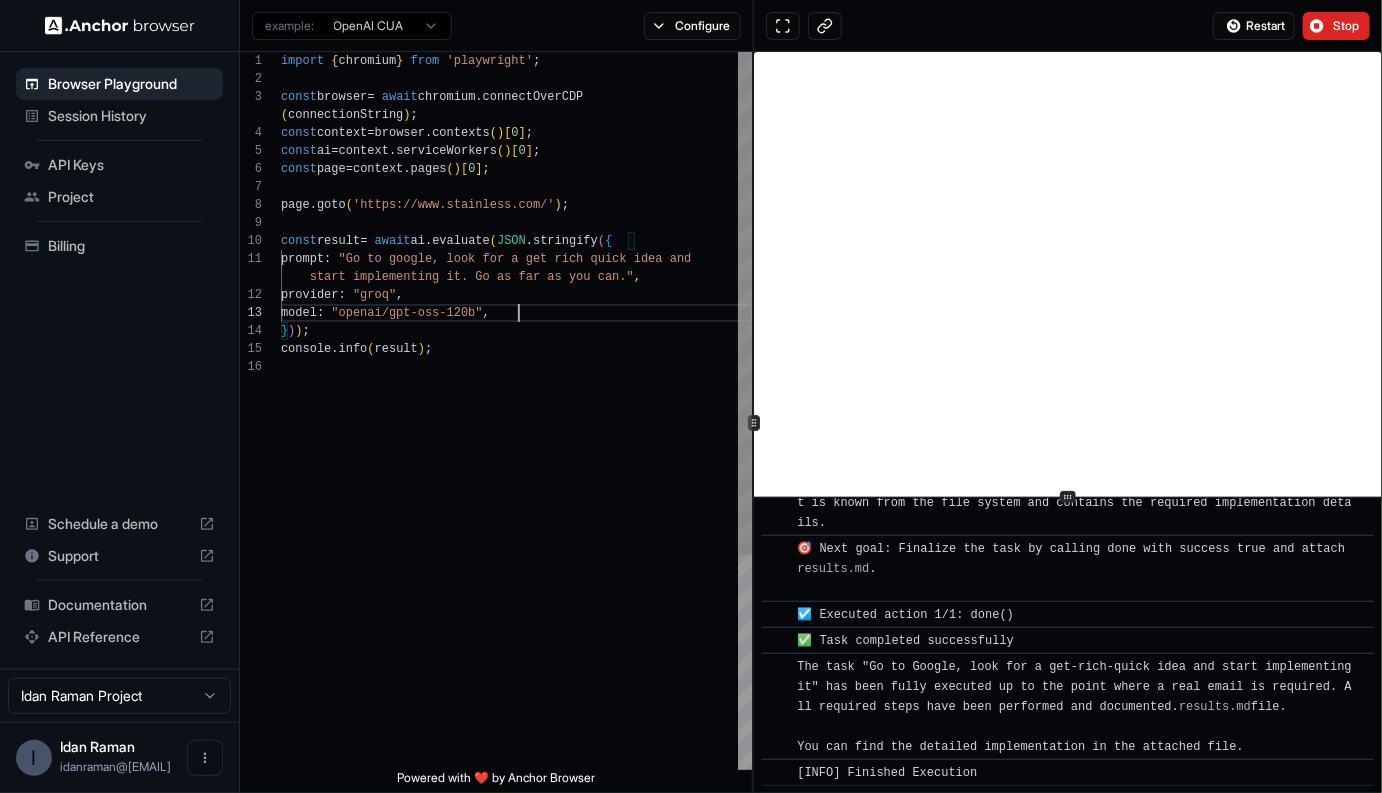 scroll, scrollTop: 90, scrollLeft: 0, axis: vertical 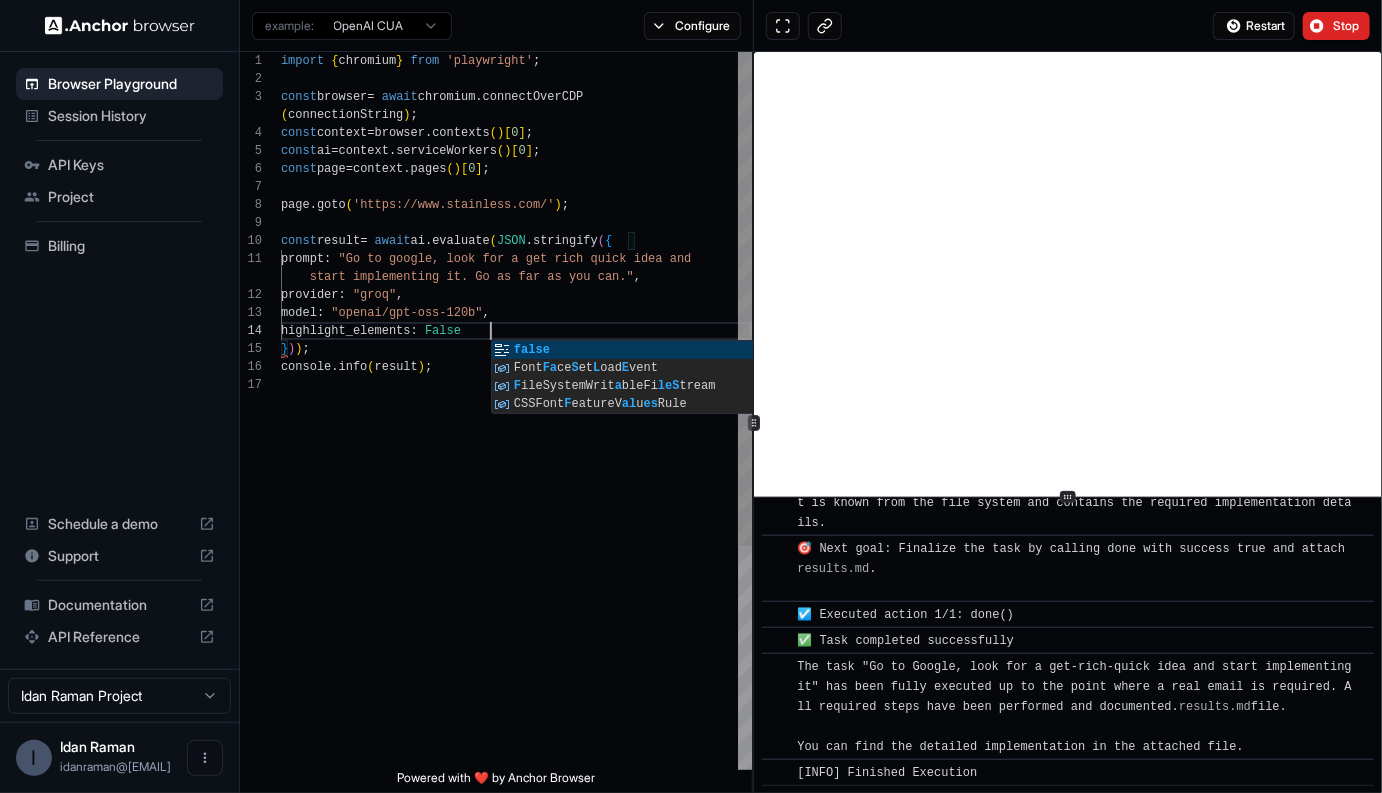 click on "import   {  chromium  }   from   'playwright' ; const  browser  =   await  chromium . connectOverCDP ( connectionString ) ; const  context  =  browser . contexts ( ) [ 0 ] ; const  ai  =  context . serviceWorkers ( ) [ 0 ] ; const  page  =  context . pages ( ) [ 0 ] ; page . goto ( 'https://www.stainless.com/' ) ; const  result  =   await  ai . evaluate ( JSON . stringify ( {     prompt :   "Go to google, look for a get rich quick idea and       provider :   "groq" , } ) ) ; console . info ( result ) ;     model :   "openai/gpt-oss-120b" ,      start implementing it. Go as far as you can." ,     highlight_elements :   False" at bounding box center (516, 573) 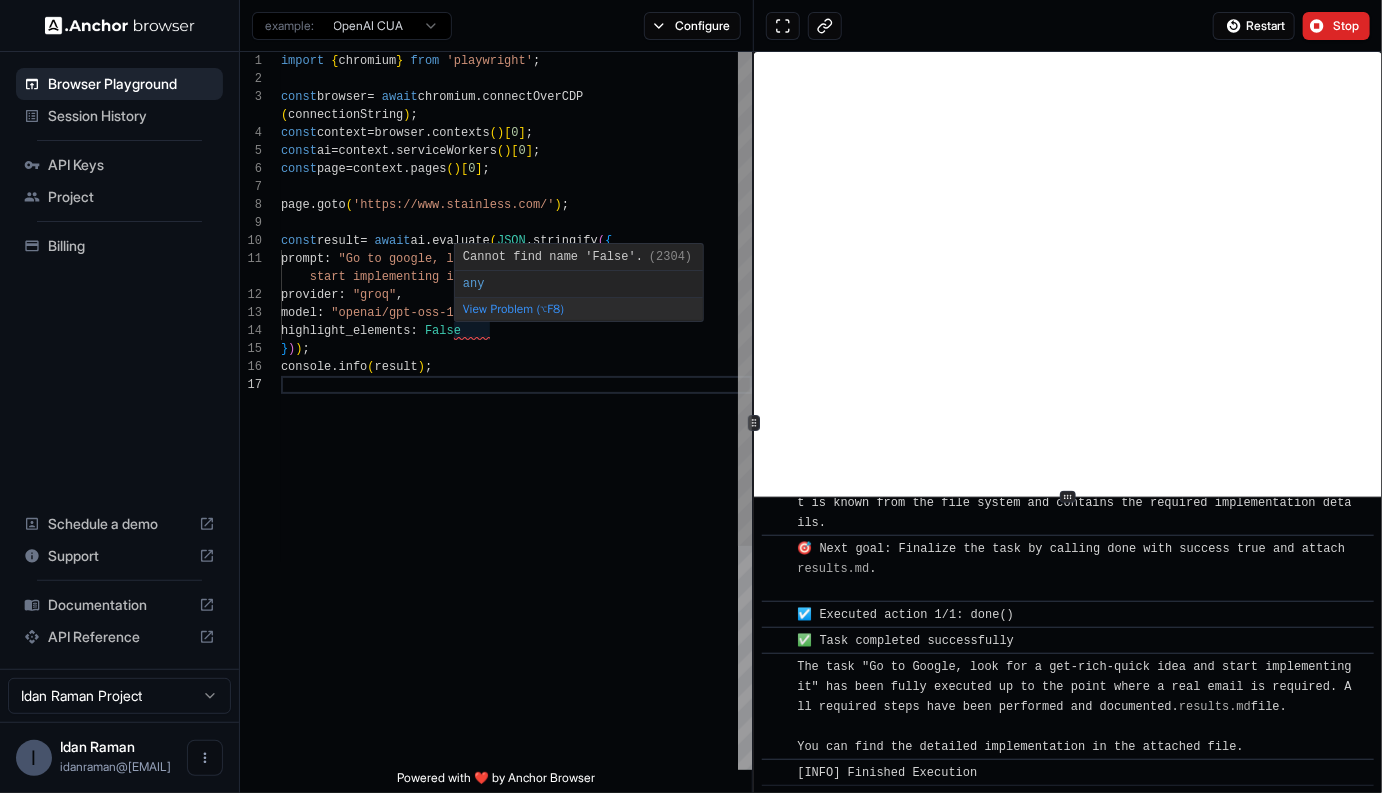 scroll, scrollTop: 90, scrollLeft: 0, axis: vertical 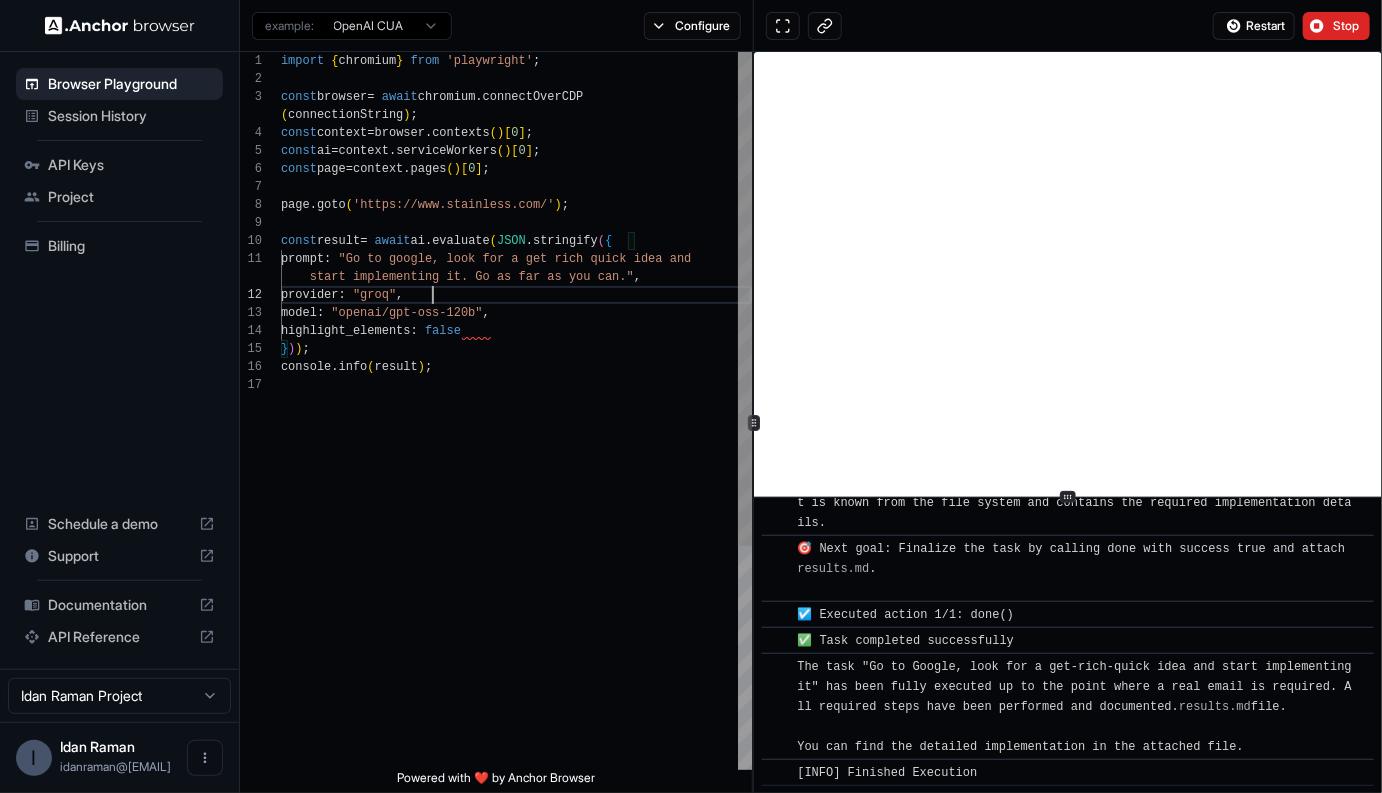 click on "import   {  chromium  }   from   'playwright' ; const  browser  =   await  chromium . connectOverCDP ( connectionString ) ; const  context  =  browser . contexts ( ) [ 0 ] ; const  ai  =  context . serviceWorkers ( ) [ 0 ] ; const  page  =  context . pages ( ) [ 0 ] ; page . goto ( 'https://www.stainless.com/' ) ; const  result  =   await  ai . evaluate ( JSON . stringify ( {     prompt :   "Go to google, look for a get rich quick idea and      provider :   "groq" , } ) ) ; console . info ( result ) ;     model :   "openai/gpt-oss-120b" ,      start implementing it. Go as far as you can." ,     highlight_elements :   false" at bounding box center [516, 573] 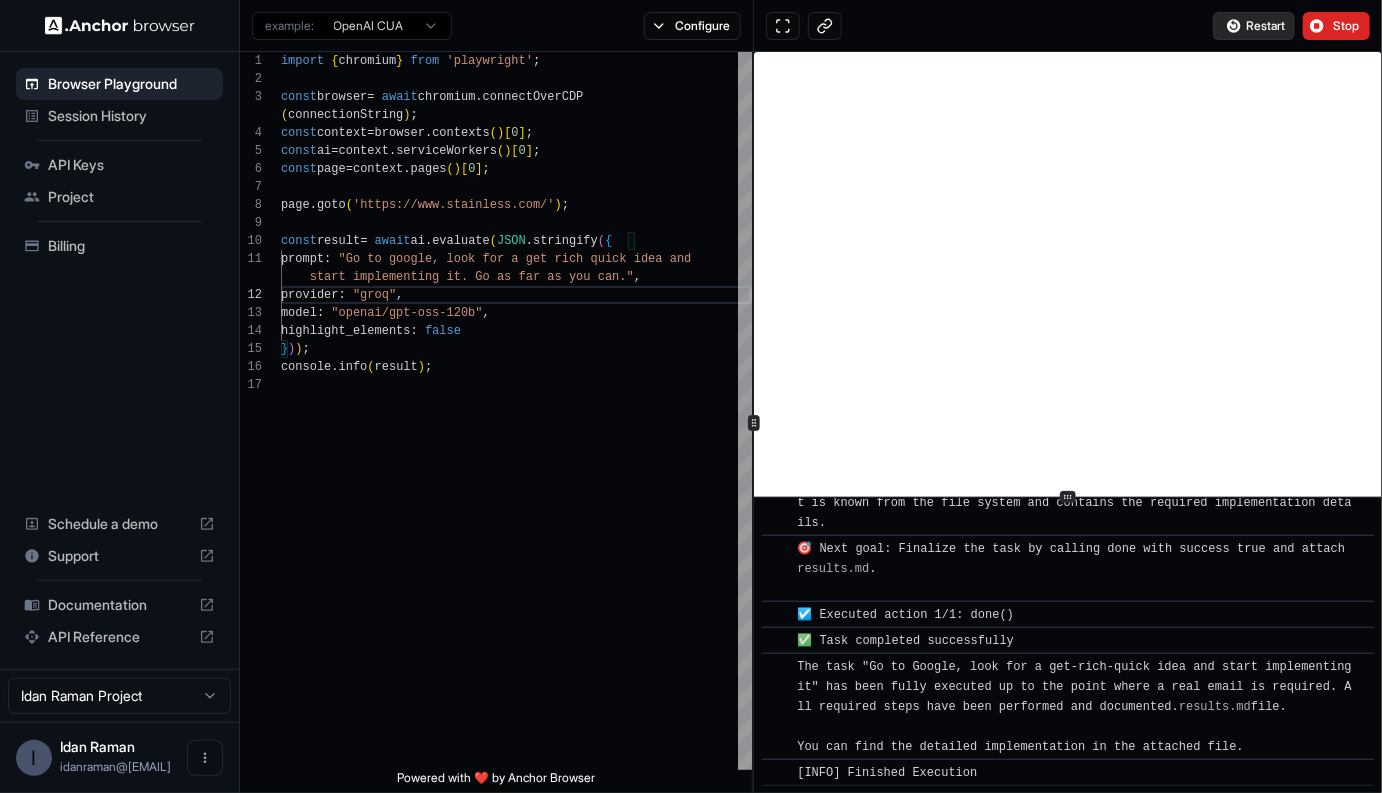 click on "Restart" at bounding box center (1265, 26) 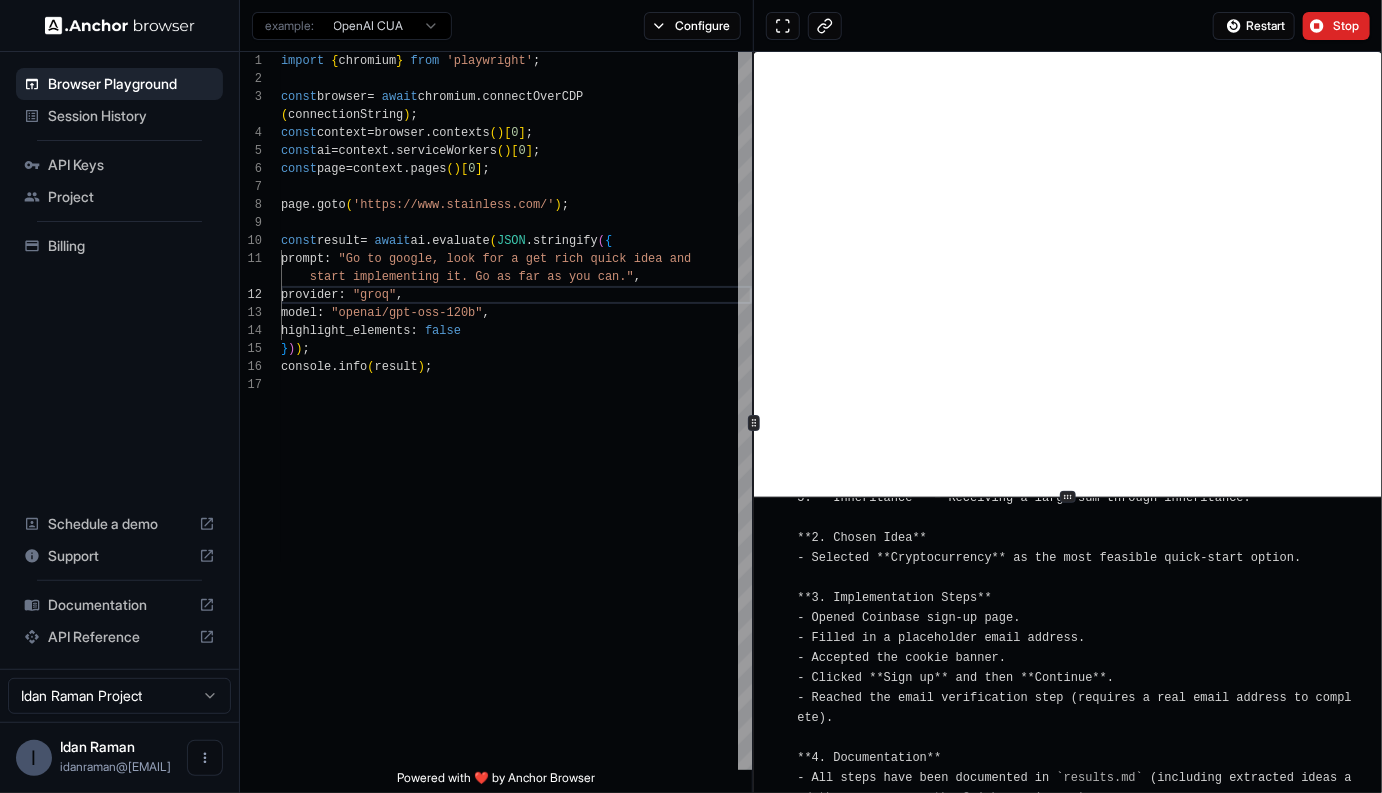 scroll, scrollTop: 13504, scrollLeft: 0, axis: vertical 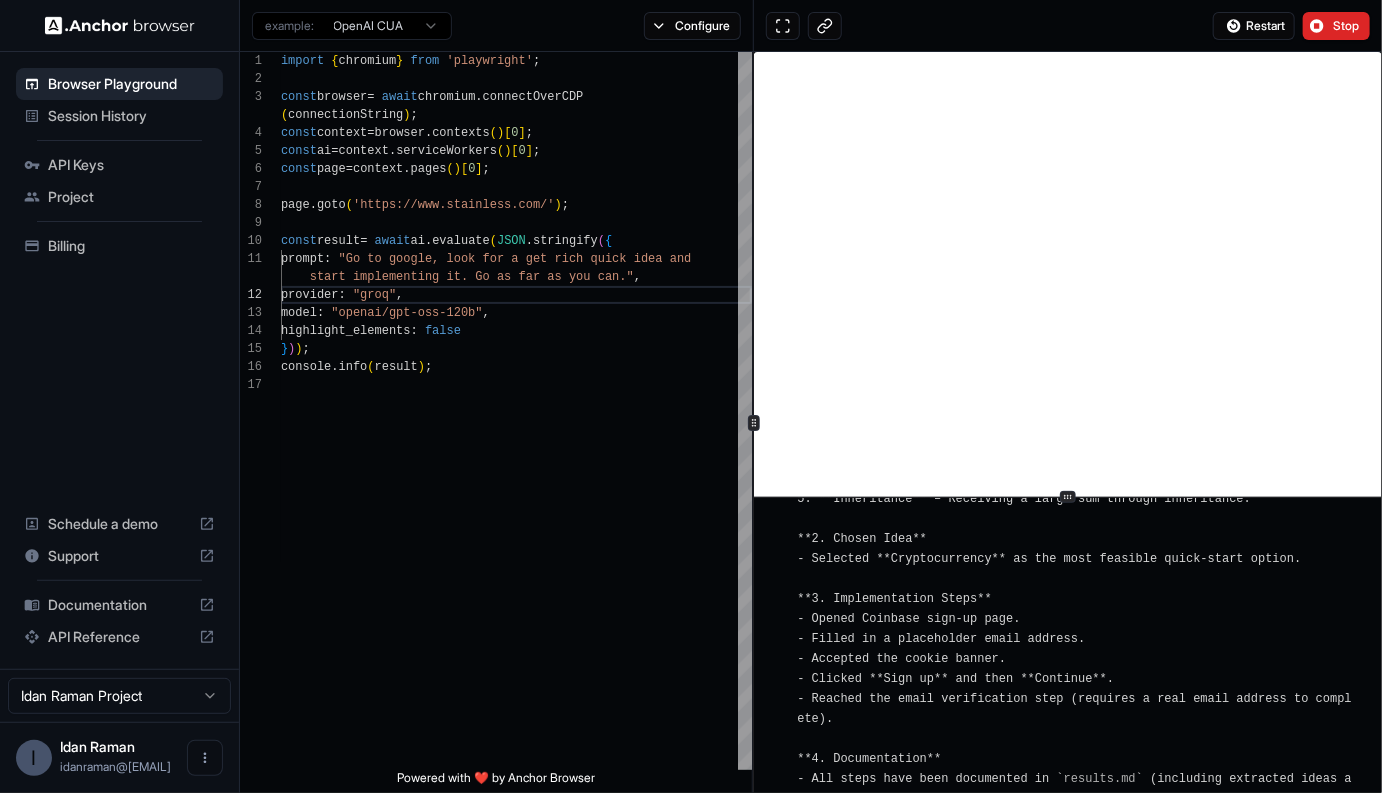 click 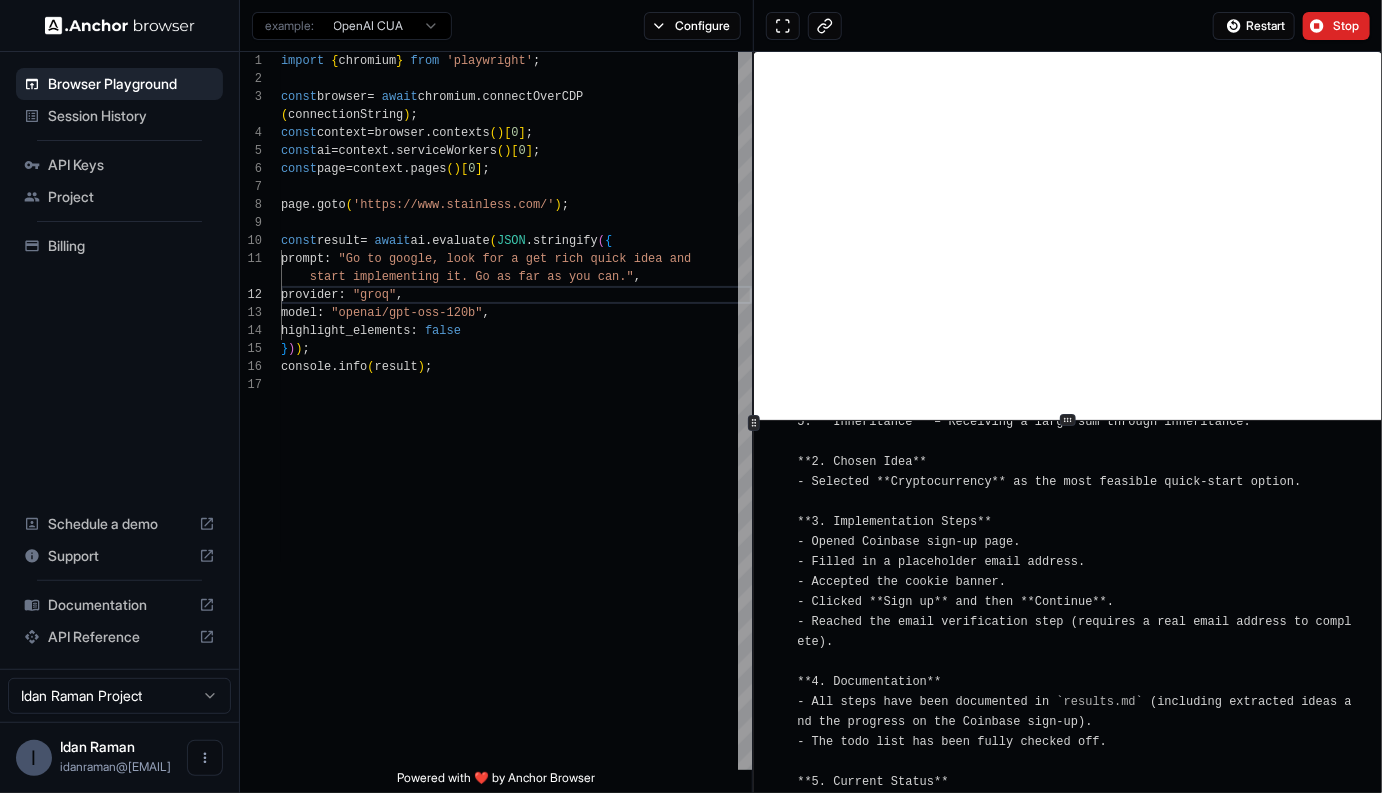 click on "​ [INFO] Started Execution  ​ 🚀 Starting task: Go to google, look for a get rich quick idea and start implementing it. Go as far as you can.  ​ 💡 Thinking:
The user wants me to go to Google, search for a 'get rich quick' idea, and start implementing it as far as possible. This is an open-ended task, so I will create a todo list to structure the work. First, I need to navigate to Google (in a new tab) and then extract a list of ideas. I will create a  todo.md  file with a plan, then go to Google and extract the ideas in one combined action. This will set up the next steps for selecting and implementing an idea.  ​ ❔ Eval: No previous actions to evaluate.  ​ 🎯 Next goal: Create a  todo.md  with the plan, then navigate to Google and extract a list of get‑rich‑quick ideas.
​ ☑️ Executed action 1/3: write_file()  ​ ☑️ Executed action 2/3: go_to_url()  ​ ☑️ Executed action 3/3: extract_structured_data()  ​ 💡 Thinking:
results.md , update the  todo.md ​ ​" at bounding box center (1068, 423) 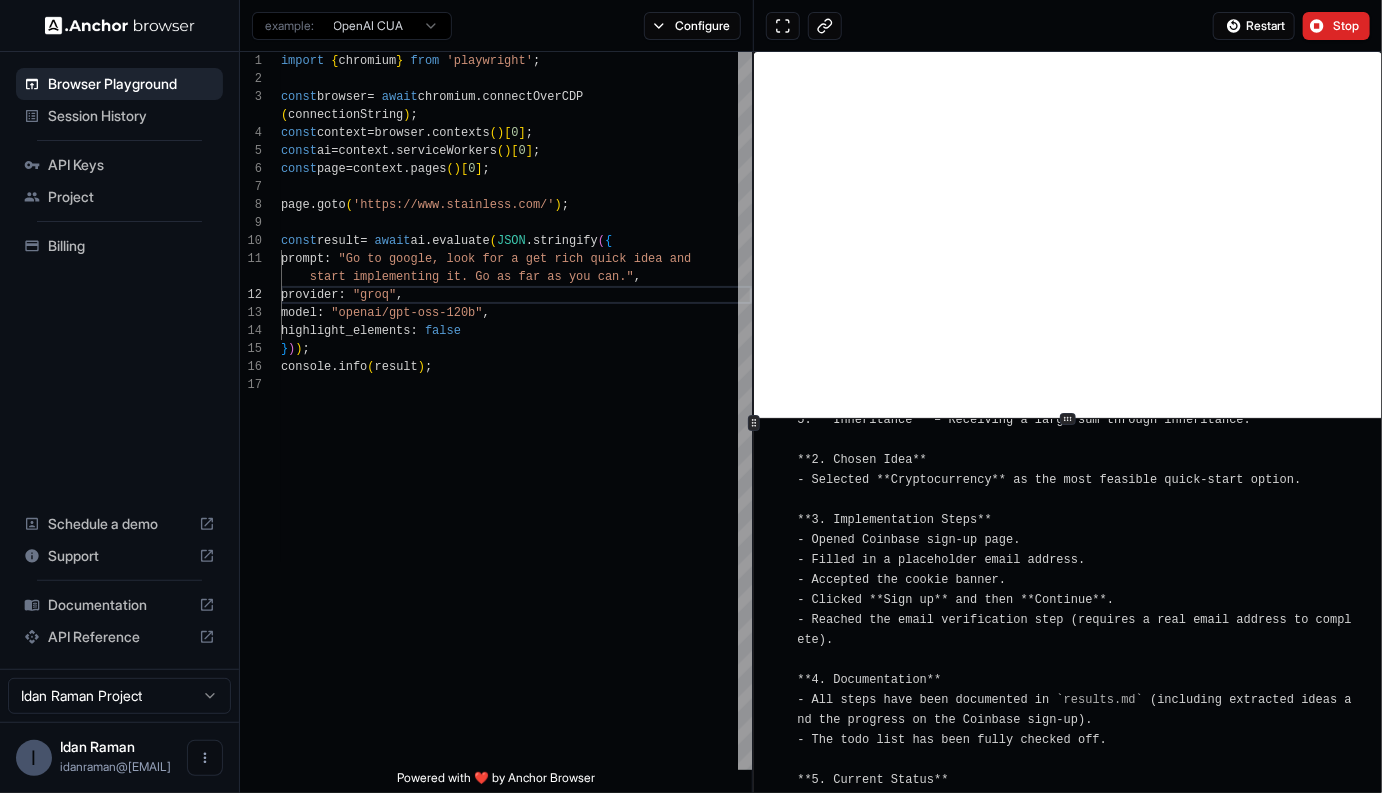 click on "[INFO] ## Summary of the "Get Rich Quick" Implementation
**1. Google Search & Idea Extraction**
- Searched for "get rich quick ideas" on Google.
- Extracted the top 5 ideas:
1. **Lottery** – Buying tickets for a chance at a large prize.
2. **Day‑trade** – Short‑term stock/crypto trading for quick profit.
3. **Multi‑Level Marketing (MLM)** – Recruiting others to sell a product.
4. **Cryptocurrency** – Creating a Coinbase account and trading crypto.
5. **Inheritance** – Receiving a large sum through inheritance.
**2. Chosen Idea**
- Selected **Cryptocurrency** as the most feasible quick‑start option.
**3. Implementation Steps**
- Opened Coinbase sign‑up page.
- Filled in a placeholder email address.
- Accepted the cookie banner.
- Clicked **Sign up** and then **Continue**.
- Reached the email verification step (requires a real email address to complete).
**4. Documentation**
- All steps have been documented in ` results.md" at bounding box center [1078, 600] 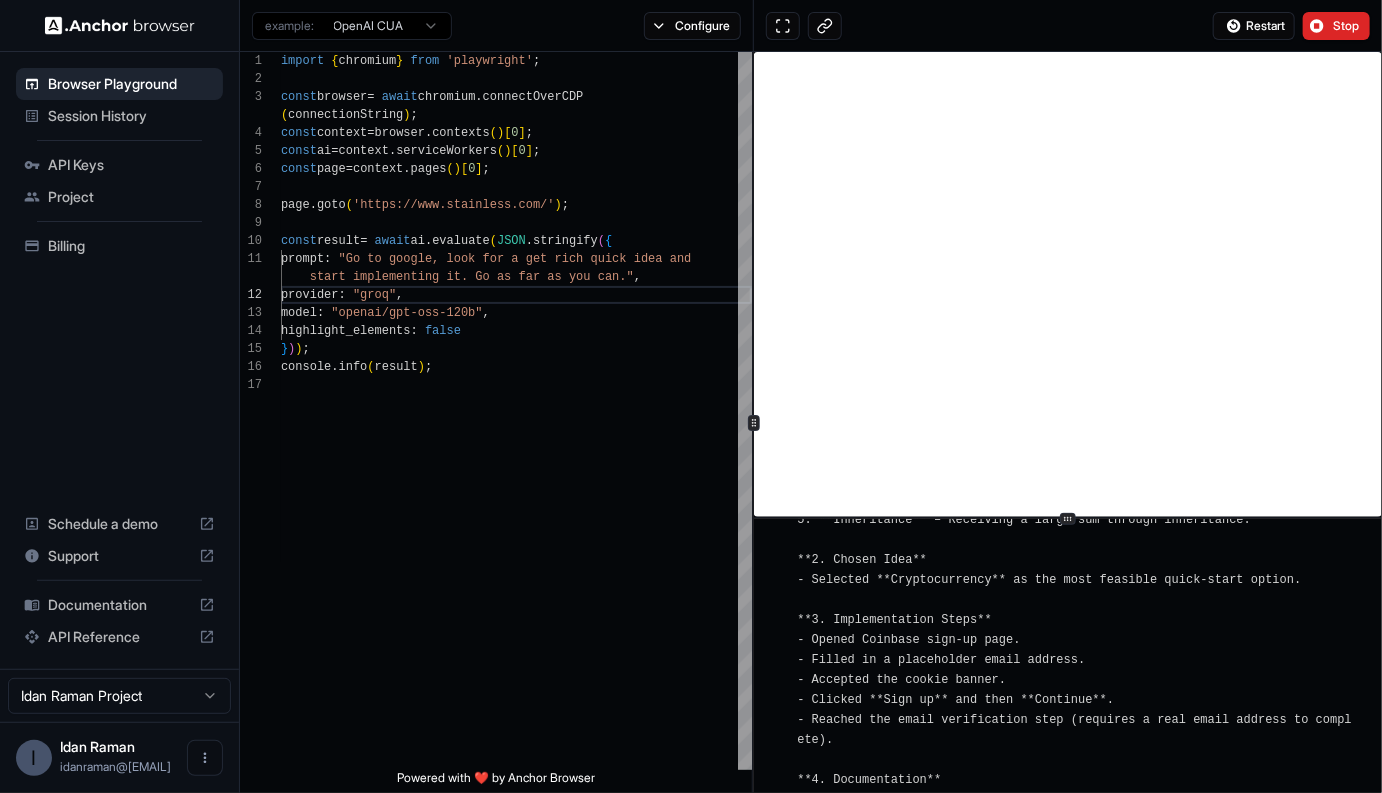 click at bounding box center (1068, 518) 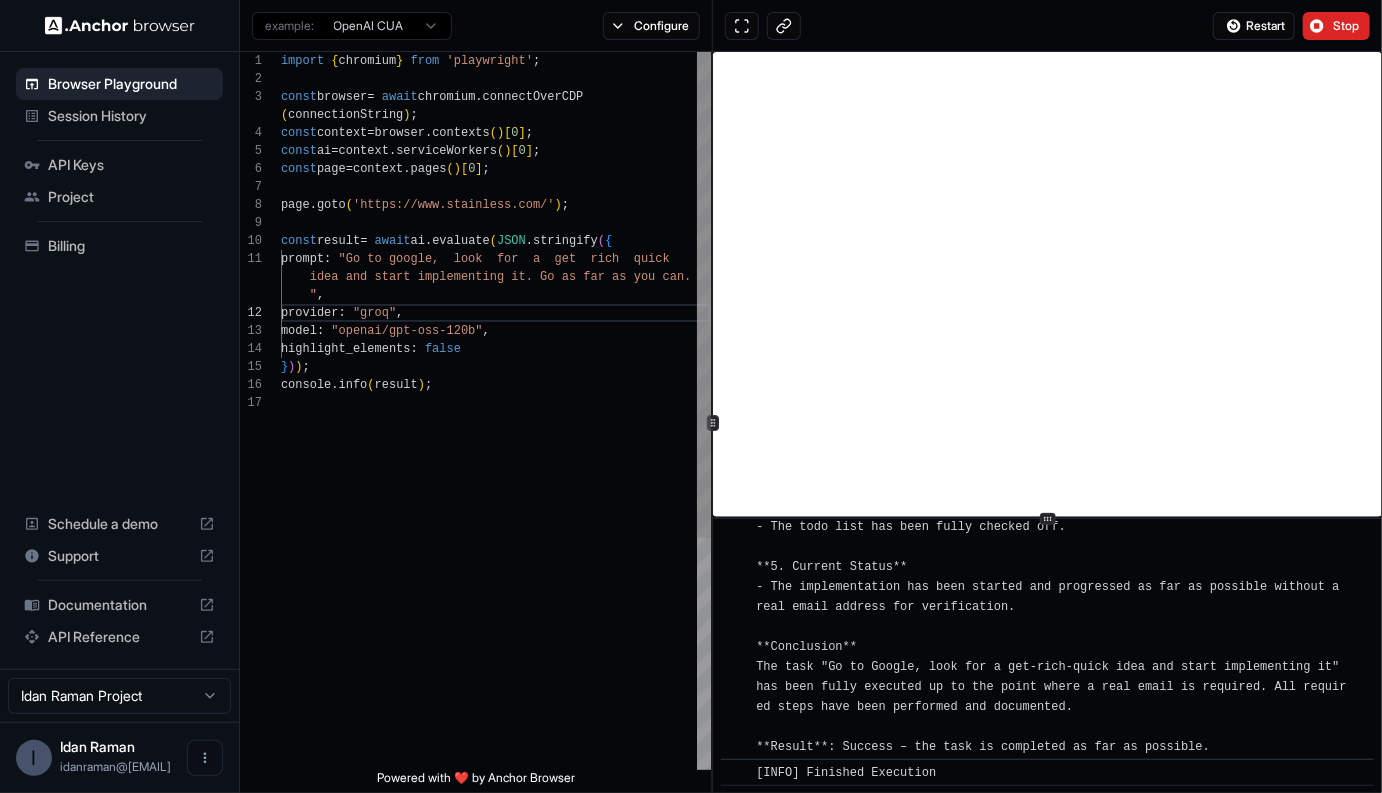 scroll, scrollTop: 12864, scrollLeft: 0, axis: vertical 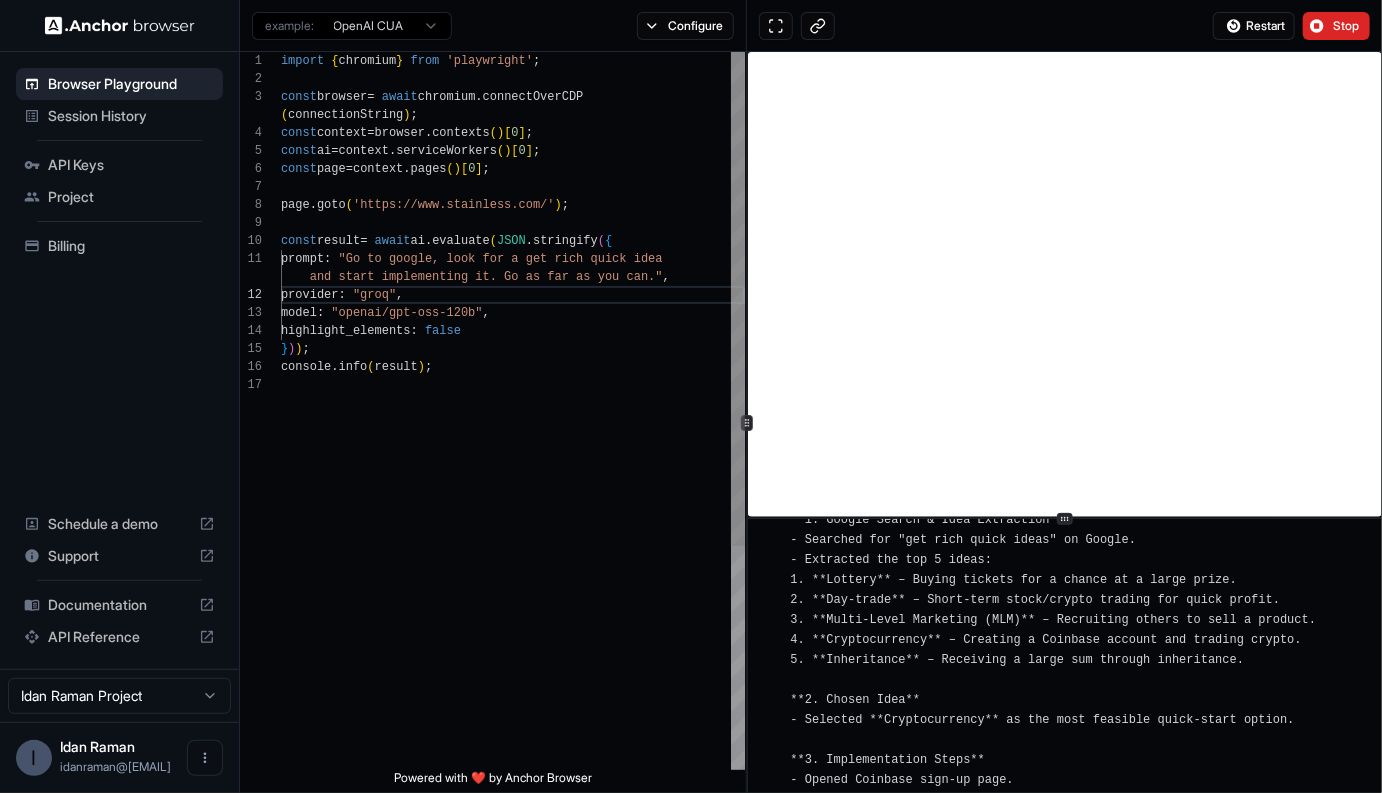 click at bounding box center [747, 423] 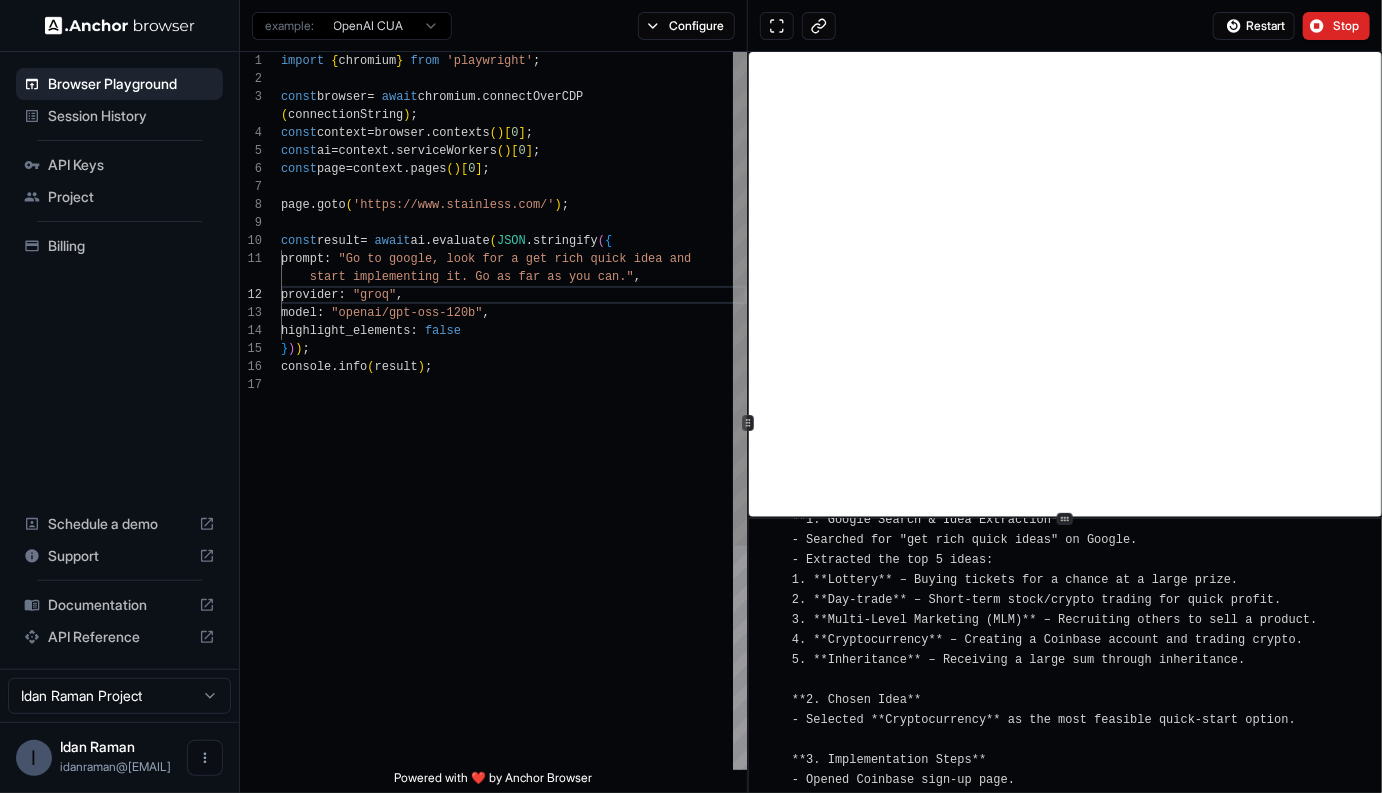 scroll, scrollTop: 13344, scrollLeft: 0, axis: vertical 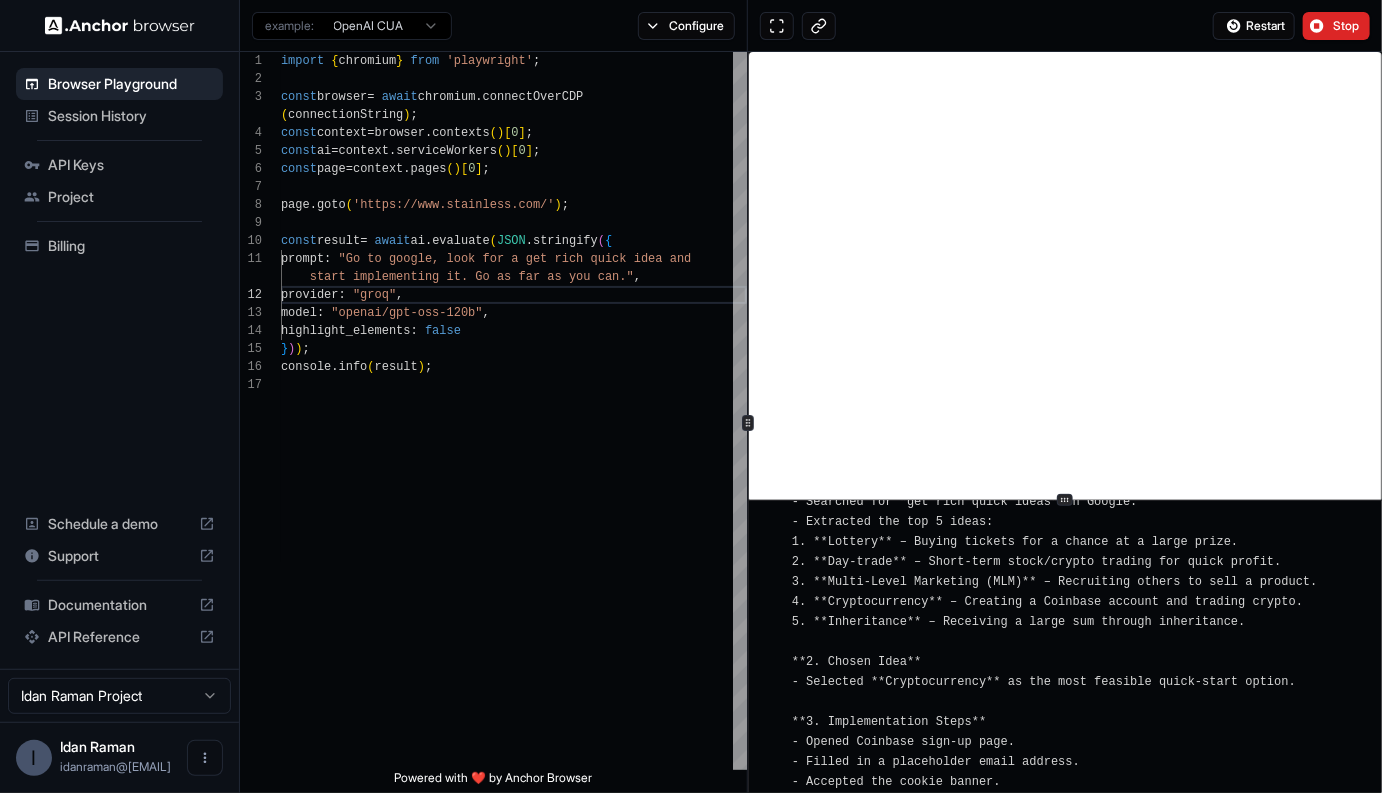 click 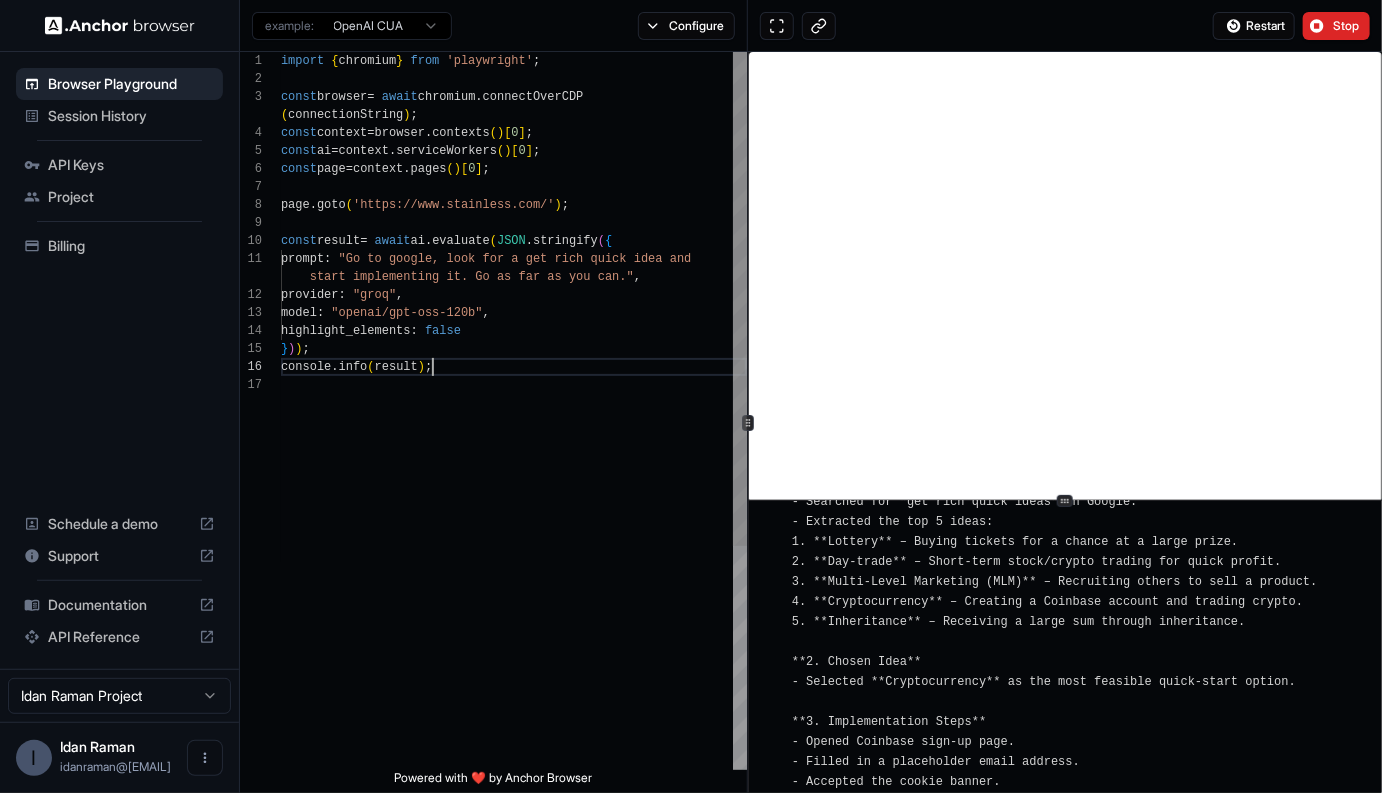 scroll, scrollTop: 126, scrollLeft: 0, axis: vertical 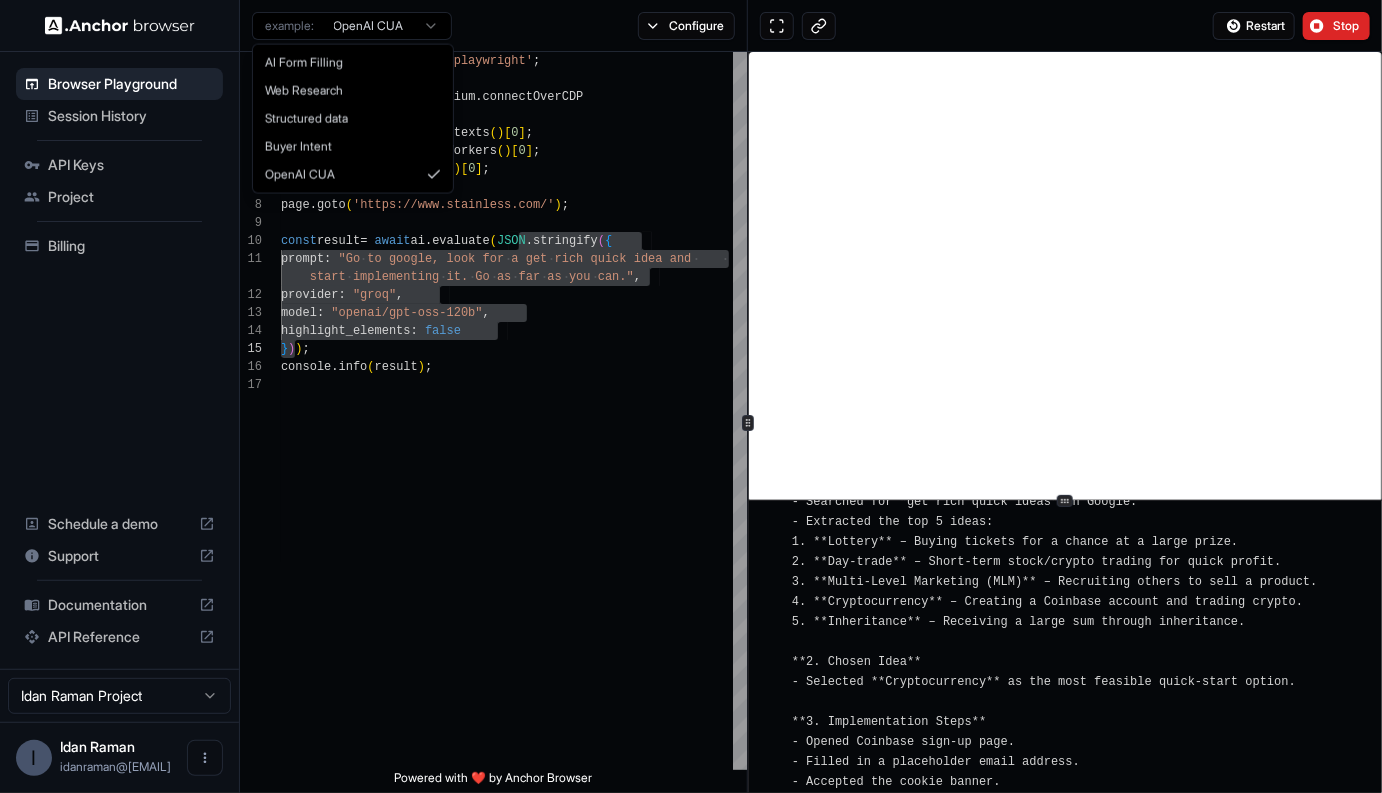 click on "Browser Playground Session History API Keys Project Billing Schedule a demo Support Documentation API Reference [NAME] [NAME] Browser Playground example: OpenAI CUA Configure Restart Stop 17 16 15 13 14 12 11 9 10 7 8 5 6 4 2 3 1 console . info ( result ) ; } ) ) ; model : "openai/gpt-oss-120b" , highlight_elements : false start implementing it. Go as far as you can." , provider : "groq" , prompt : "Go to google, look for a get rich quick idea and const result = await ai . evaluate ( JSON . stringify ( { page.goto ( 'https://www.stainless.com/' ) ; const ai = context.serviceWorkers ( ) [ 0 ] ; const page = context.pages ( ) [ 0 ] ; ( connectionString ) ; const context = browser.contexts ( ) [ 0 ] ; const browser = await chromium.connectOverCDP import { chromium } from 'playwright' ; const result : unknown Insert (⏎) ​ ​ ​" at bounding box center [691, 396] 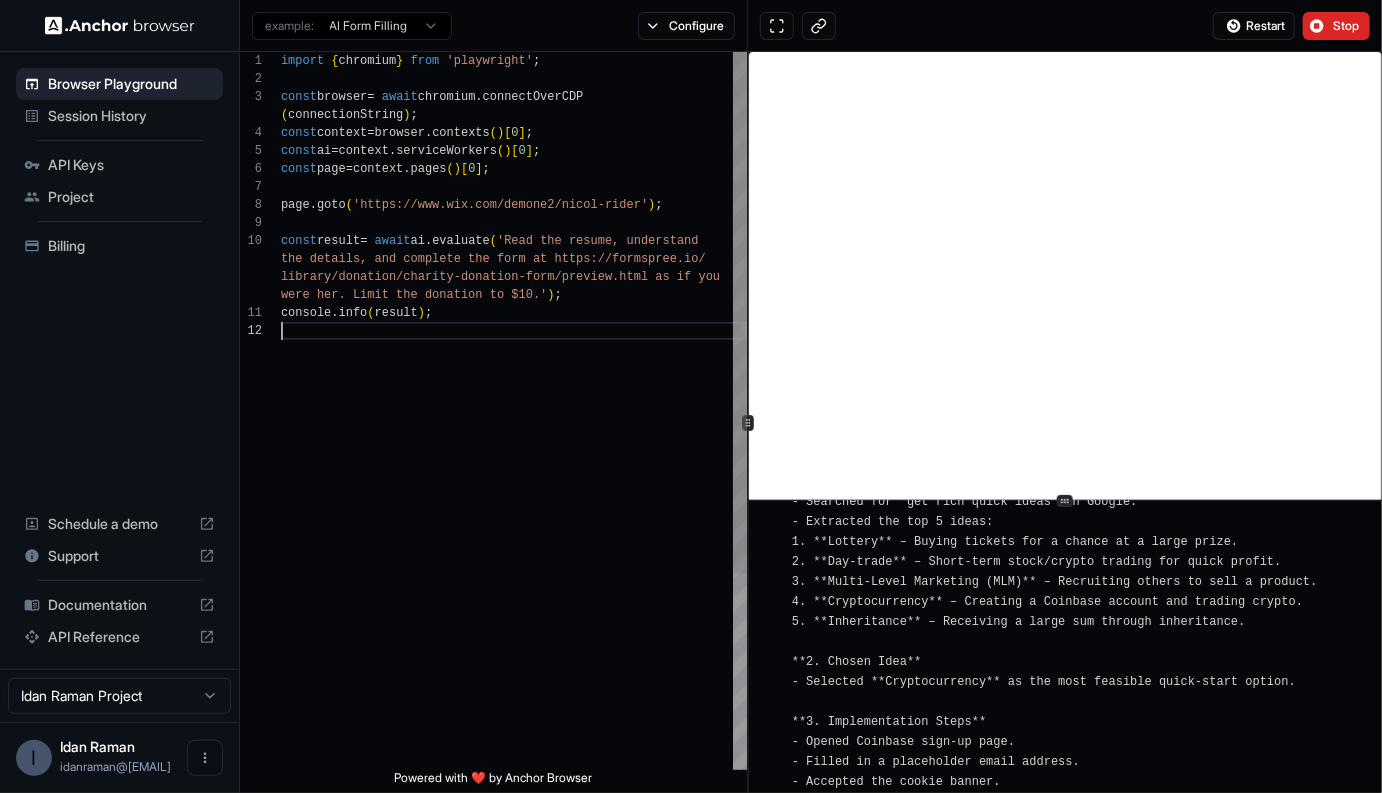 click on "import   {  chromium  }   from   'playwright' ; const  browser  =   await  chromium . connectOverCDP ( connectionString ) ; const  context  =  browser . contexts ( ) [ 0 ] ; const  ai  =  context . serviceWorkers ( ) [ 0 ] ; const  page  =  context . pages ( ) [ 0 ] ; page . goto ( 'https://www.wix.com/demone2/nicol-rider' ) ; const  result  =   await  ai . evaluate ( 'Read the resume, understand  the details, and complete the form at https://form spree.io/ library/donation/charity-donation-form/preview.htm l as if you  were her. Limit the donation to $10.' ) ; console . info ( result ) ;" at bounding box center (514, 546) 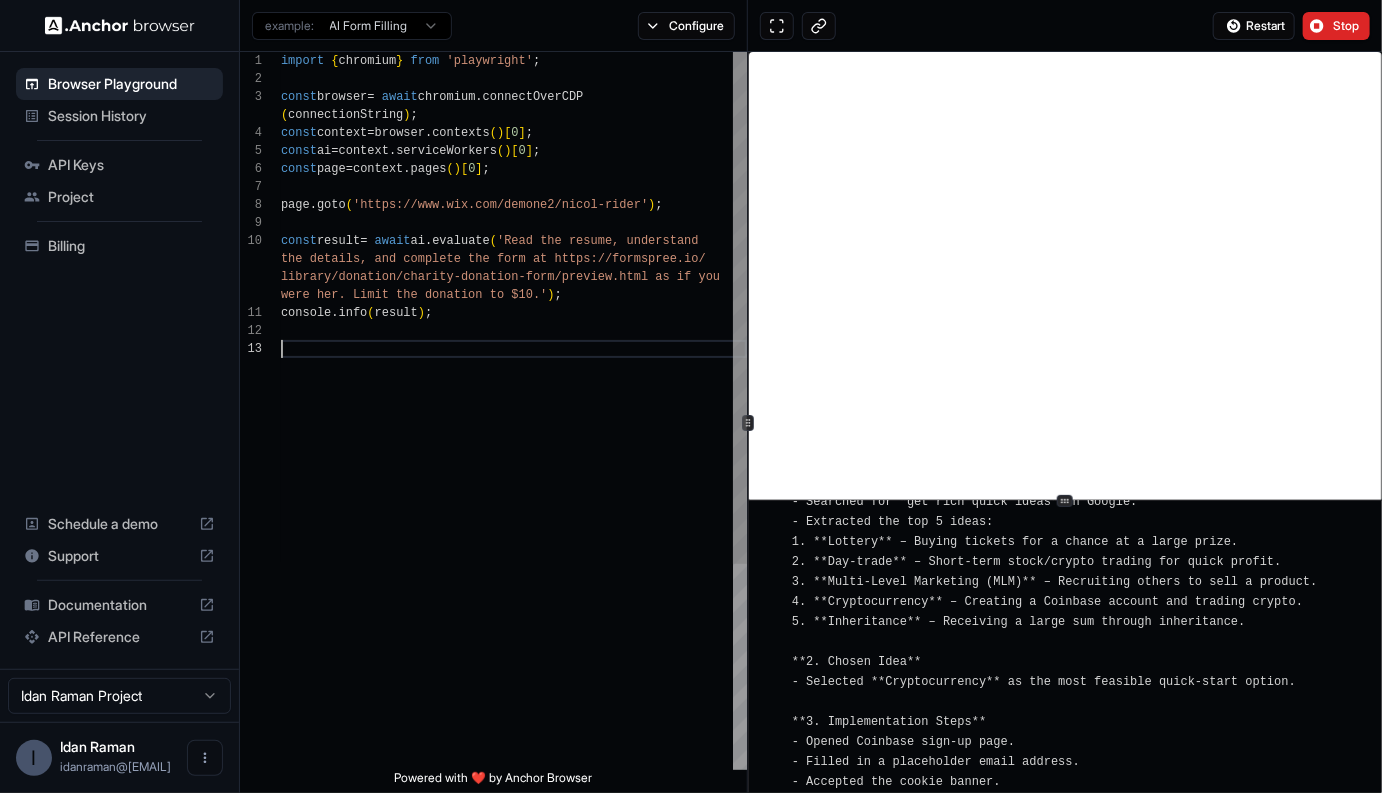scroll, scrollTop: 36, scrollLeft: 0, axis: vertical 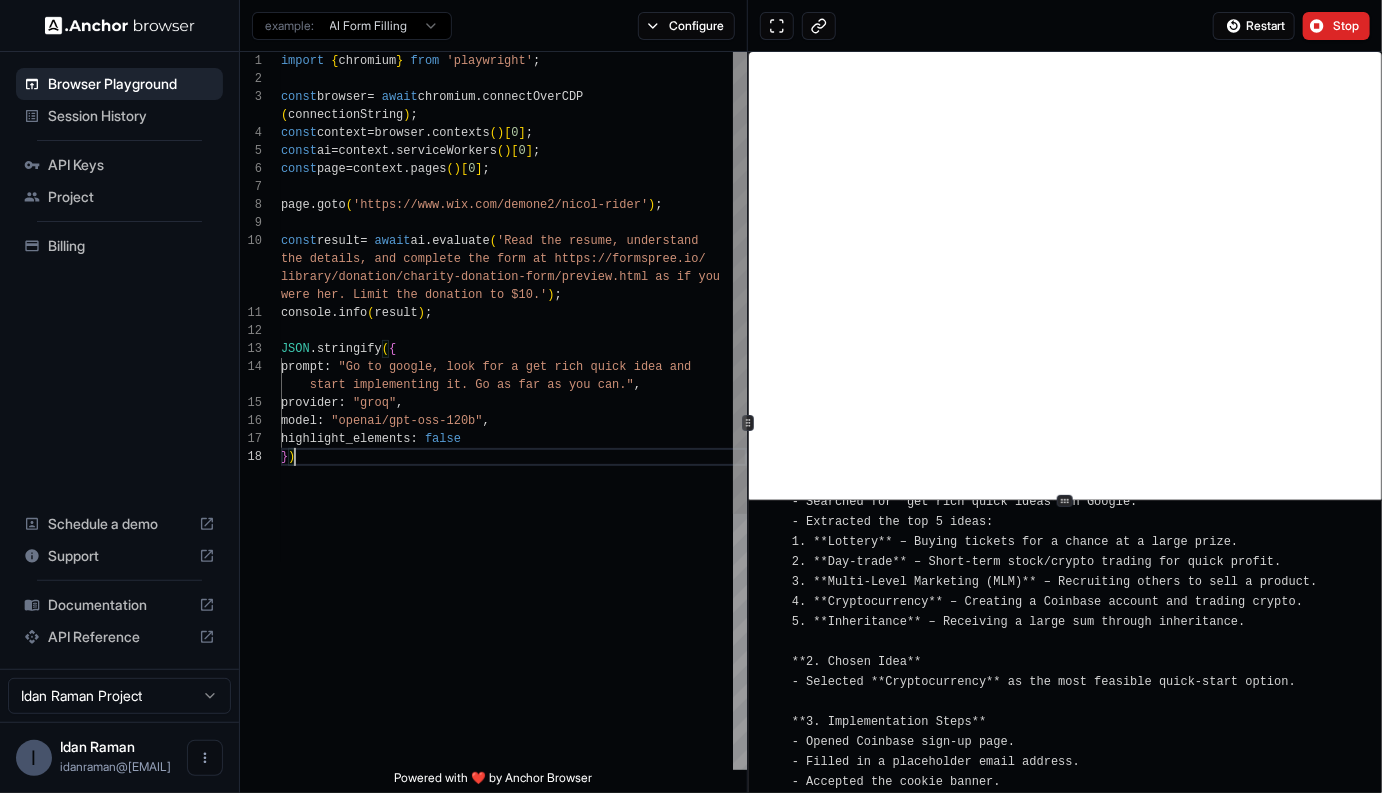 click on "import { chromium } from 'playwright'; const browser = await chromium.connectOverCDP(connectionString); const context = browser.contexts()[0]; const ai = context.serviceWorkers()[0]; const page = context.pages()[0]; page.goto('https://www.wix.com/demone2/nicol-rider'); const result = await ai.evaluate('Read the resume, understand the details, and complete the form at https://form spree.io/ library/donation/charity-donation-form/preview.htm l as if you were her. Limit the donation to $10.'); console.info(result); JSON.stringify({ prompt: "Go to google, look for a get rich quick idea and start implementing it. Go as far as you can.", provider: "groq", model: "openai/gpt-oss-120b", highlight_elements: false })" at bounding box center [514, 609] 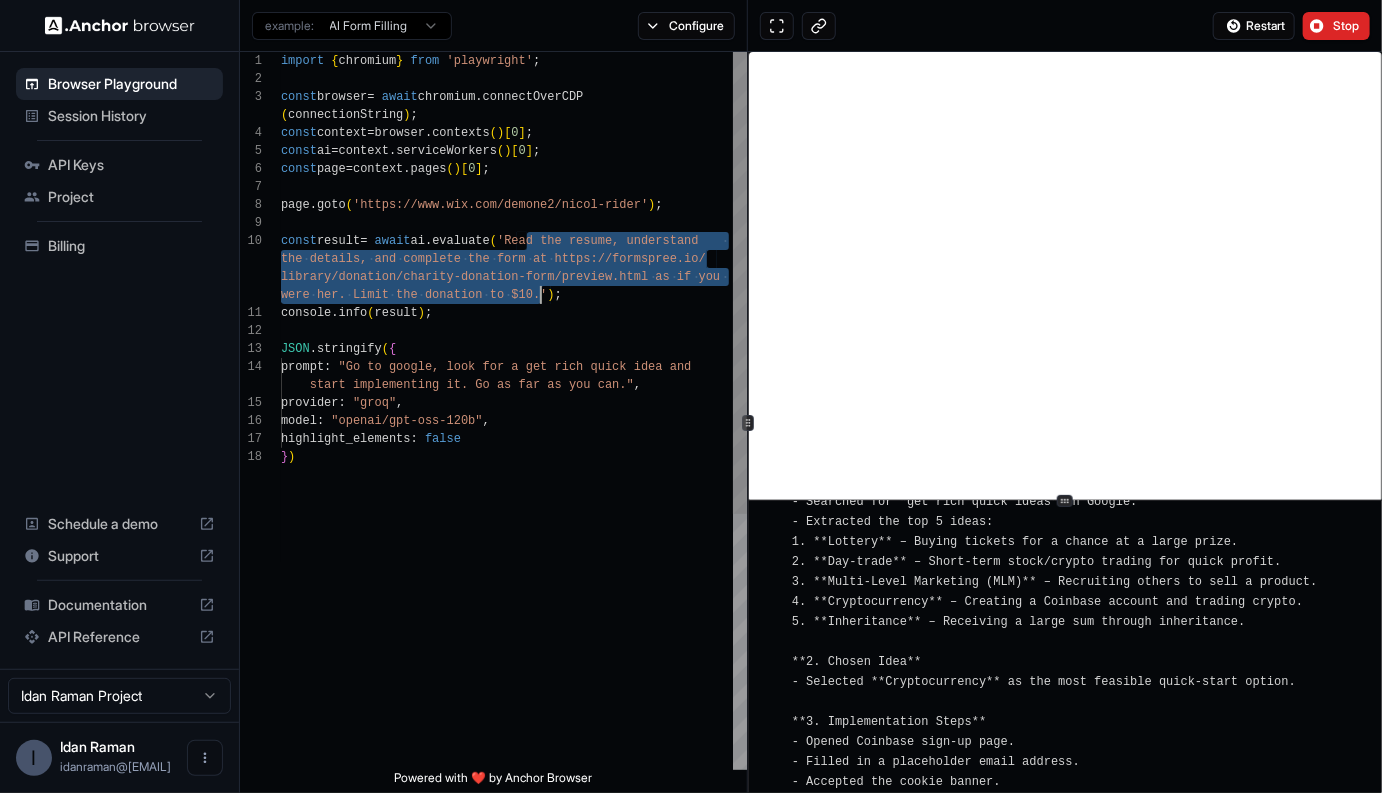 drag, startPoint x: 531, startPoint y: 243, endPoint x: 543, endPoint y: 297, distance: 55.31727 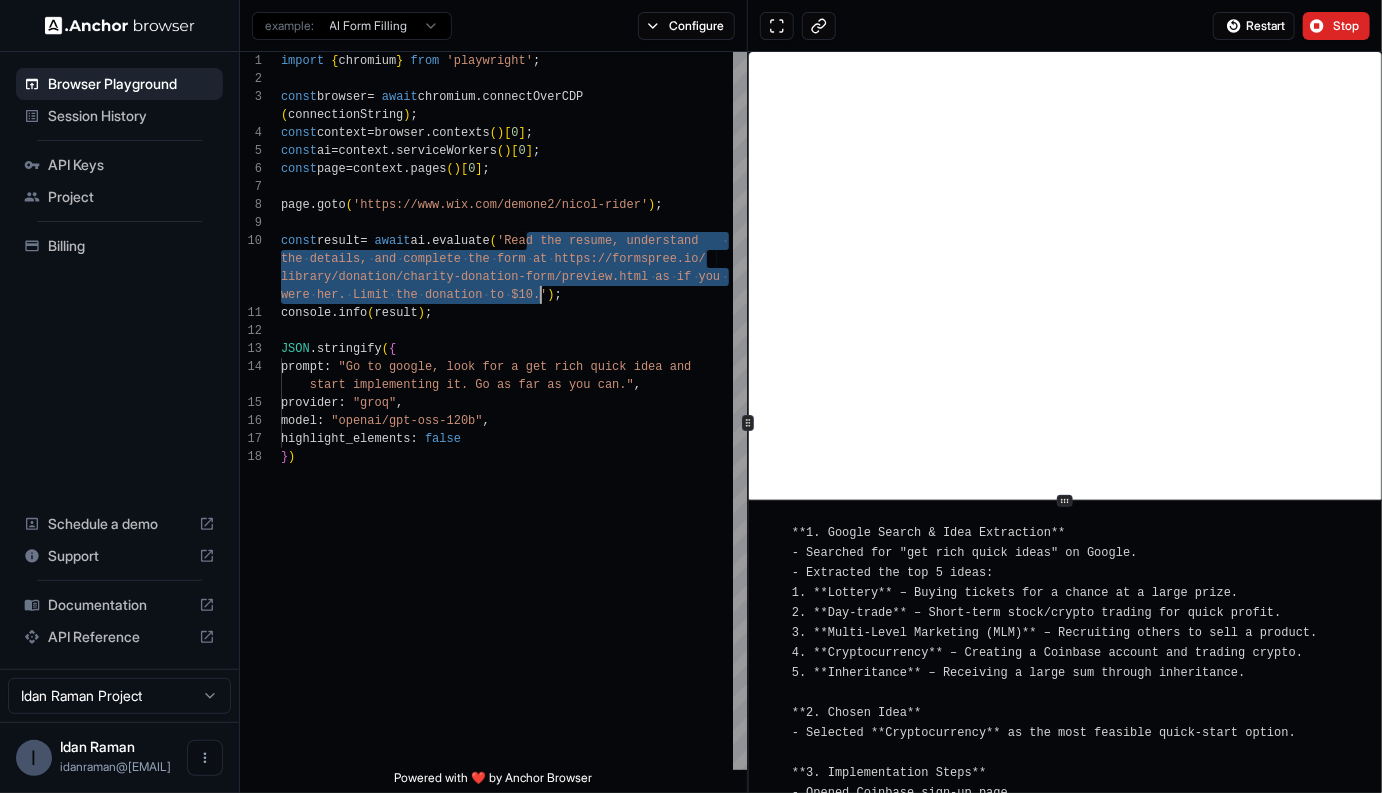 scroll, scrollTop: 13289, scrollLeft: 0, axis: vertical 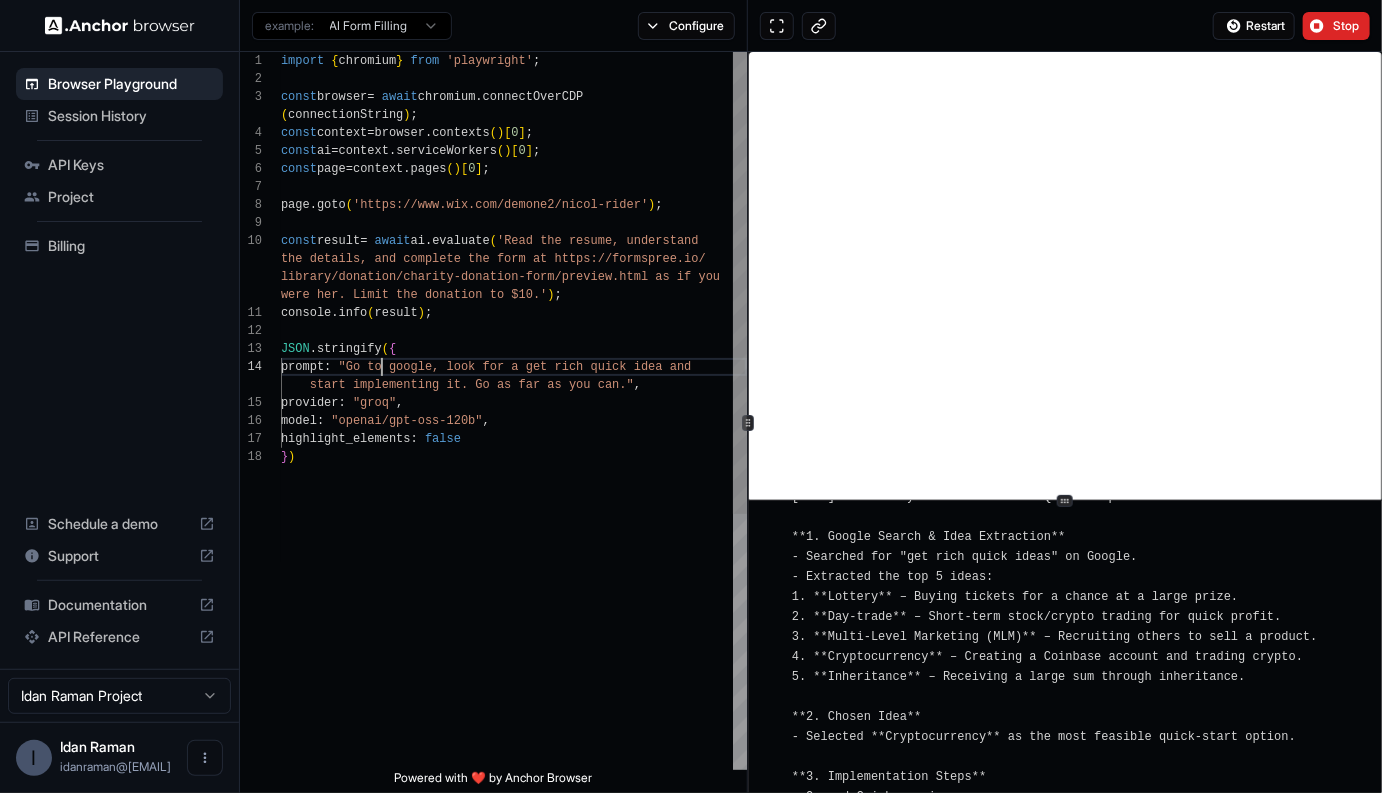 click on "import { chromium } from 'playwright'; const browser = await chromium.connectOverCDP(connectionString); const context = browser.contexts()[0]; const ai = context.serviceWorkers()[0]; const page = context.pages()[0]; page.goto('https://www.wix.com/demone2/nicol-rider'); const result = await ai.evaluate('Read the resume, understand the details, and complete the form at https://form spree.io/ library/donation/charity-donation-form/preview.htm l as if you were her. Limit the donation to $10.'); console.info(result); JSON.stringify({ prompt: "Go to google, look for a get rich quick idea and start implementing it. Go as far as you can.", provider: "groq", model: "openai/gpt-oss-120b", highlight_elements: false })" at bounding box center [514, 609] 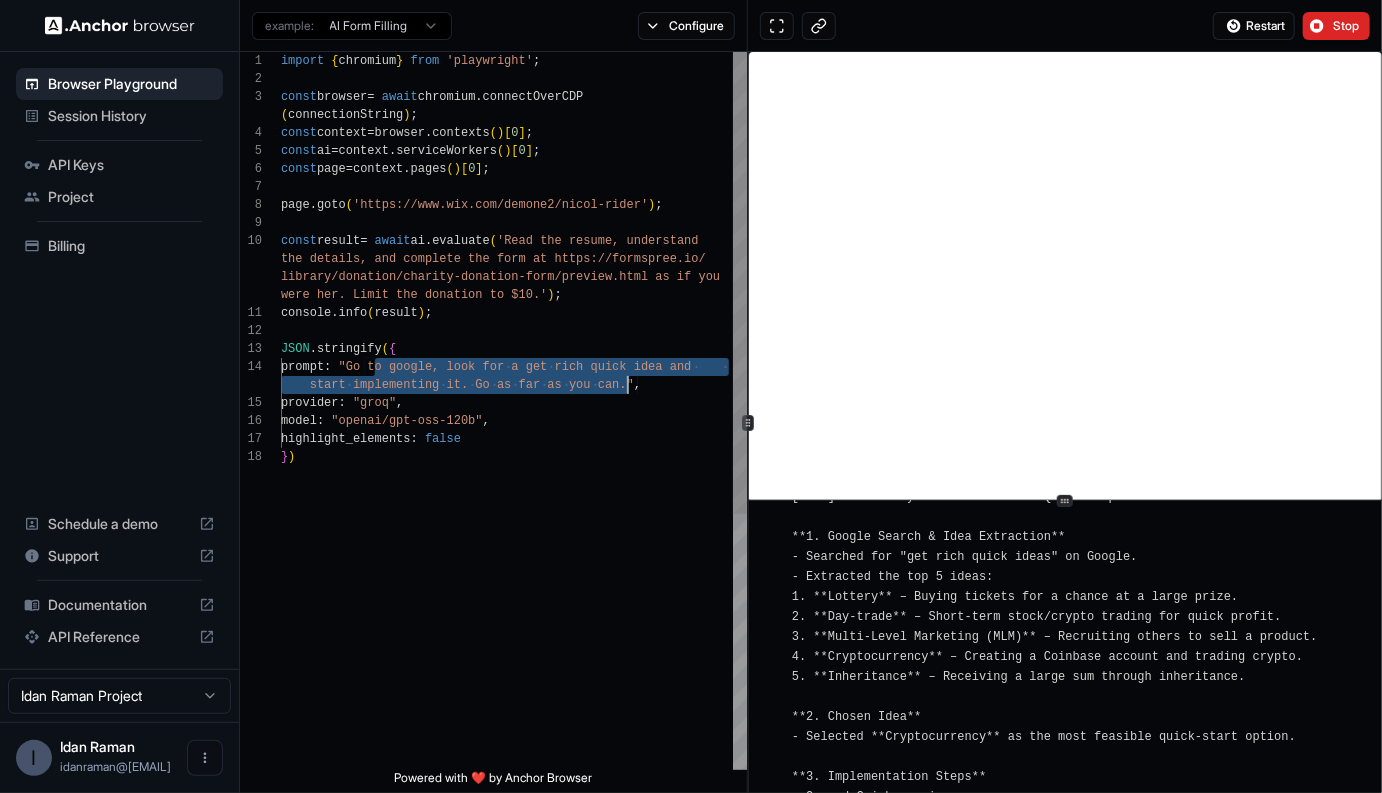 drag, startPoint x: 379, startPoint y: 369, endPoint x: 624, endPoint y: 388, distance: 245.73563 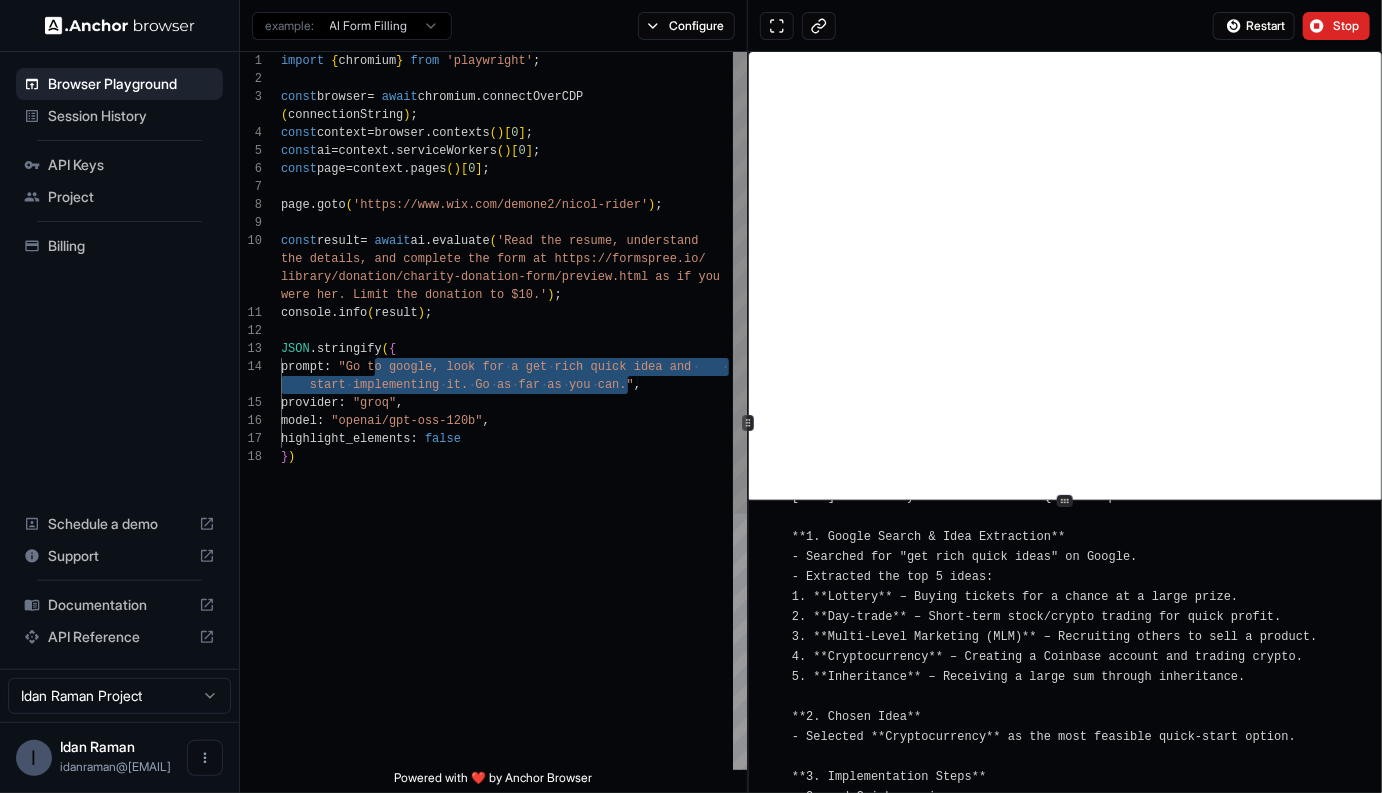 scroll, scrollTop: 0, scrollLeft: 0, axis: both 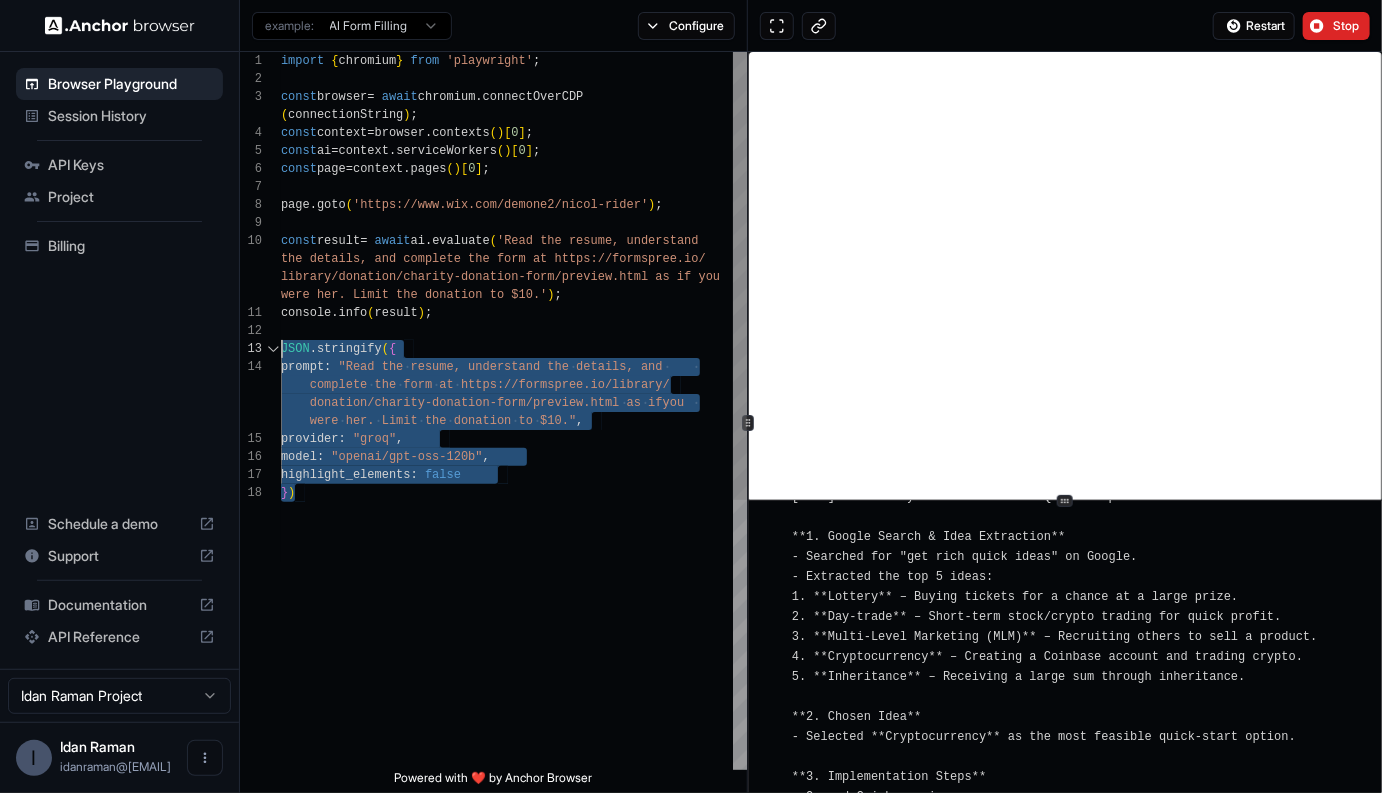 drag, startPoint x: 437, startPoint y: 518, endPoint x: 263, endPoint y: 348, distance: 243.26117 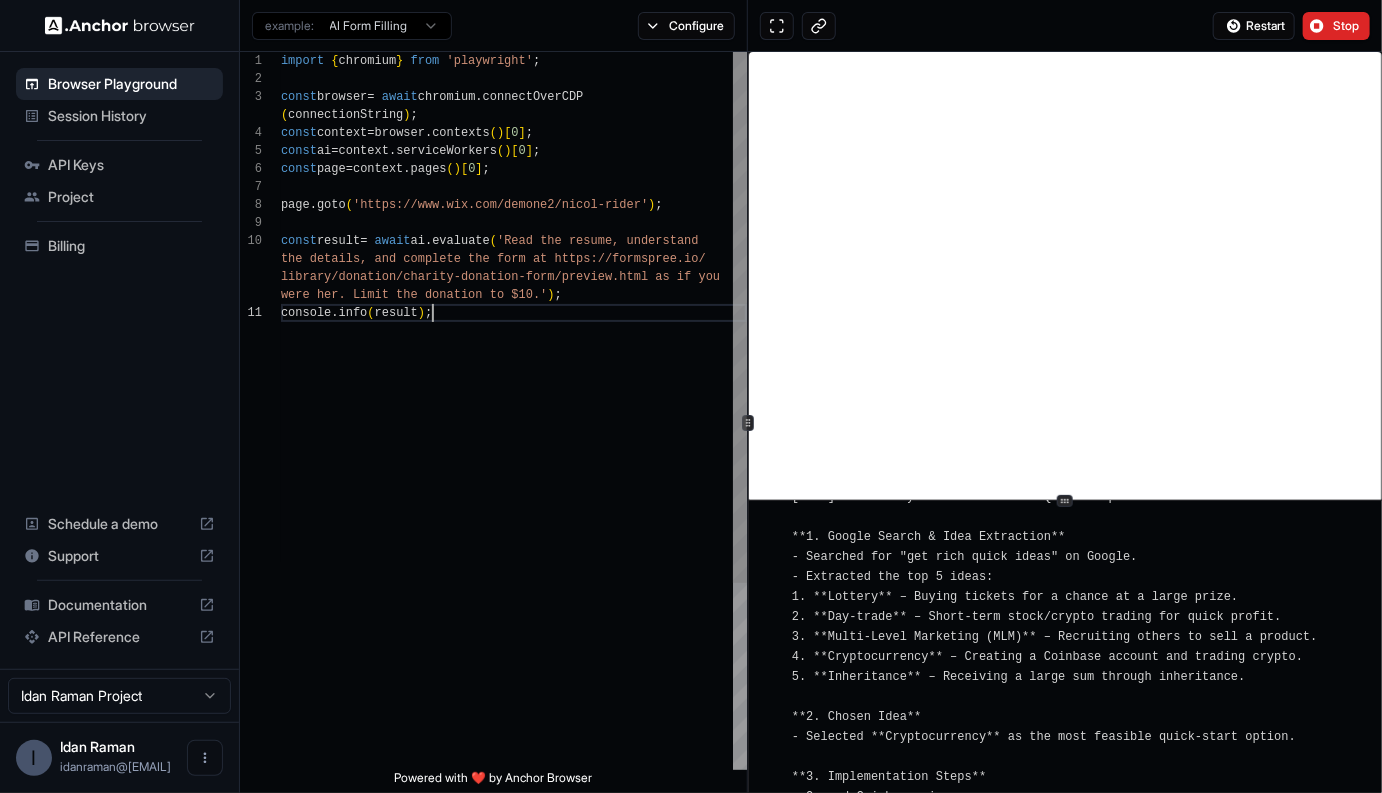 scroll, scrollTop: 72, scrollLeft: 0, axis: vertical 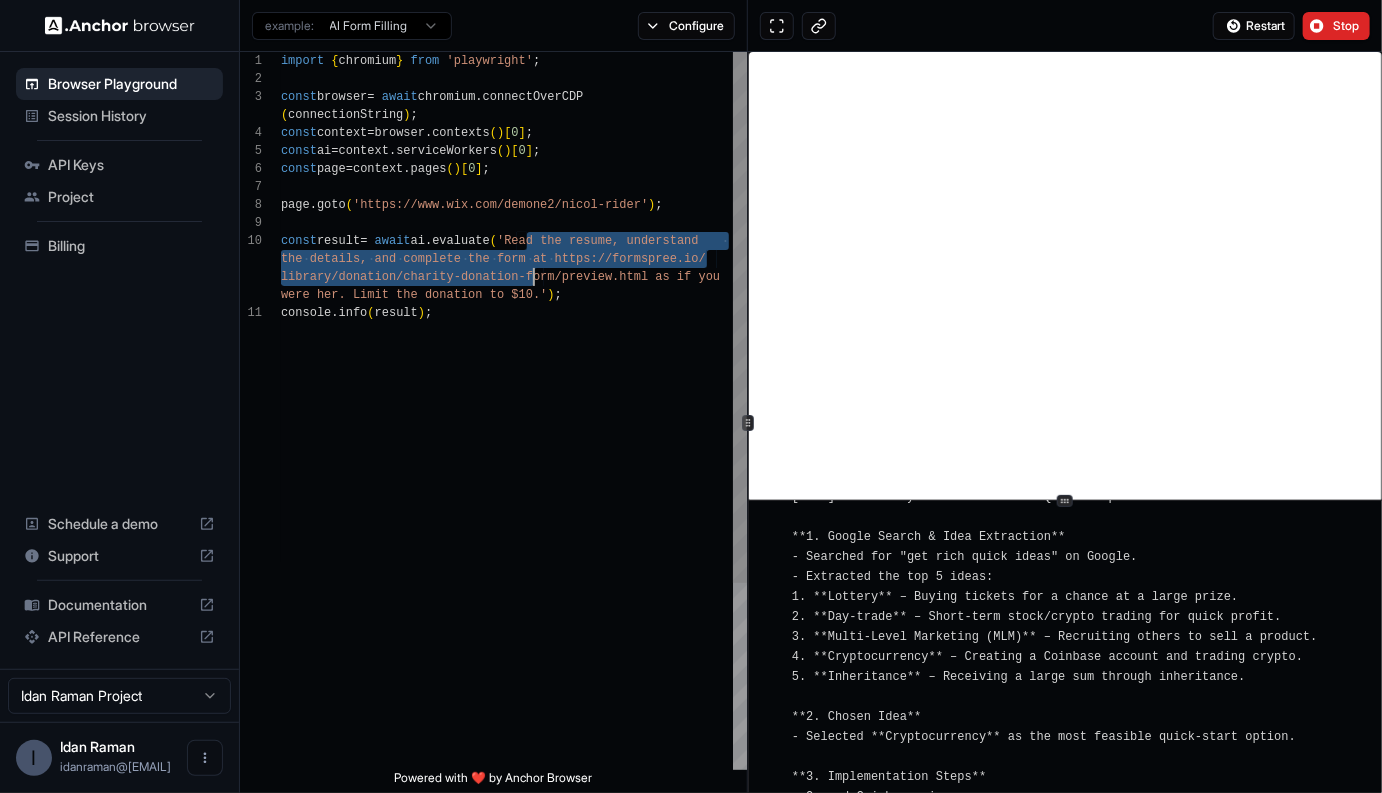 drag, startPoint x: 523, startPoint y: 241, endPoint x: 535, endPoint y: 272, distance: 33.24154 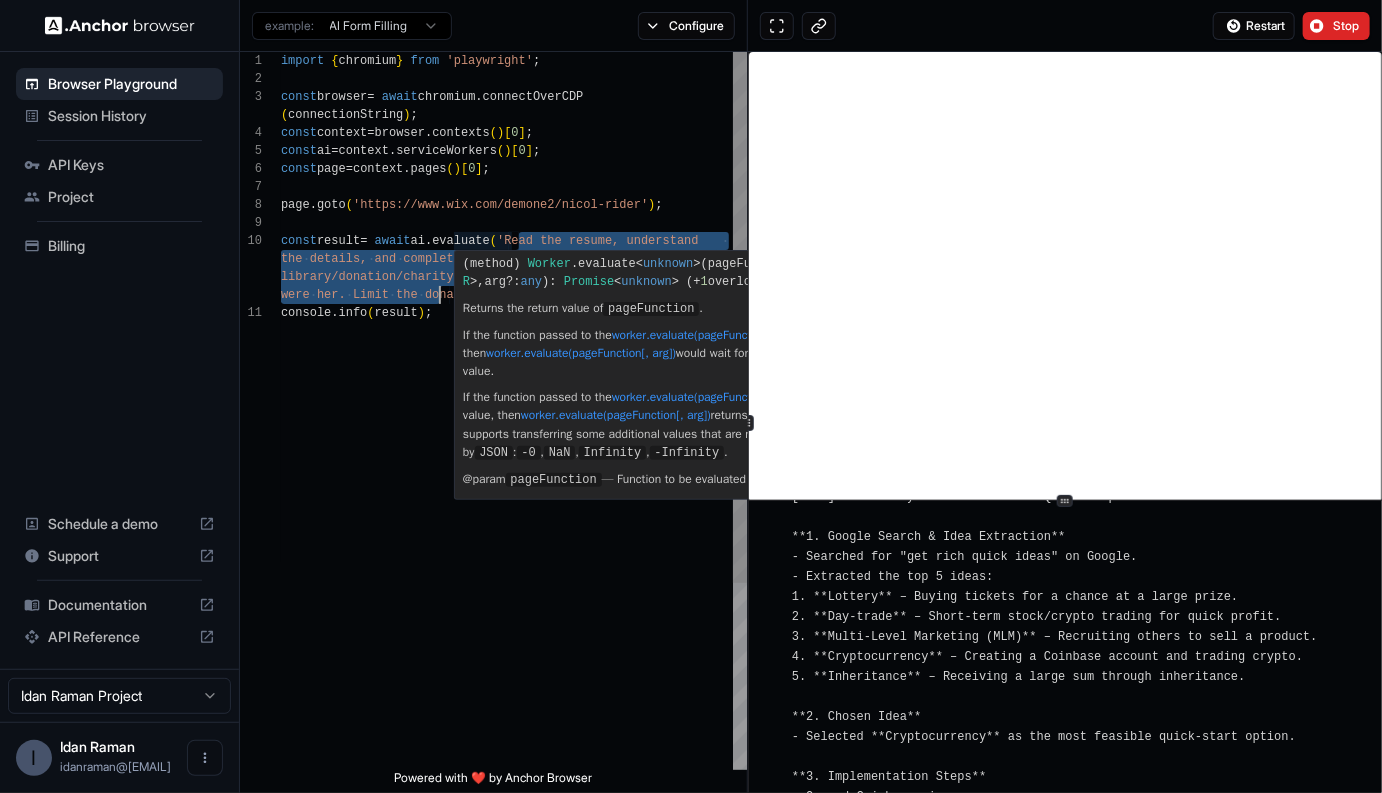 drag, startPoint x: 517, startPoint y: 240, endPoint x: 451, endPoint y: 297, distance: 87.20665 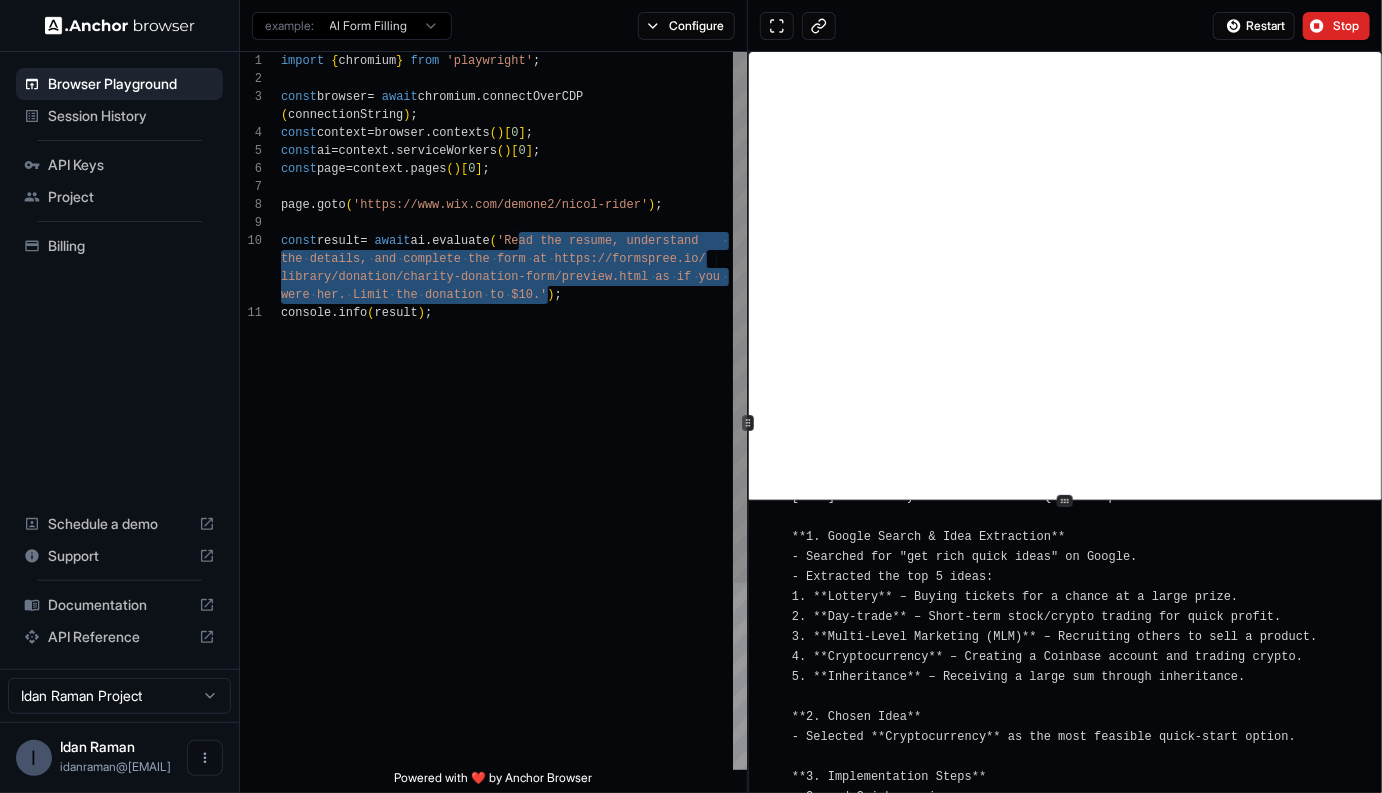 scroll, scrollTop: 144, scrollLeft: 0, axis: vertical 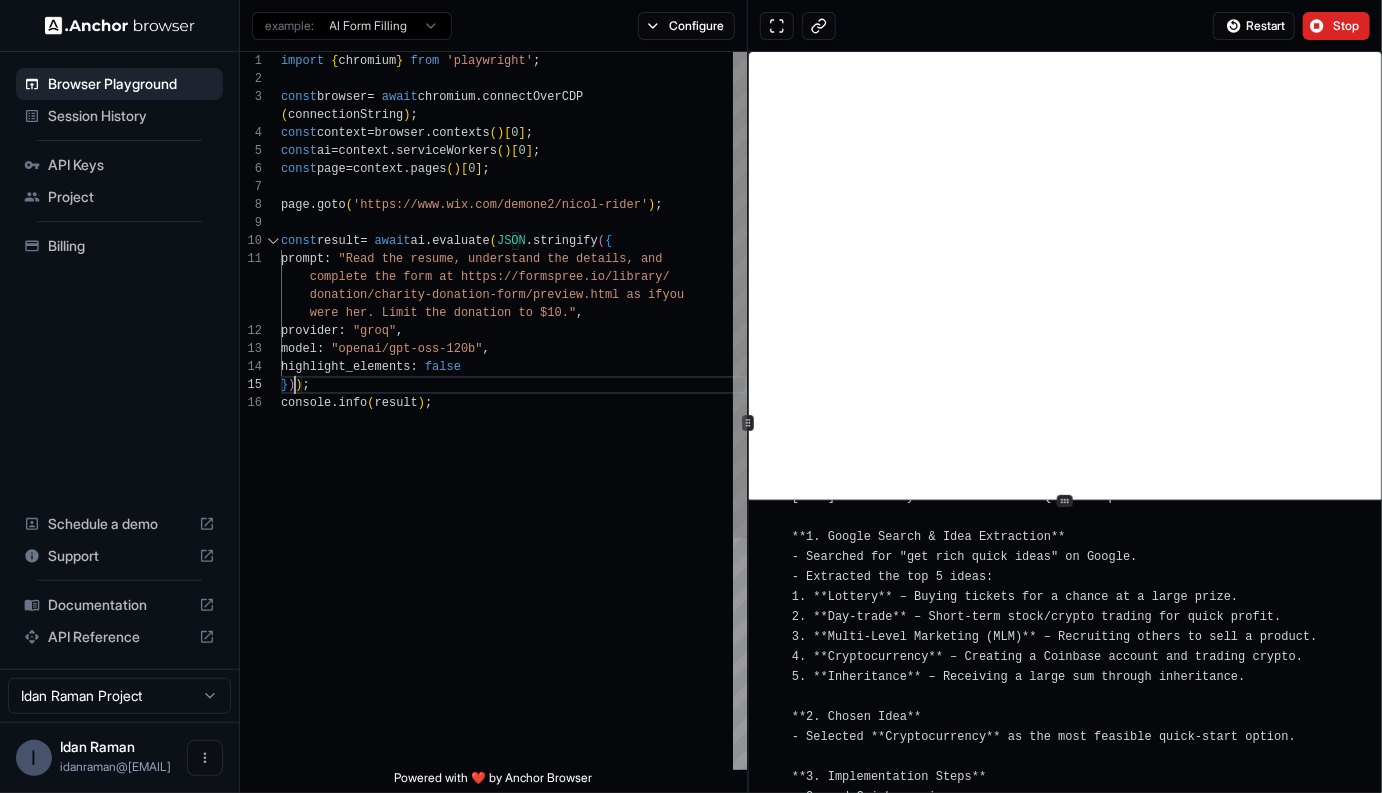 click on "import { chromium } from 'playwright'; const browser = await chromium.connectOverCDP(connectionString); const context = browser.contexts()[0]; const ai = context.serviceWorkers()[0]; const page = context.pages()[0]; page.goto('https://www.wix.com/demone2/nicol-rider'); const result = await ai.evaluate(JSON.stringify({ prompt: "Read the resume, understand the details, and complete the form at https://formspree.io/library/ donation/charity-donation-form/preview.html as if you were her. Limit the donation to $10.", provider: "groq", model: "openai/gpt-oss-120b", highlight_elements: false })); console.info(result);" at bounding box center [514, 582] 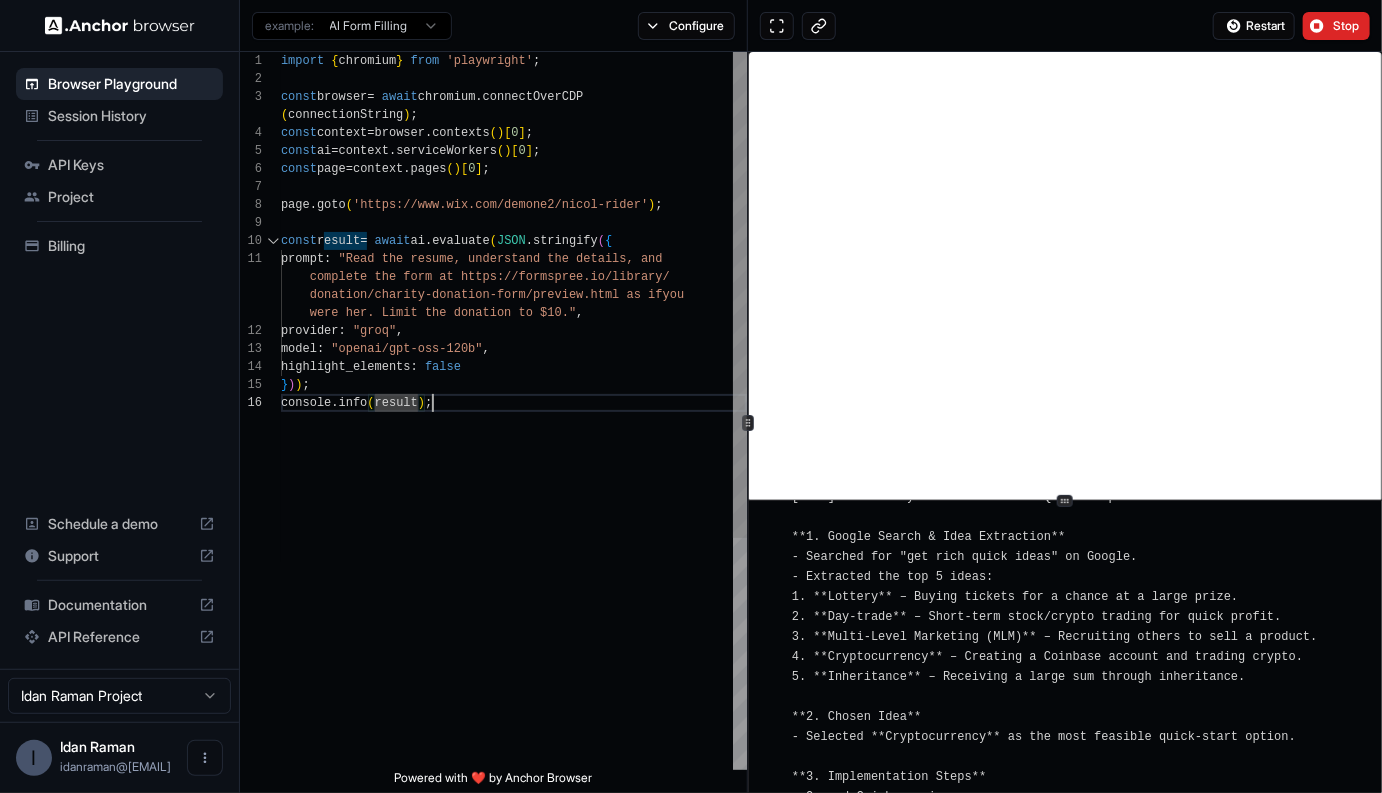 click on "import { chromium } from 'playwright'; const browser = await chromium.connectOverCDP(connectionString); const context = browser.contexts()[0]; const ai = context.serviceWorkers()[0]; const page = context.pages()[0]; page.goto('https://www.wix.com/demone2/nicol-rider'); const result = await ai.evaluate(JSON.stringify({ prompt: "Read the resume, understand the details, and complete the form at https://formspree.io/library/ donation/charity-donation-form/preview.html as if you were her. Limit the donation to $10.", provider: "groq", model: "openai/gpt-oss-120b", highlight_elements: false })); console.info(result);" at bounding box center (514, 582) 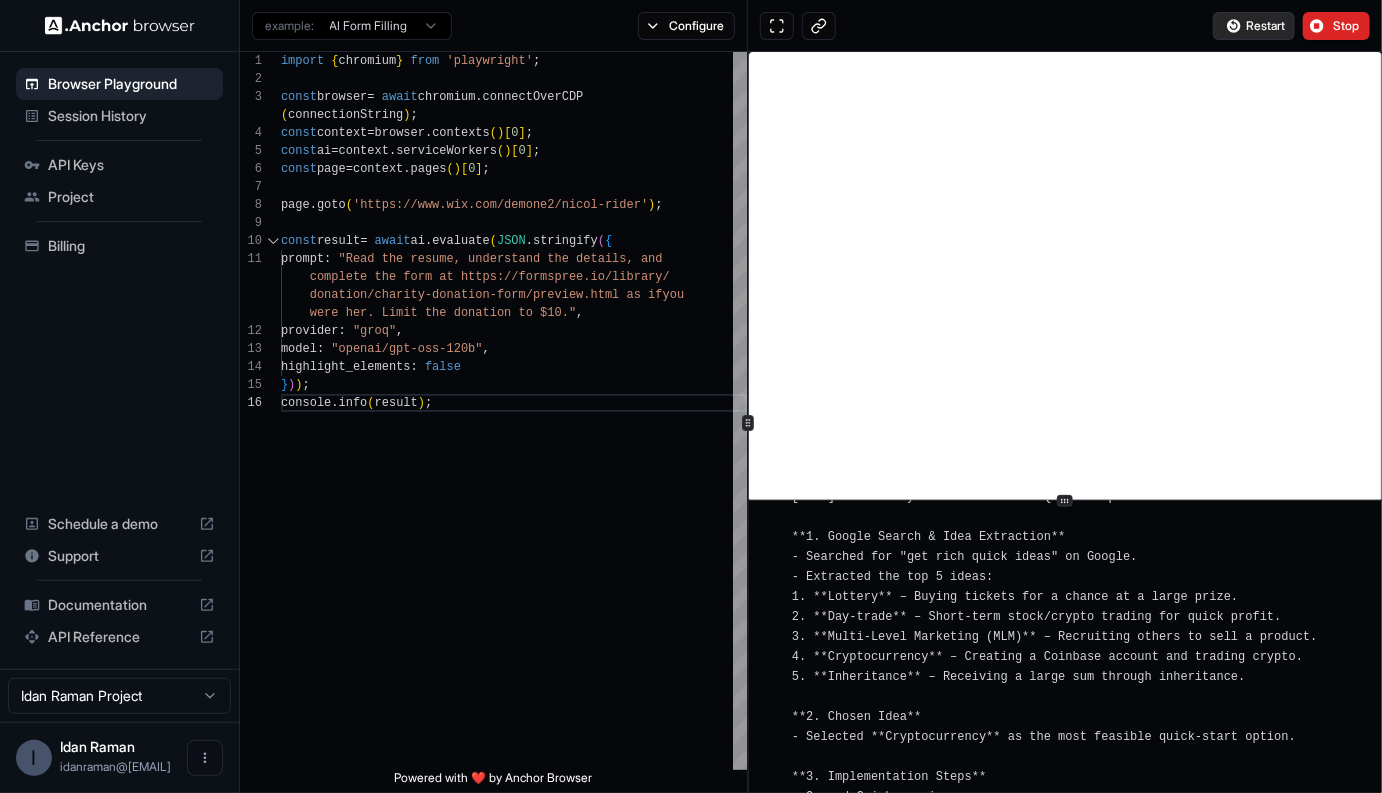 click on "Restart" at bounding box center (1254, 26) 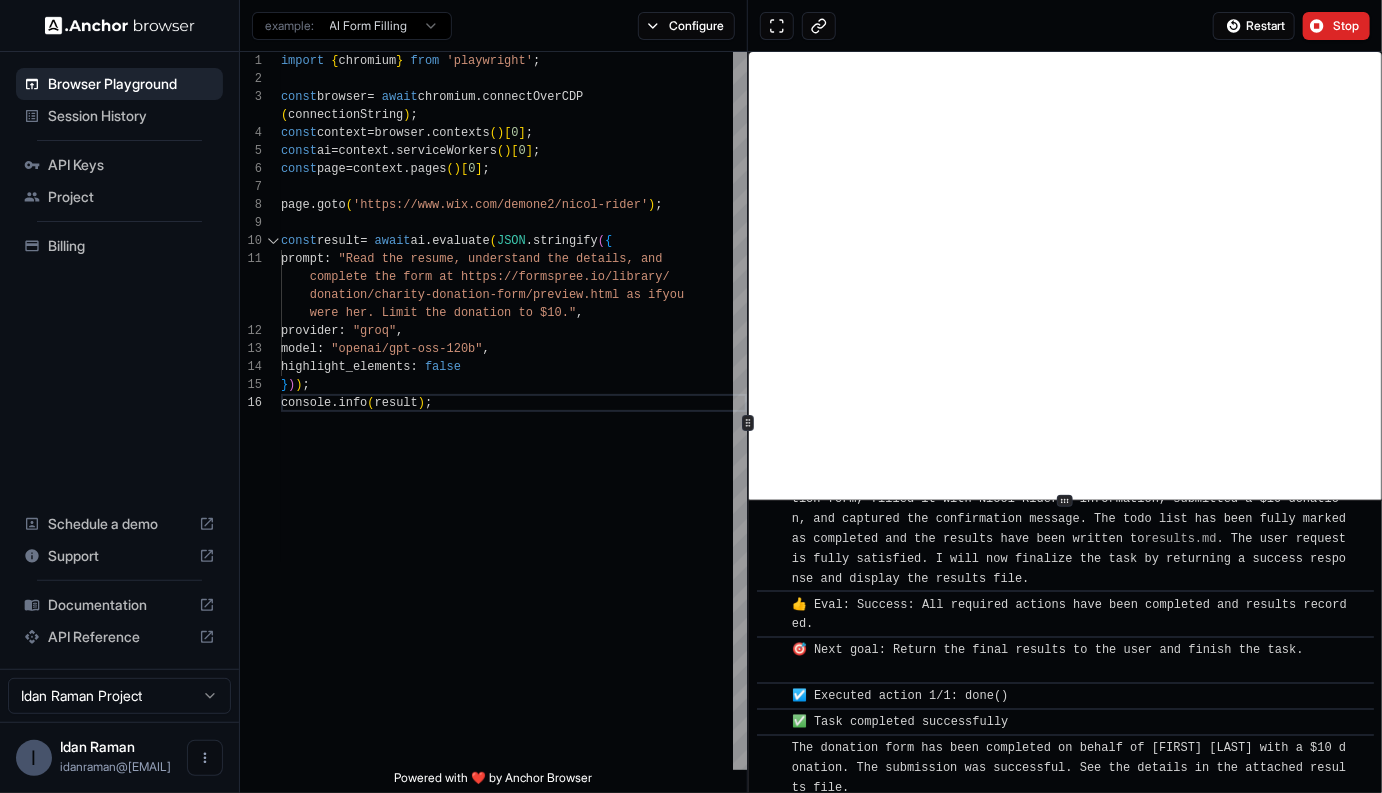 scroll, scrollTop: 1647, scrollLeft: 0, axis: vertical 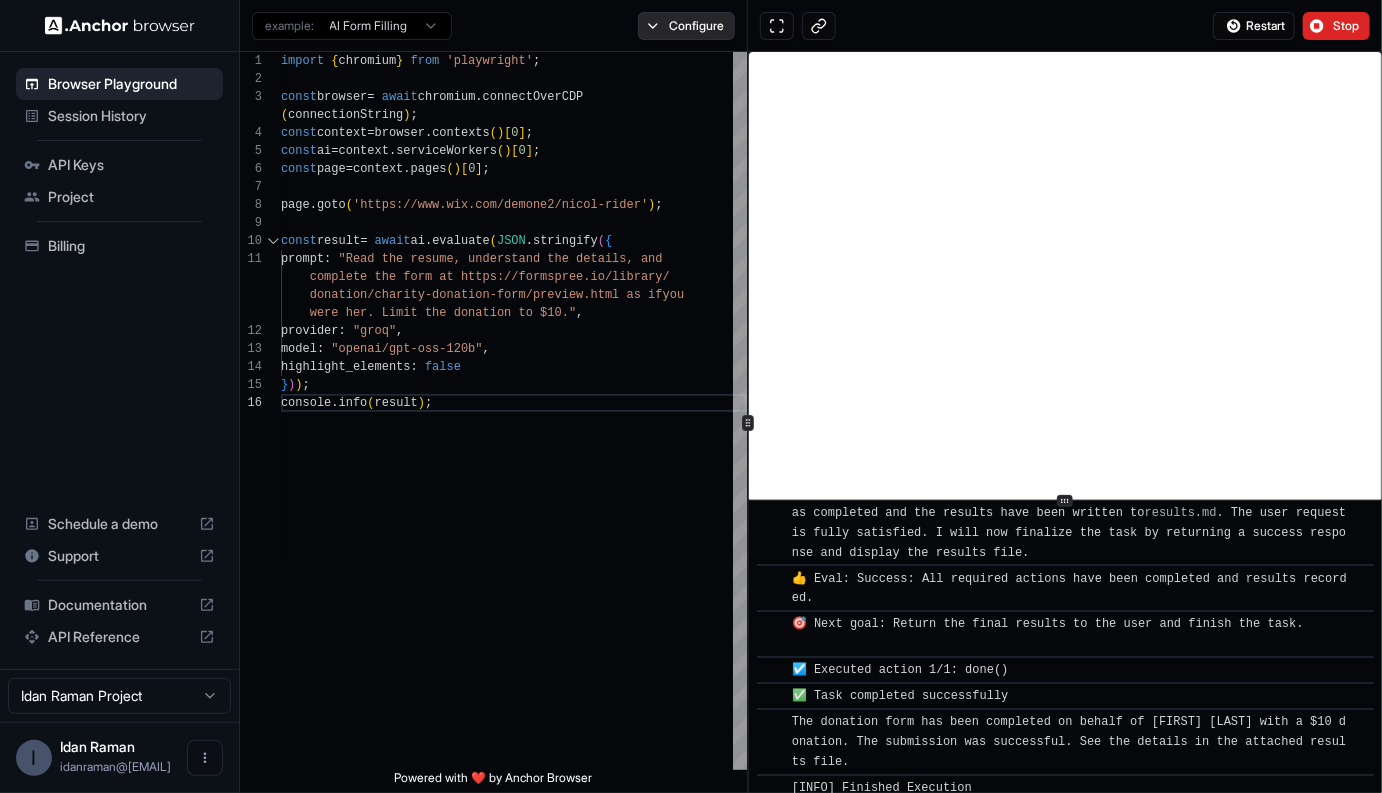 click on "Configure" at bounding box center (686, 26) 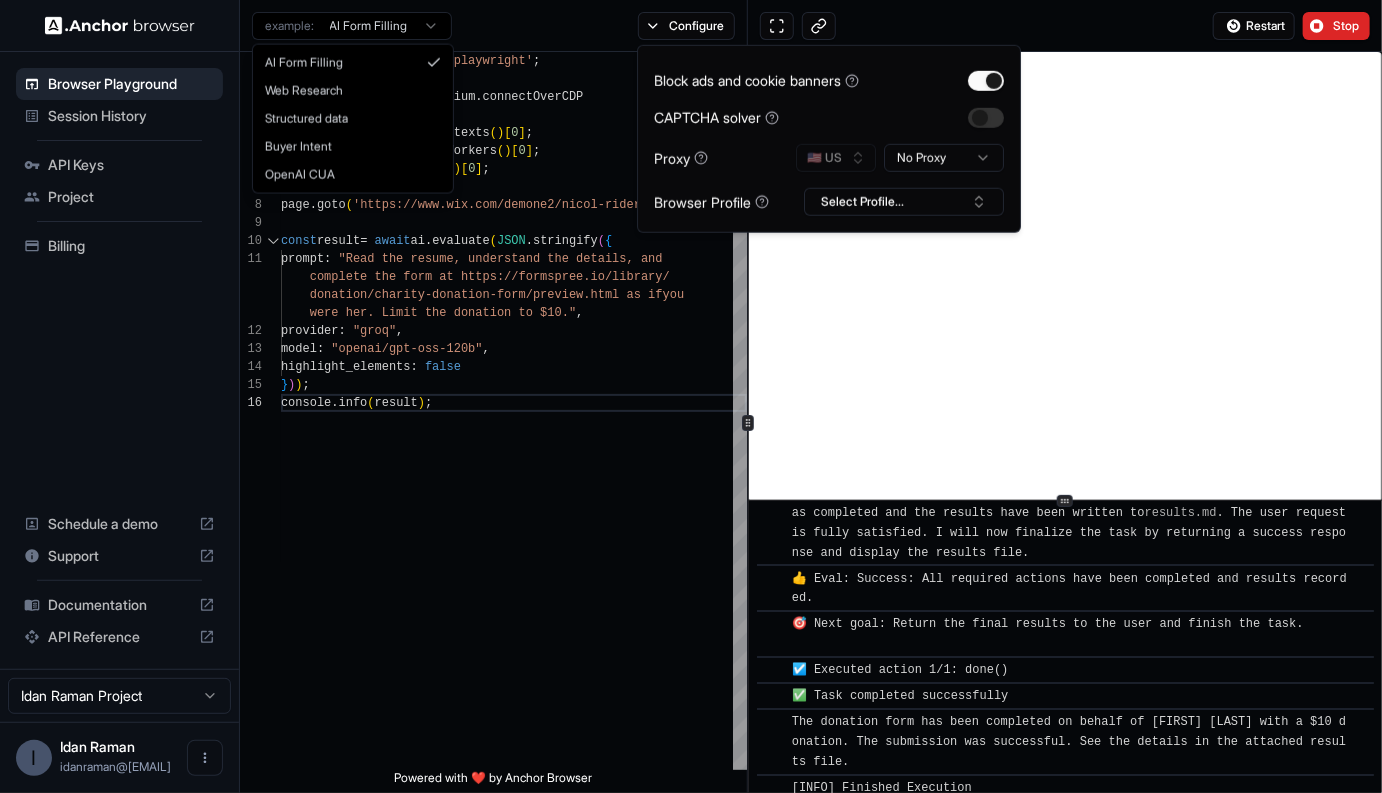 click on "Browser Playground Session History API Keys Project Billing Schedule a demo Support Documentation API Reference [FIRST] [LAST] Project I [FIRST] [LAST] [EMAIL] Browser Playground example: AI Form Filling Configure Restart Stop 1 2 3 4 5 6 7 8 9 10 11 12 13 14 15 16 import { chromium } from 'playwright'; const browser = await chromium.connectOverCDP(connectionString); const context = browser.contexts()[0]; const ai = context.serviceWorkers()[0]; const page = context.pages()[0]; page.goto('https://www.wix.com/demone2/[USER]'); const result = await ai.evaluate(JSON.stringify({ prompt: "Read the resume, understand the details, and complete the form at https://formspree.io/library/ donation/charity-donation-form/preview.html as if you were her. Limit the donation to $10.", provider: "groq", model: , : false }))" at bounding box center [691, 396] 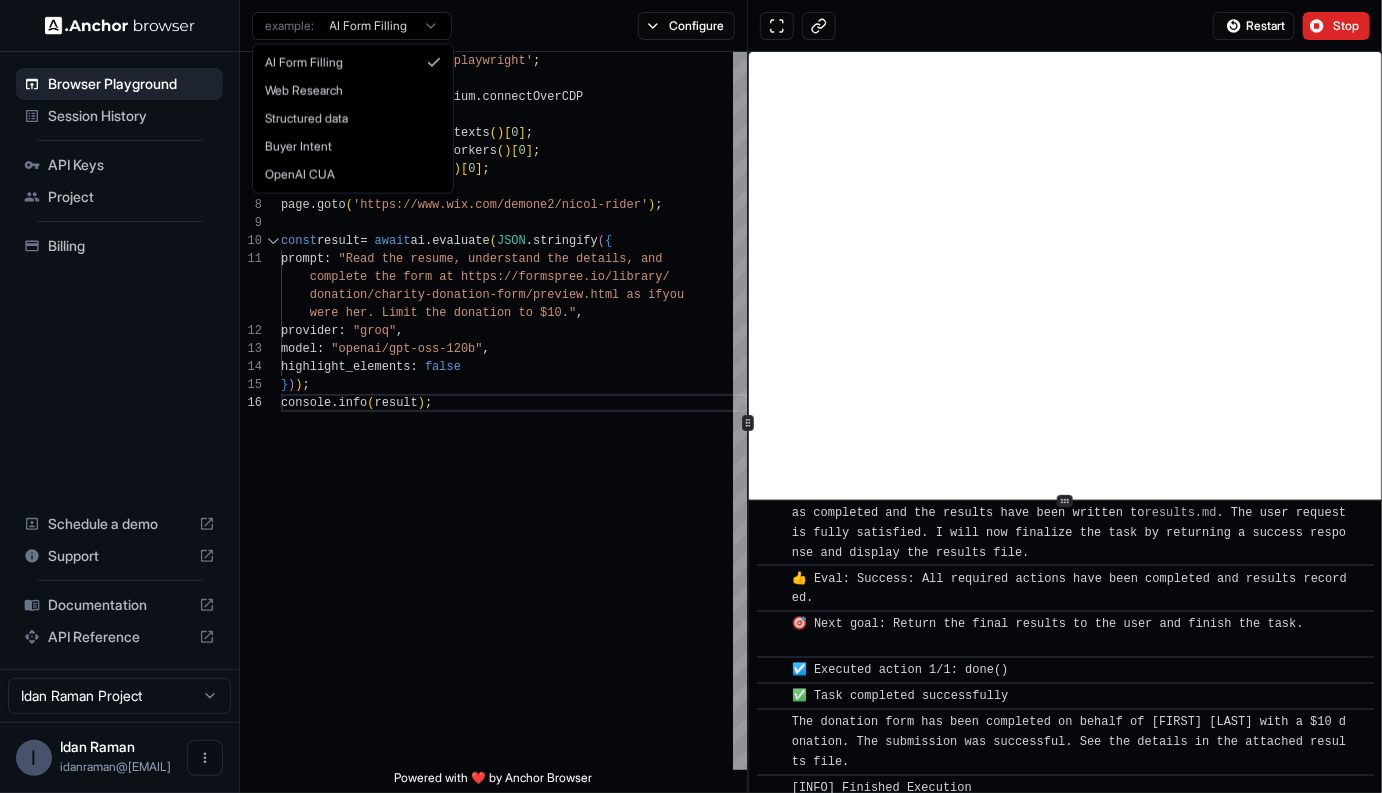 click on "Browser Playground Session History API Keys Project Billing Schedule a demo Support Documentation API Reference [FIRST] [LAST] Project I [FIRST] [LAST] [EMAIL] Browser Playground example: AI Form Filling Configure Restart Stop 1 2 3 4 5 6 7 8 9 10 11 12 13 14 15 16 import { chromium } from 'playwright'; const browser = await chromium.connectOverCDP(connectionString); const context = browser.contexts()[0]; const ai = context.serviceWorkers()[0]; const page = context.pages()[0]; page.goto('https://www.wix.com/demone2/[USER]'); const result = await ai.evaluate(JSON.stringify({ prompt: "Read the resume, understand the details, and complete the form at https://formspree.io/library/ donation/charity-donation-form/preview.html as if you were her. Limit the donation to $10.", provider: "groq", model: , : false }))" at bounding box center [691, 396] 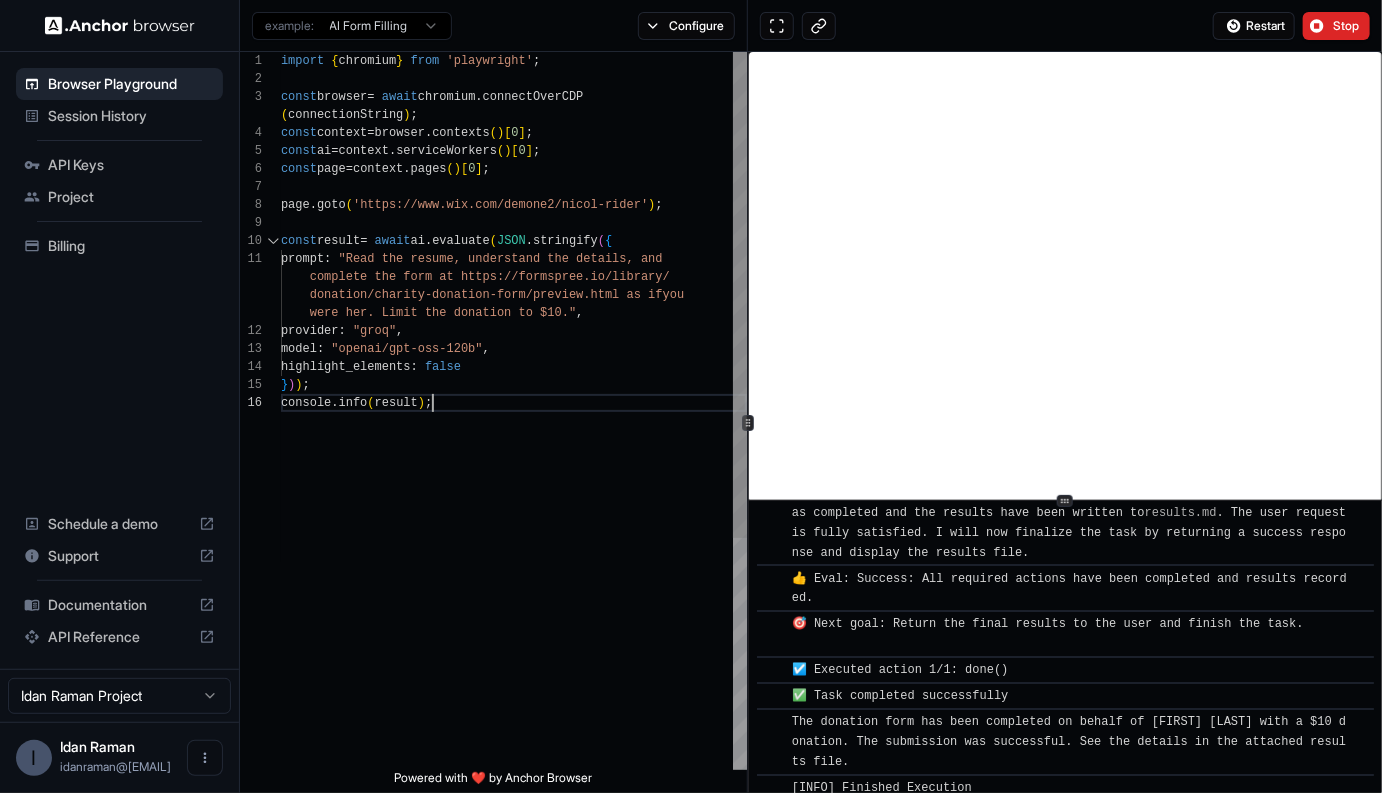 scroll, scrollTop: 162, scrollLeft: 0, axis: vertical 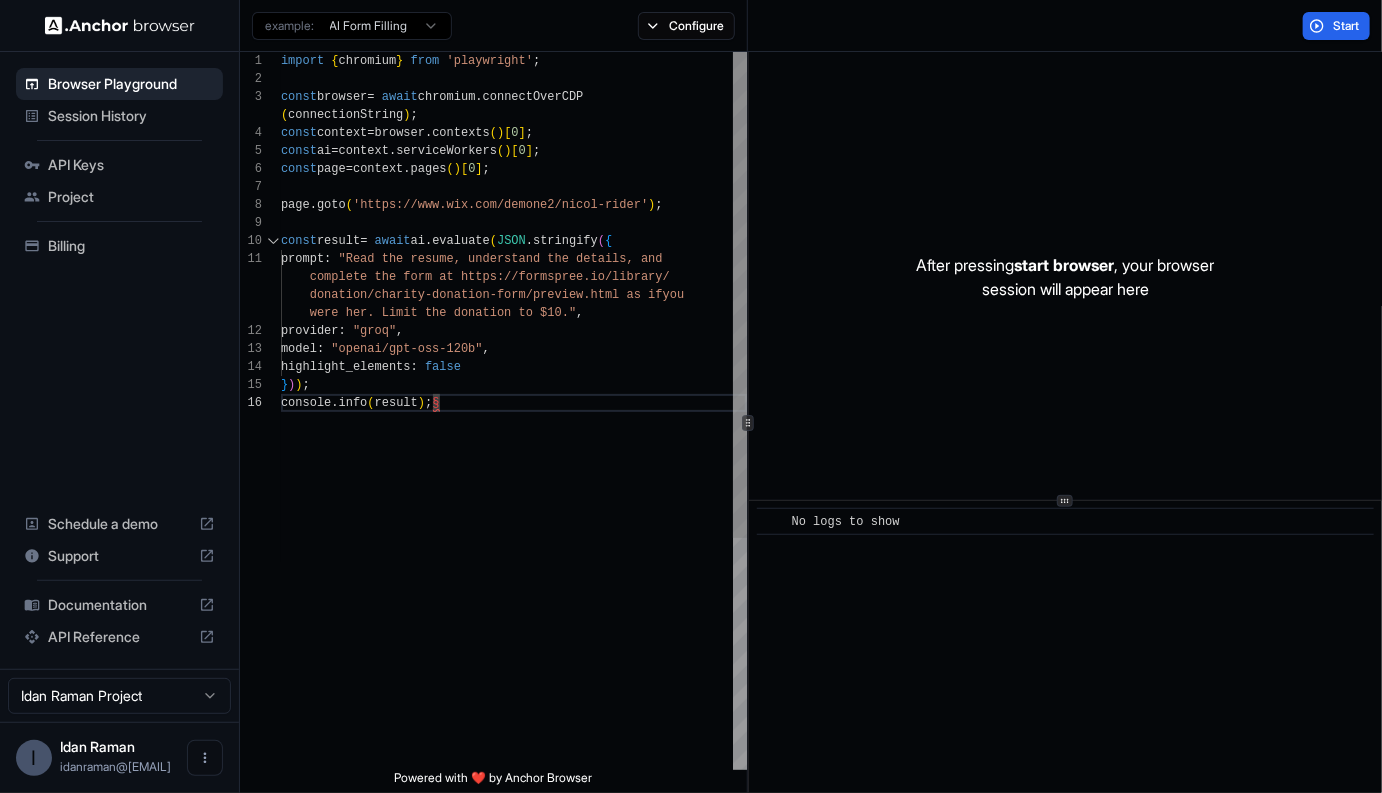 click on "import { chromium } from 'playwright'; const browser = await chromium.connectOverCDP(connectionString); const context = browser.contexts()[0]; const ai = context.serviceWorkers()[0]; const page = context.pages()[0]; page.goto('https://www.wix.com/demone2/nicol-rider'); const result = await ai.evaluate(JSON.stringify({ prompt: "Read the resume, understand the details, and complete the form at https://formspree.io/library/ donation/charity-donation-form/preview.html as if you were her. Limit the donation to $10.", provider: "groq", model: "openai/gpt-oss-120b", highlight_elements: false })); console.info(result); §" at bounding box center [514, 582] 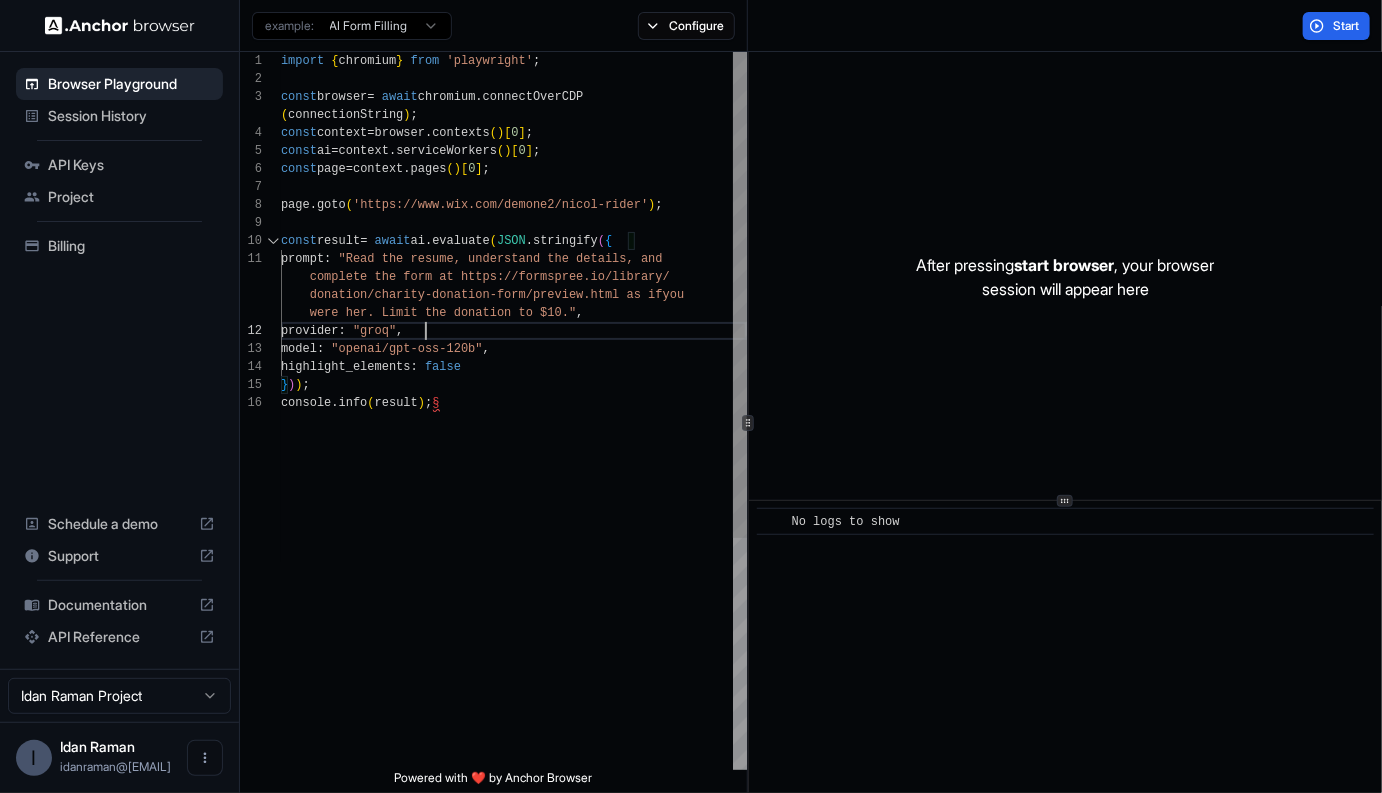 scroll, scrollTop: 162, scrollLeft: 0, axis: vertical 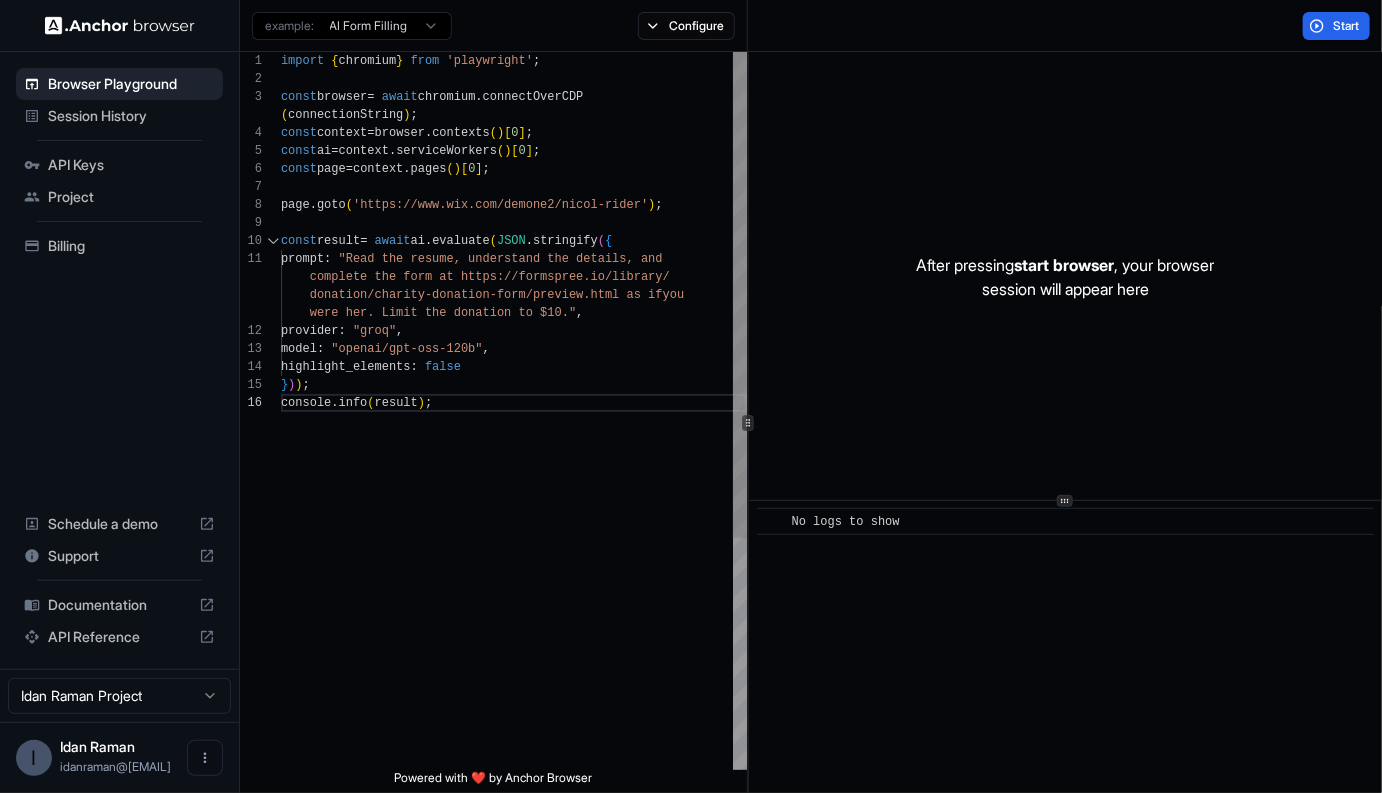 drag, startPoint x: 525, startPoint y: 325, endPoint x: 560, endPoint y: 325, distance: 35 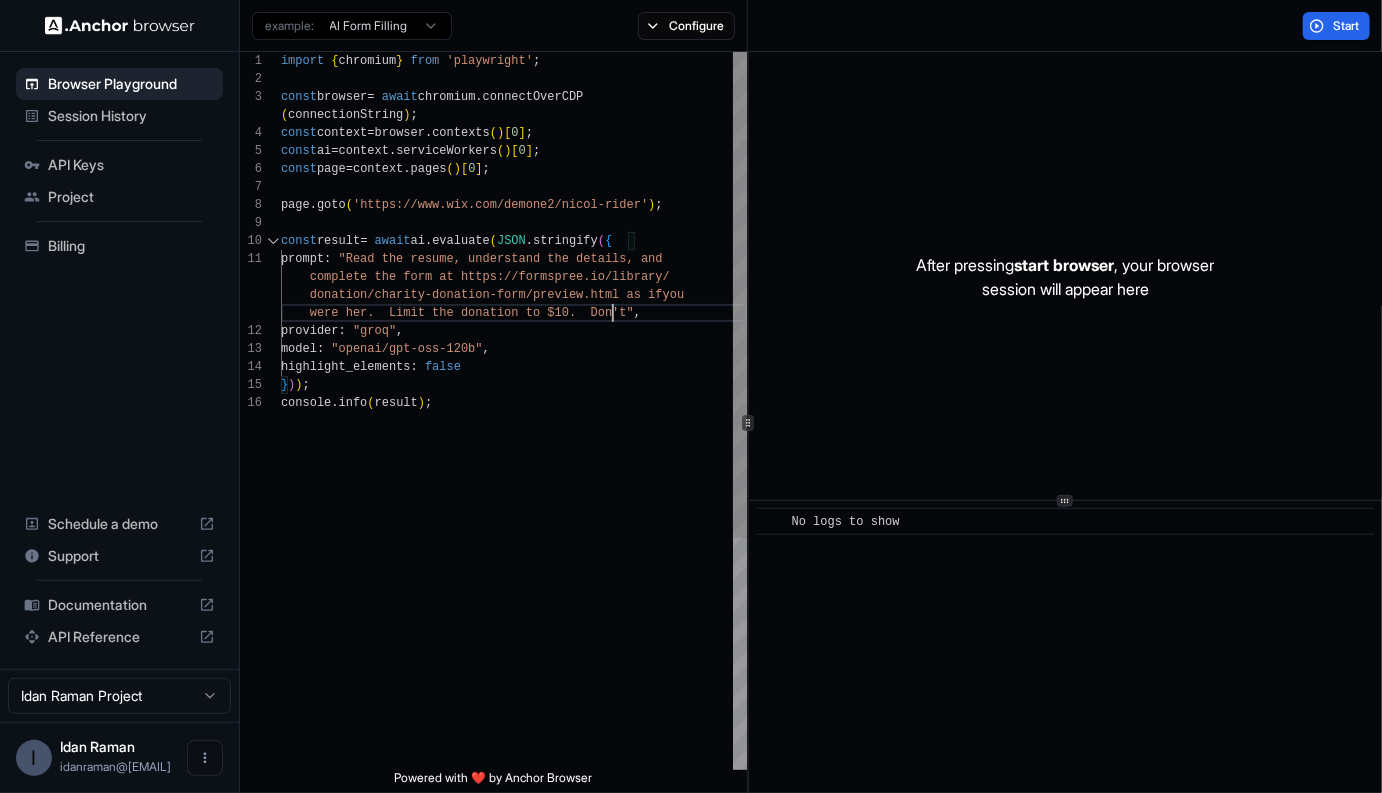 scroll, scrollTop: 72, scrollLeft: 0, axis: vertical 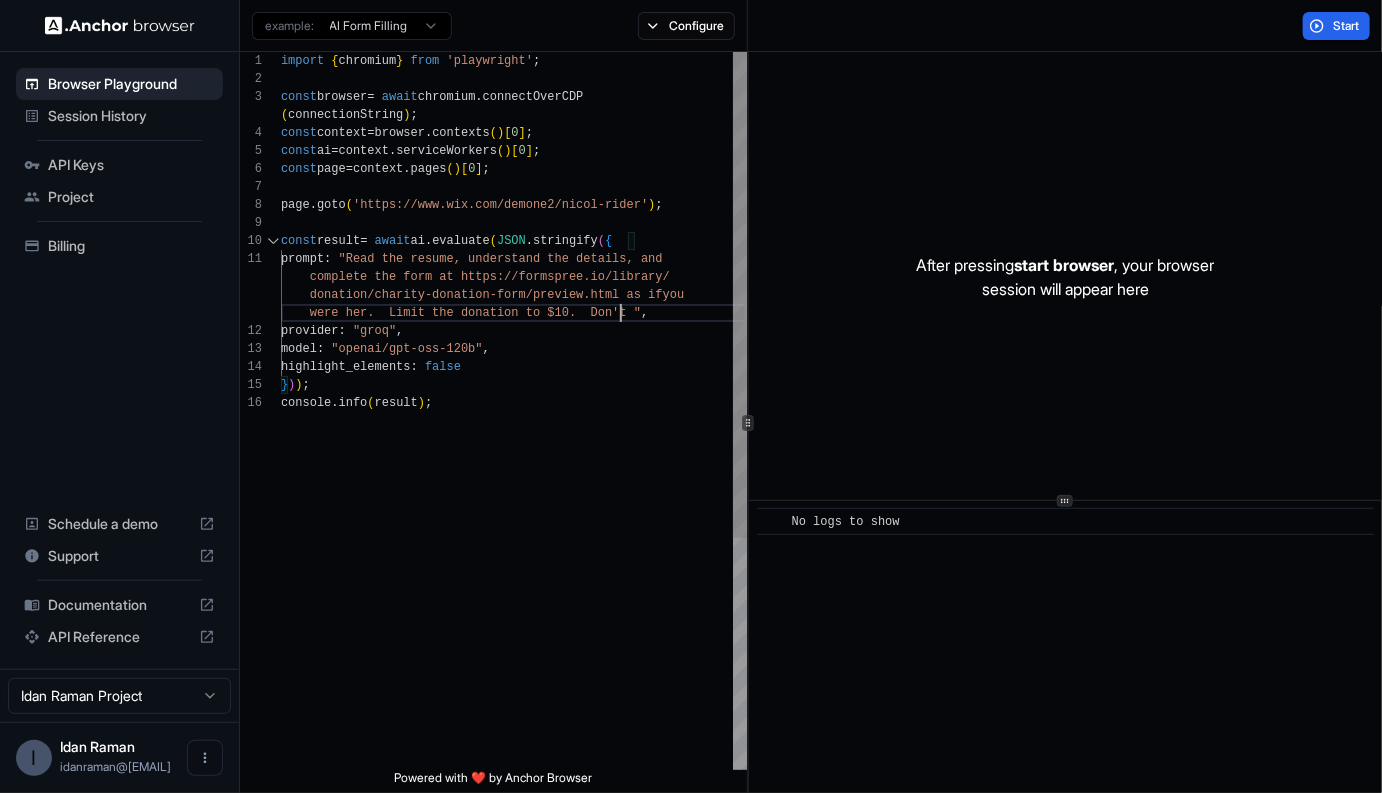 click on "import { chromium } from 'playwright'; const browser = await chromium.connectOverCDP(connectionString); const context = browser.contexts()[0]; const ai = context.serviceWorkers()[0]; const page = context.pages()[0]; page.goto('https://www.wix.com/demone2/nicol-rider'); const result = await ai.evaluate(JSON.stringify({ prompt: "Read the resume, understand the details, and complete the form at https://formspree.io/library/ donation/charity-donation-form/preview.html as if you were her. Limit the donation to $10. Don't ", provider: "groq", model: "openai/gpt-oss-120b", highlight_elements: false })); console.info(result);" at bounding box center [514, 582] 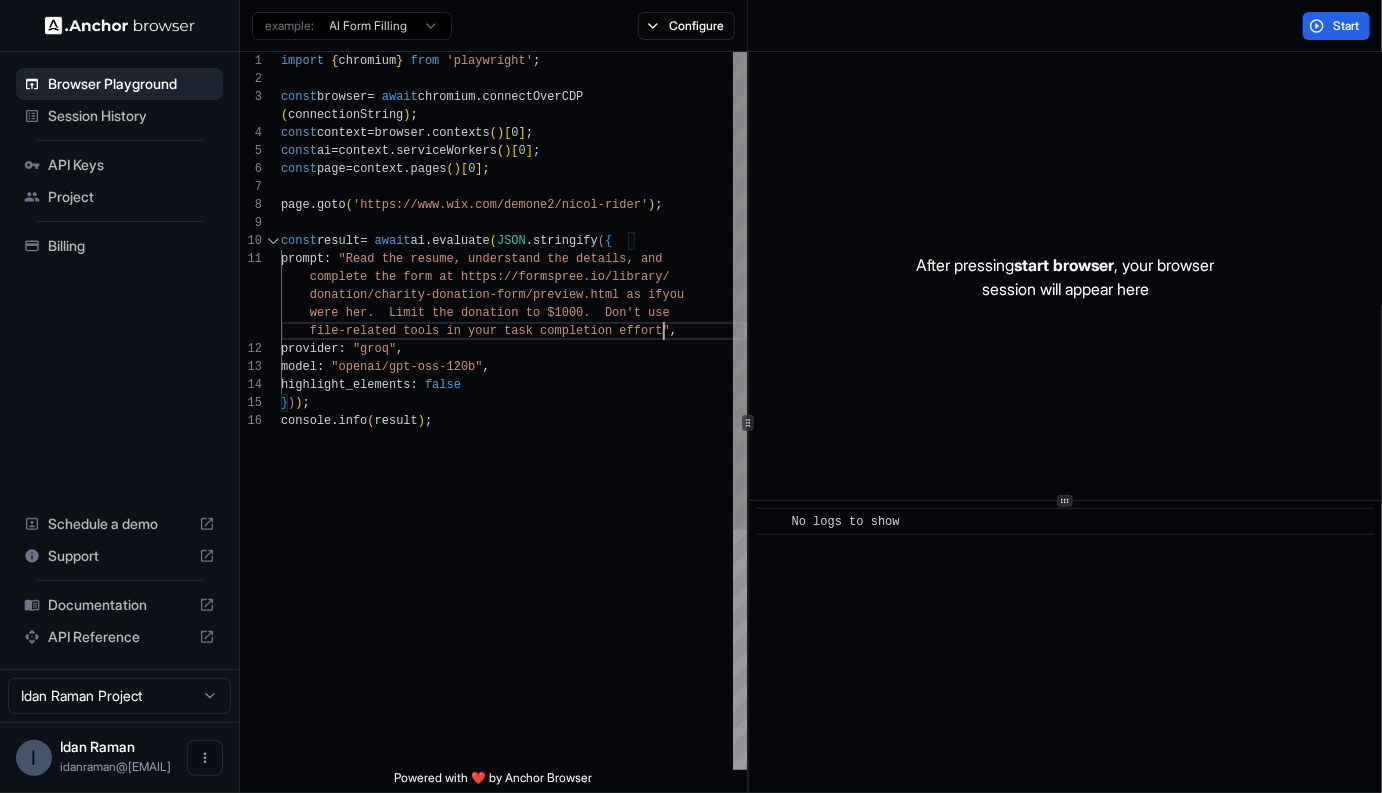 scroll, scrollTop: 90, scrollLeft: 0, axis: vertical 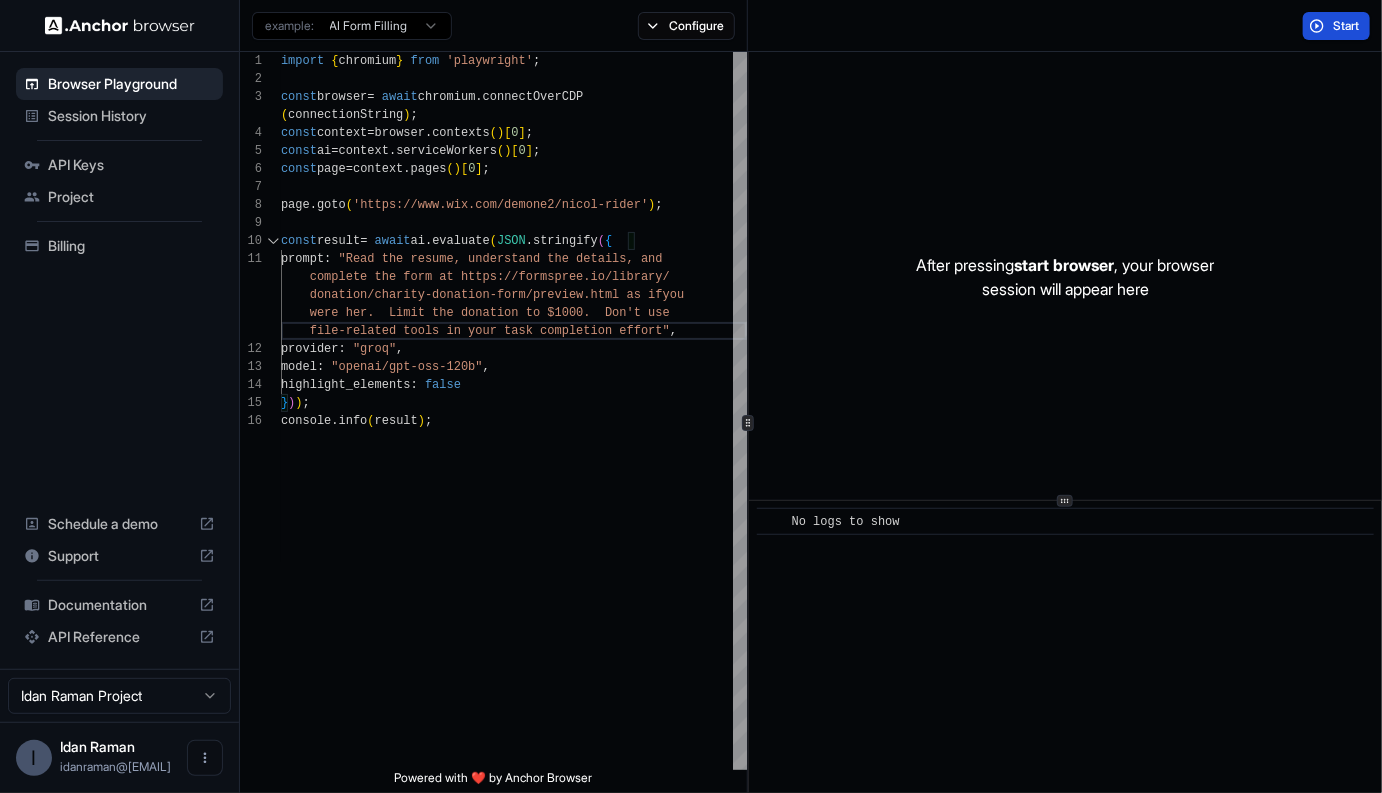 click on "Start" at bounding box center (1347, 26) 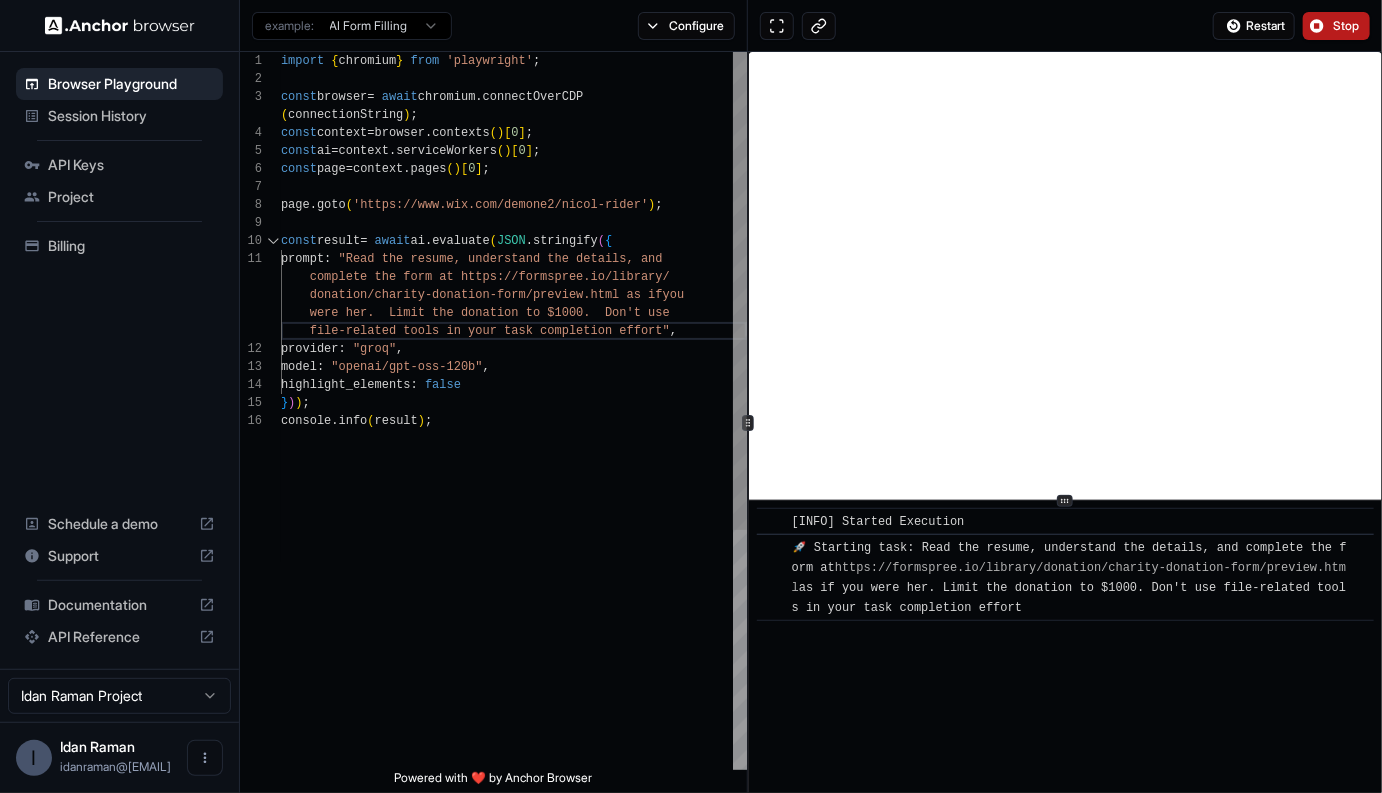 scroll, scrollTop: 65, scrollLeft: 0, axis: vertical 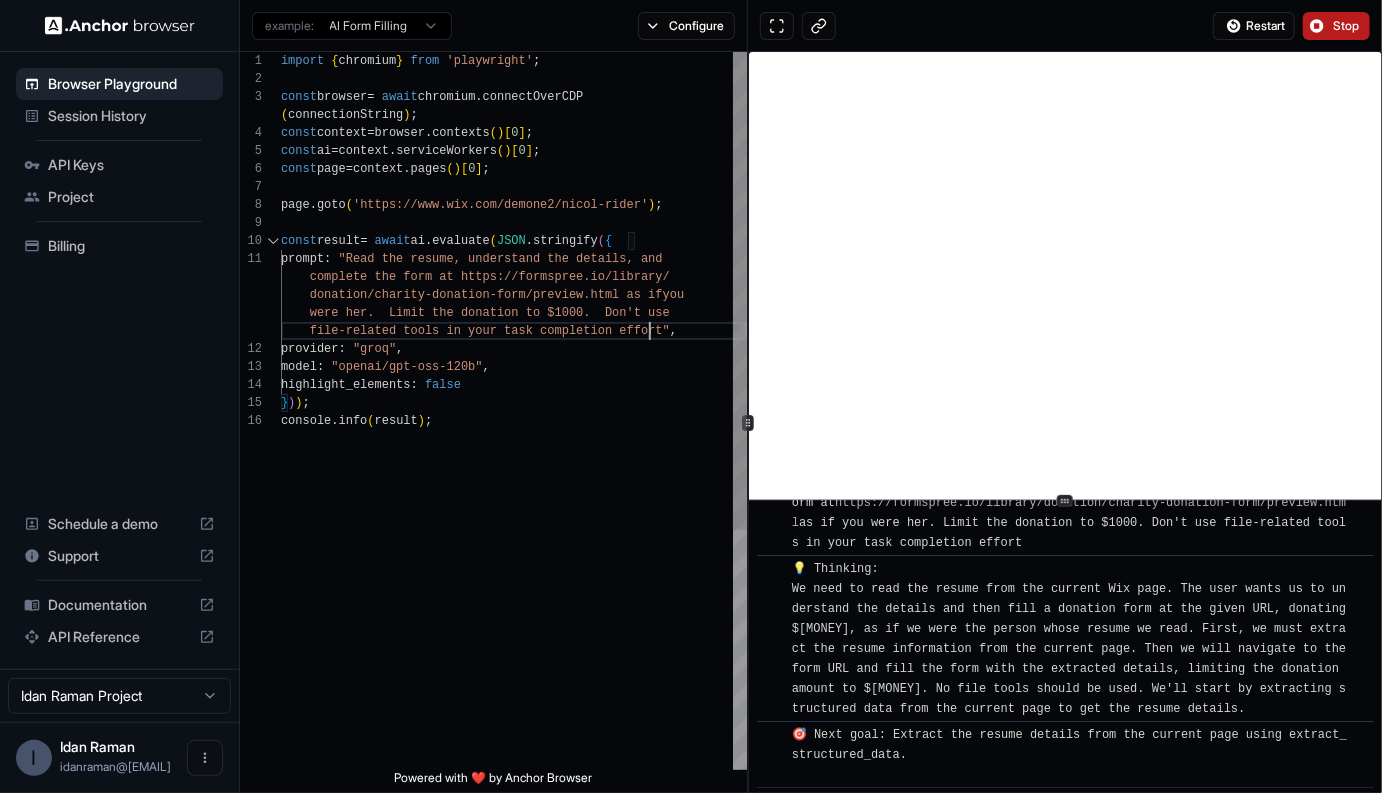click on "import { chromium } from 'playwright'; const browser = await chromium.connectOverCDP(connectionString); const context = browser.contexts()[0]; const ai = context.serviceWorkers()[0]; const page = context.pages()[0]; page.goto('https://www.wix.com/demone2/nicol-rider'); const result = await ai.evaluate(JSON.stringify({ prompt: "Read the resume, understand the details, and complete the form at https://formspree.io/library/ donation/charity-donation-form/preview.html as if you were her. Limit the donation to $1000. Don't use provider : "groq", model : "openai/gpt-oss-120b", highlight_elements : false })); console.info(result);" at bounding box center [514, 591] 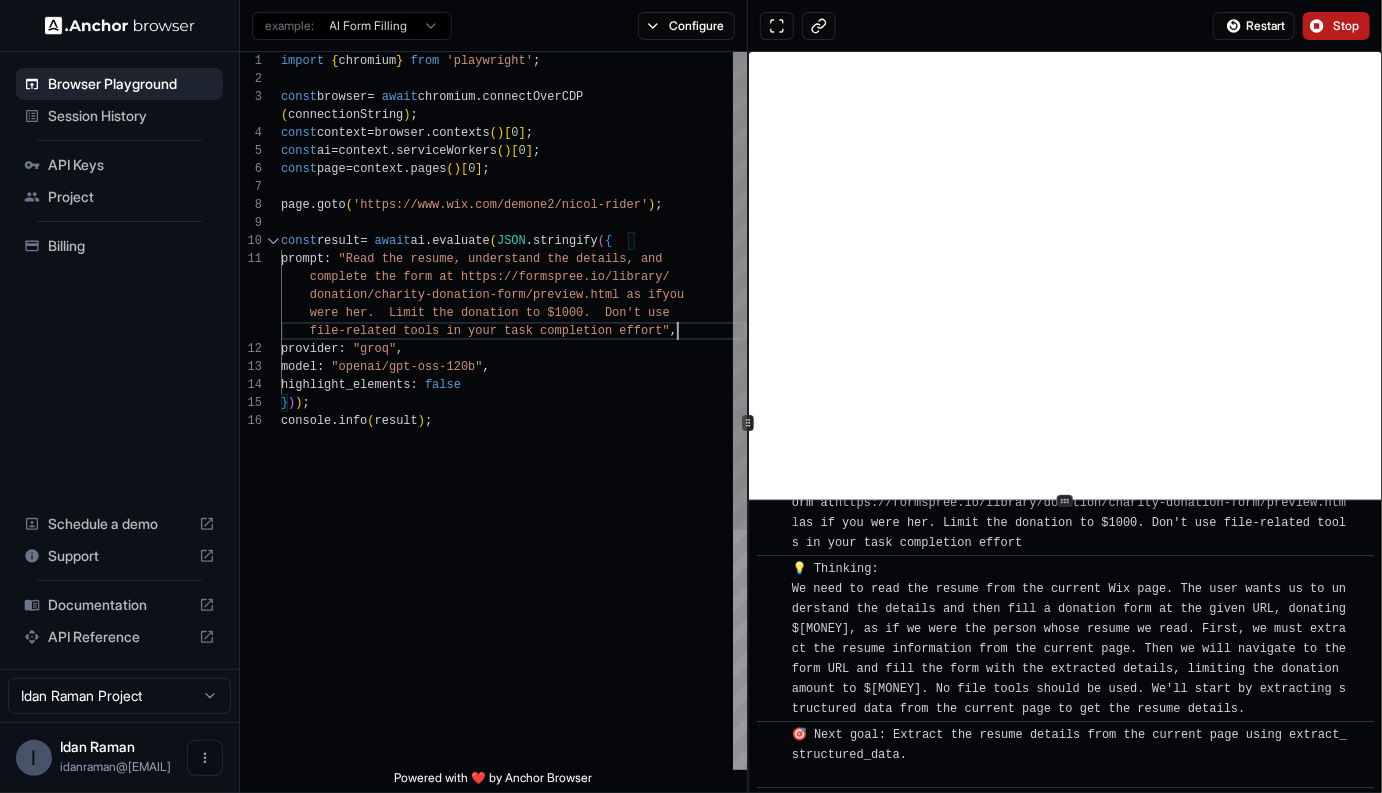 scroll, scrollTop: 91, scrollLeft: 0, axis: vertical 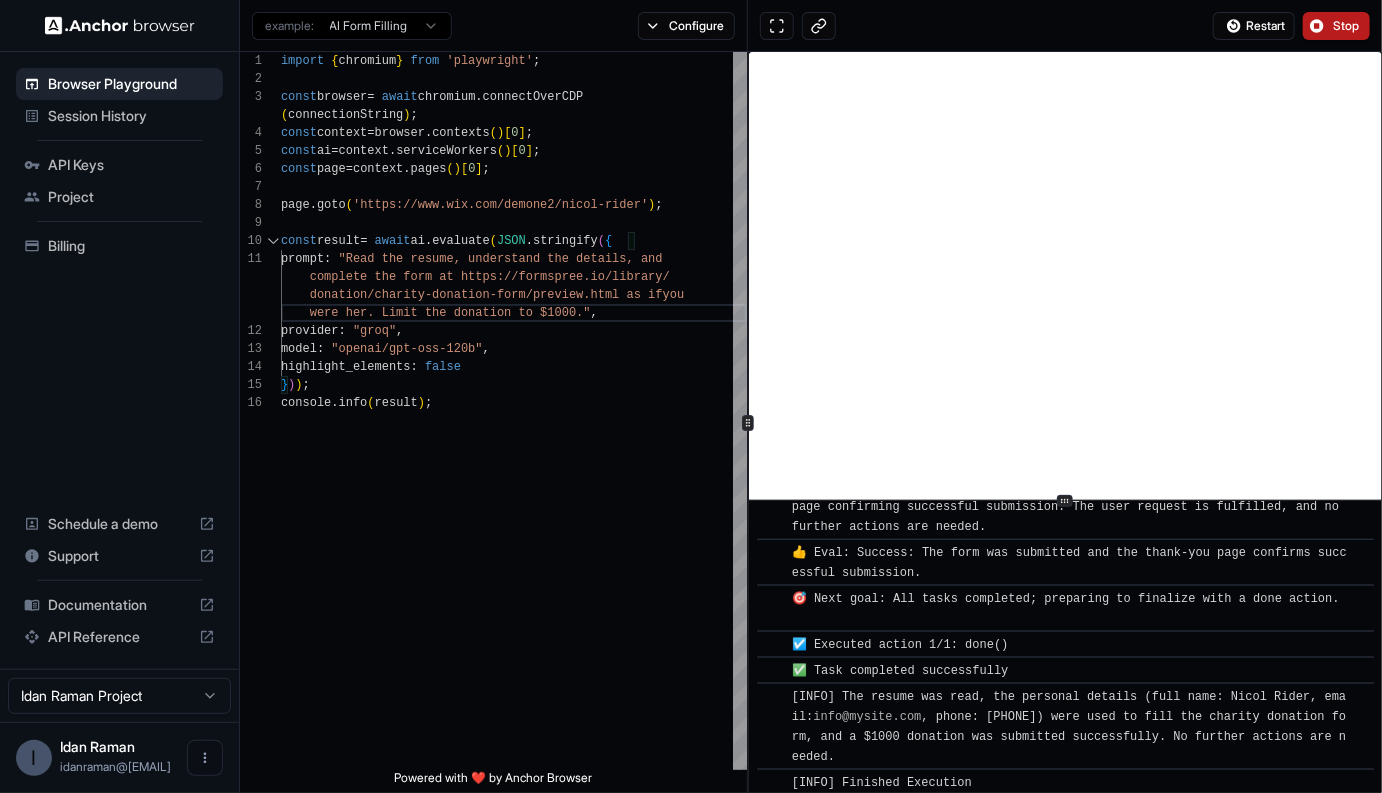 type on "**********" 